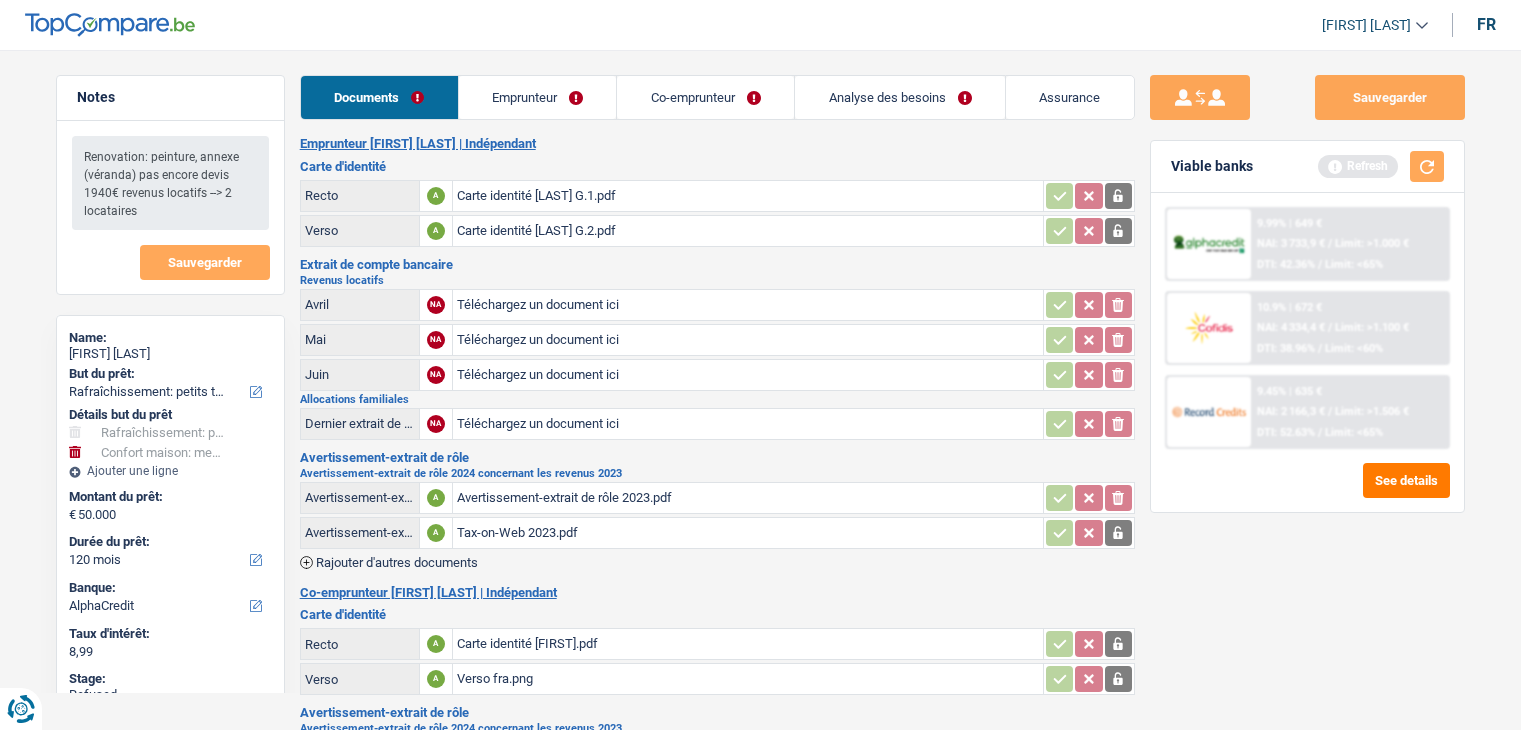 select on "houseOrGarden" 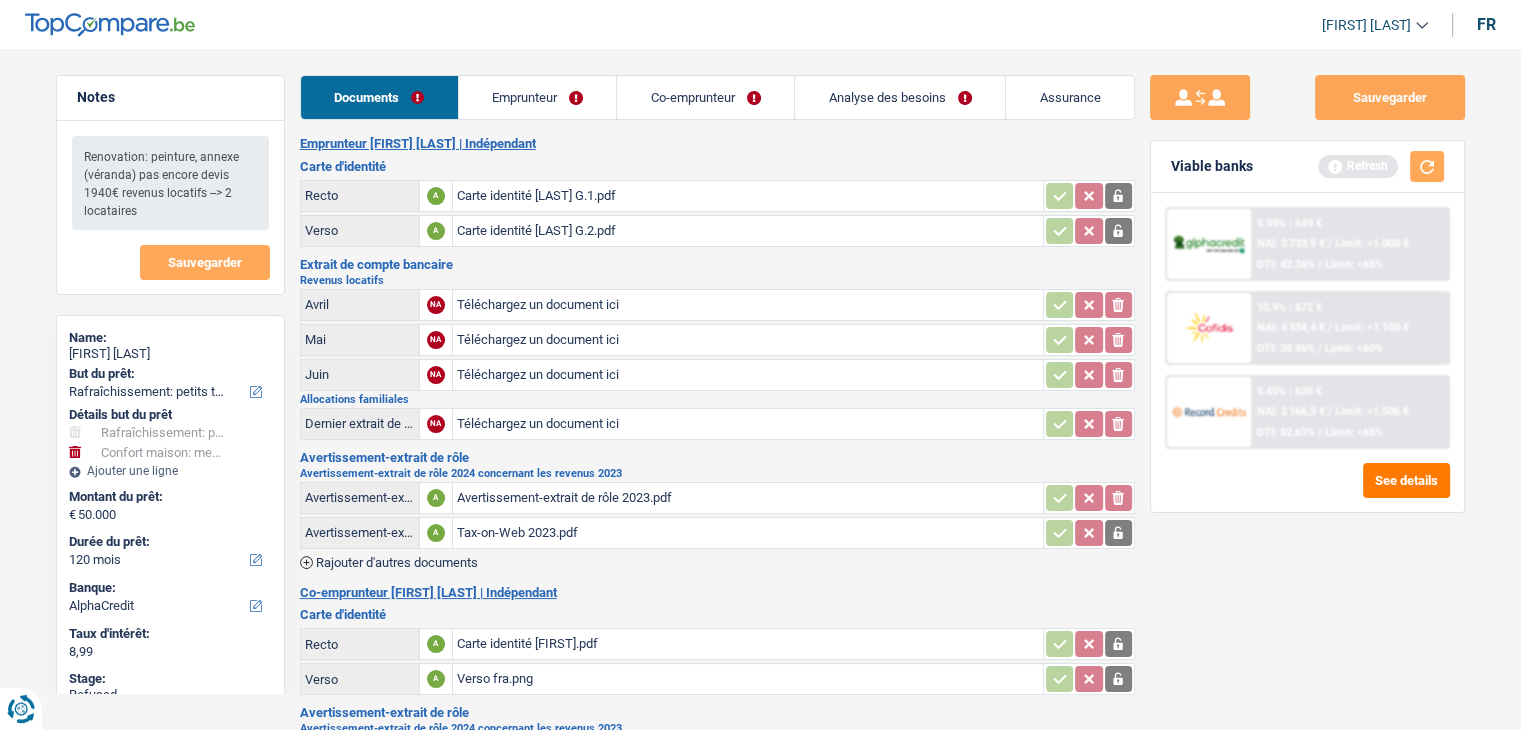 scroll, scrollTop: 0, scrollLeft: 0, axis: both 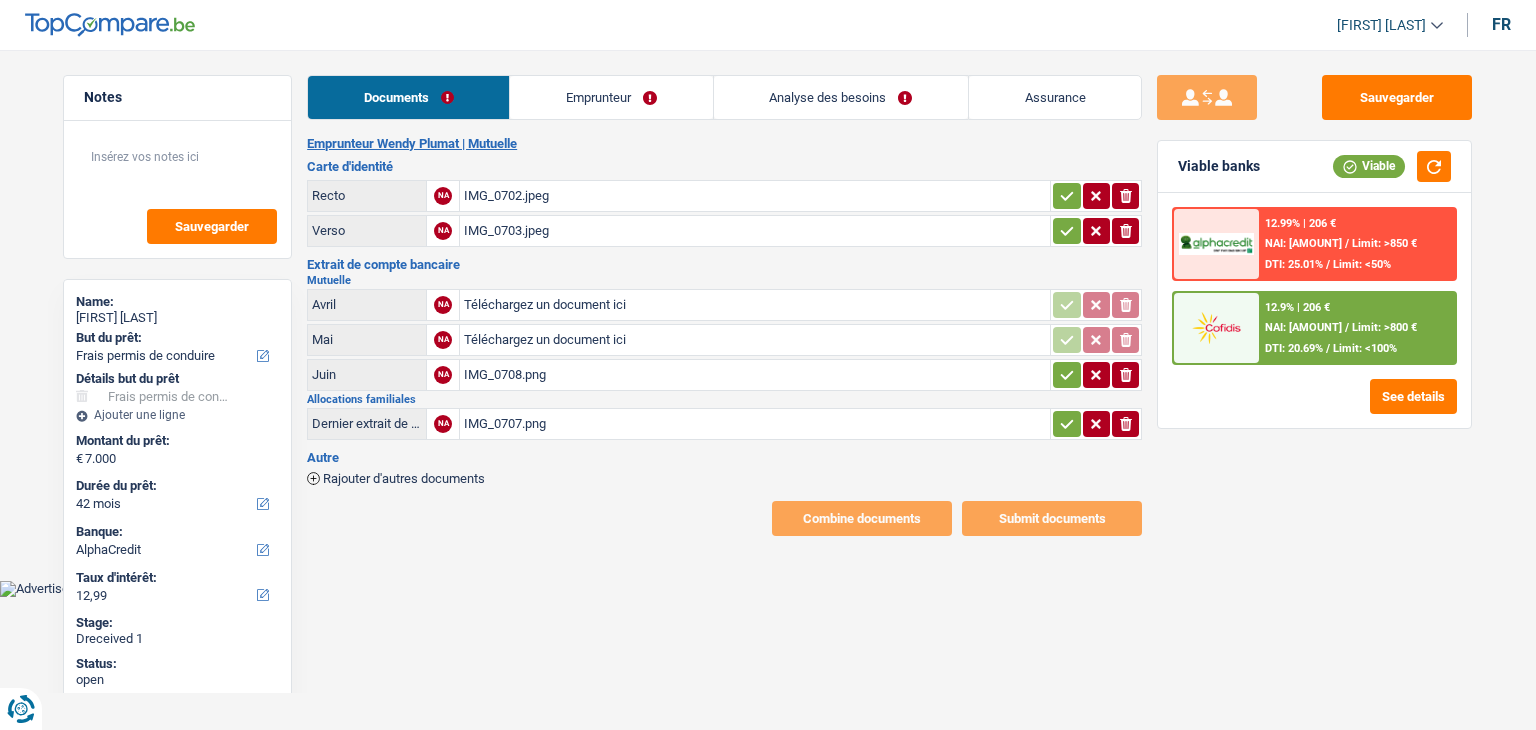 select on "drivingLicense" 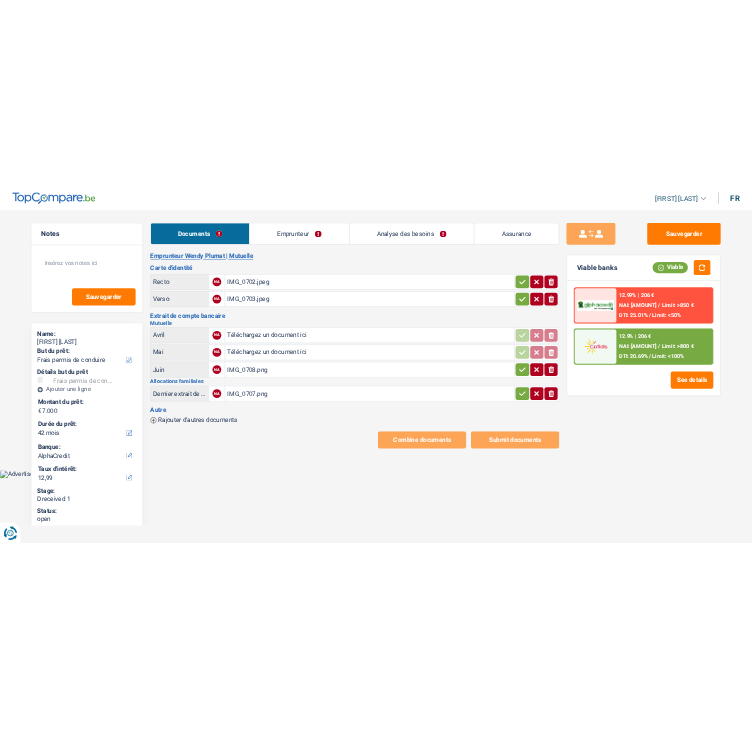 scroll, scrollTop: 0, scrollLeft: 0, axis: both 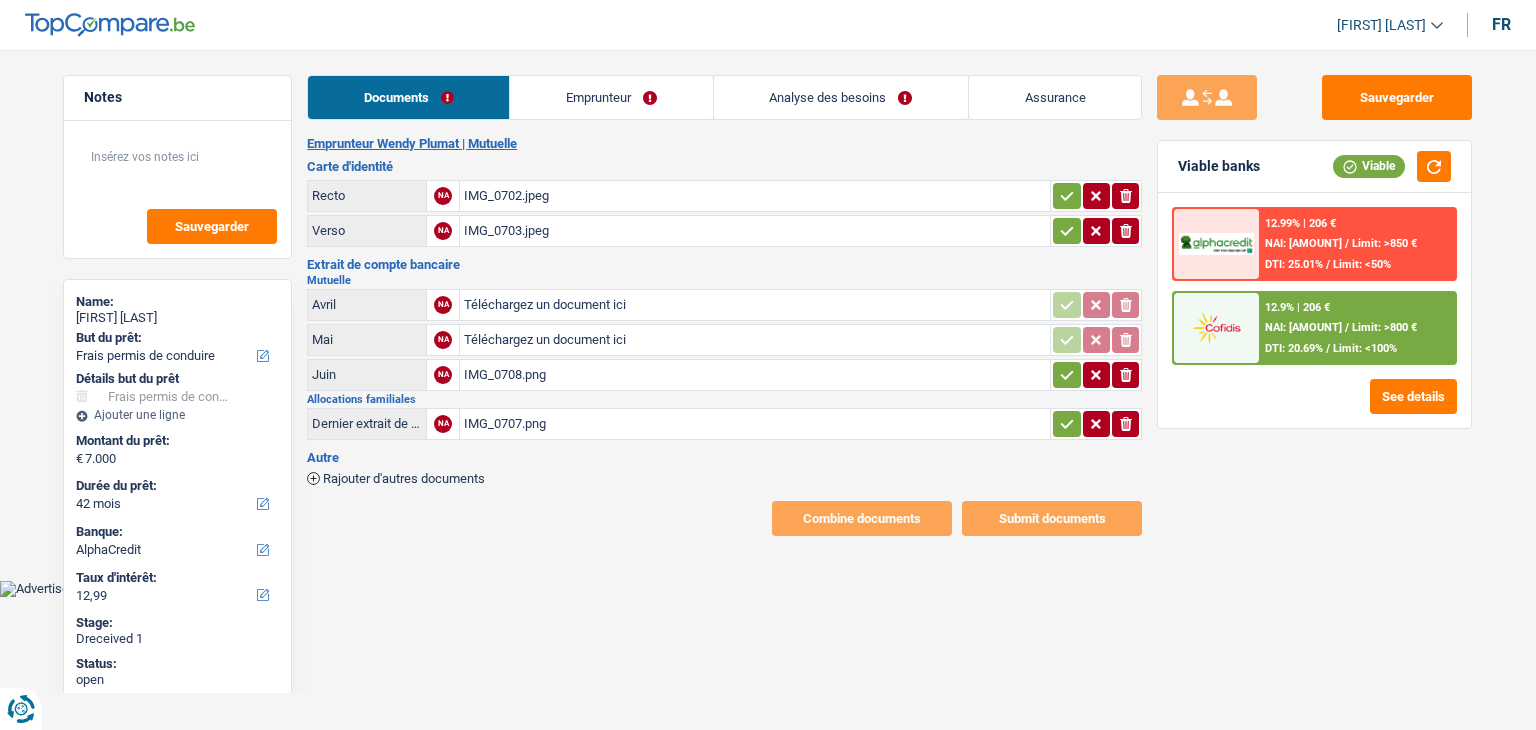 click on "IMG_0702.jpeg" at bounding box center (755, 196) 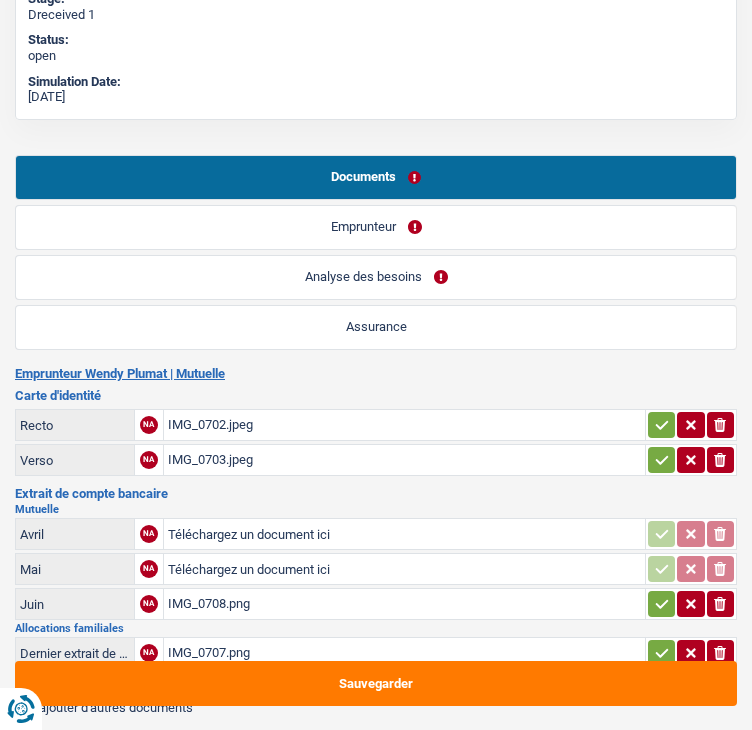 scroll, scrollTop: 627, scrollLeft: 0, axis: vertical 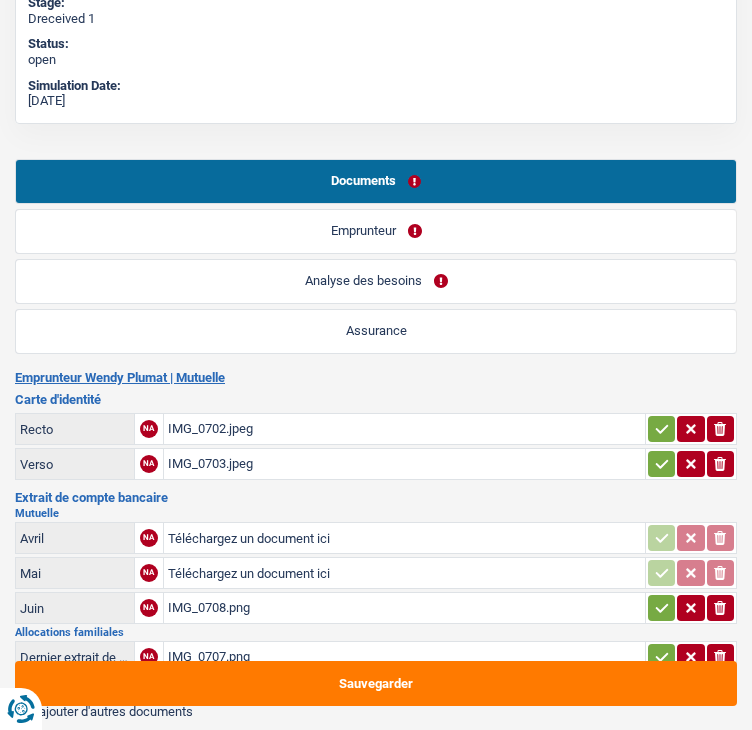 click on "Emprunteur" at bounding box center [376, 231] 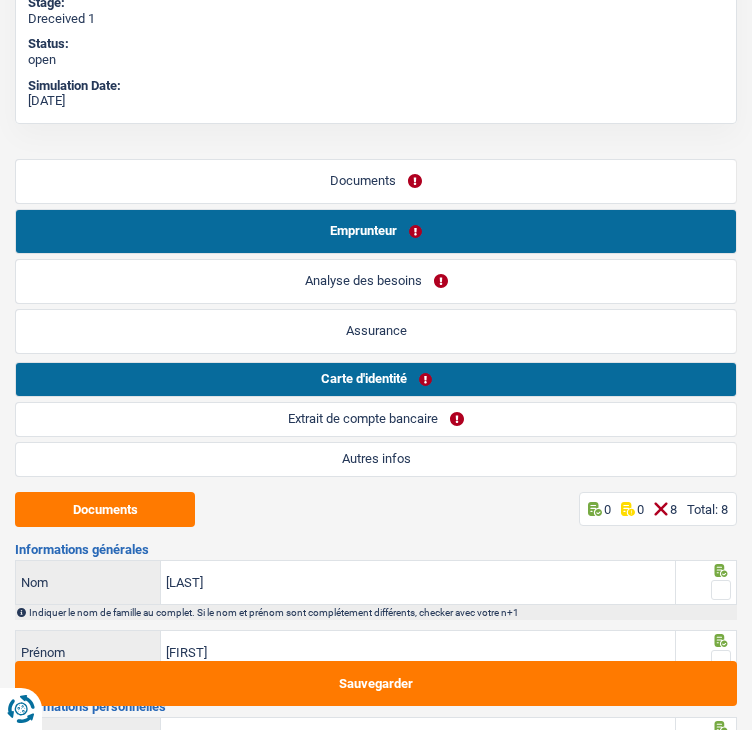 click on "Documents" at bounding box center [376, 181] 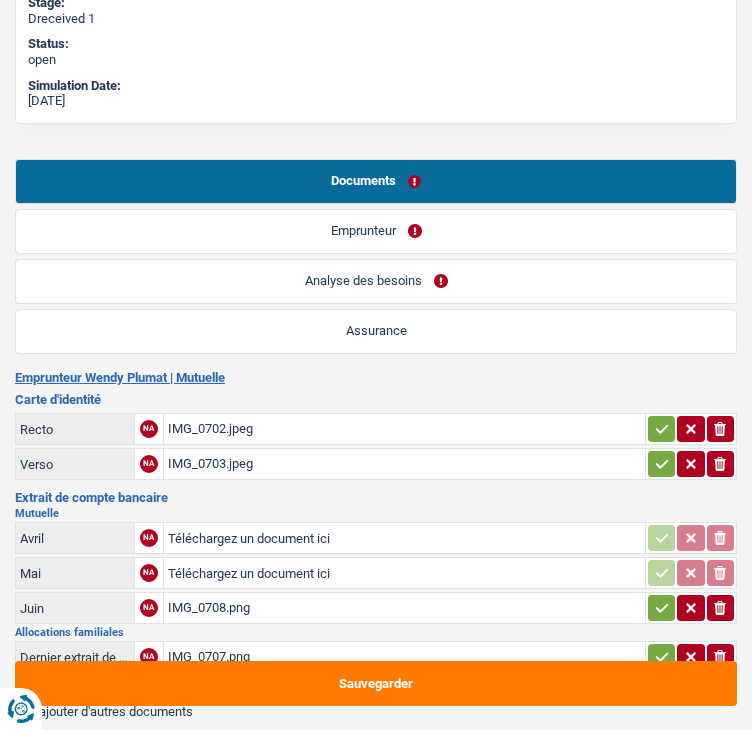 click 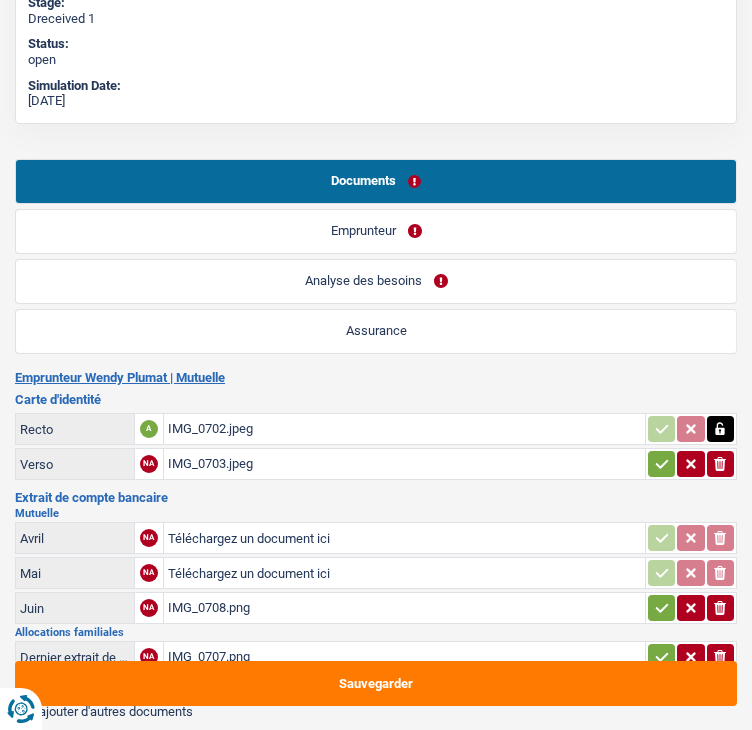 scroll, scrollTop: 0, scrollLeft: 0, axis: both 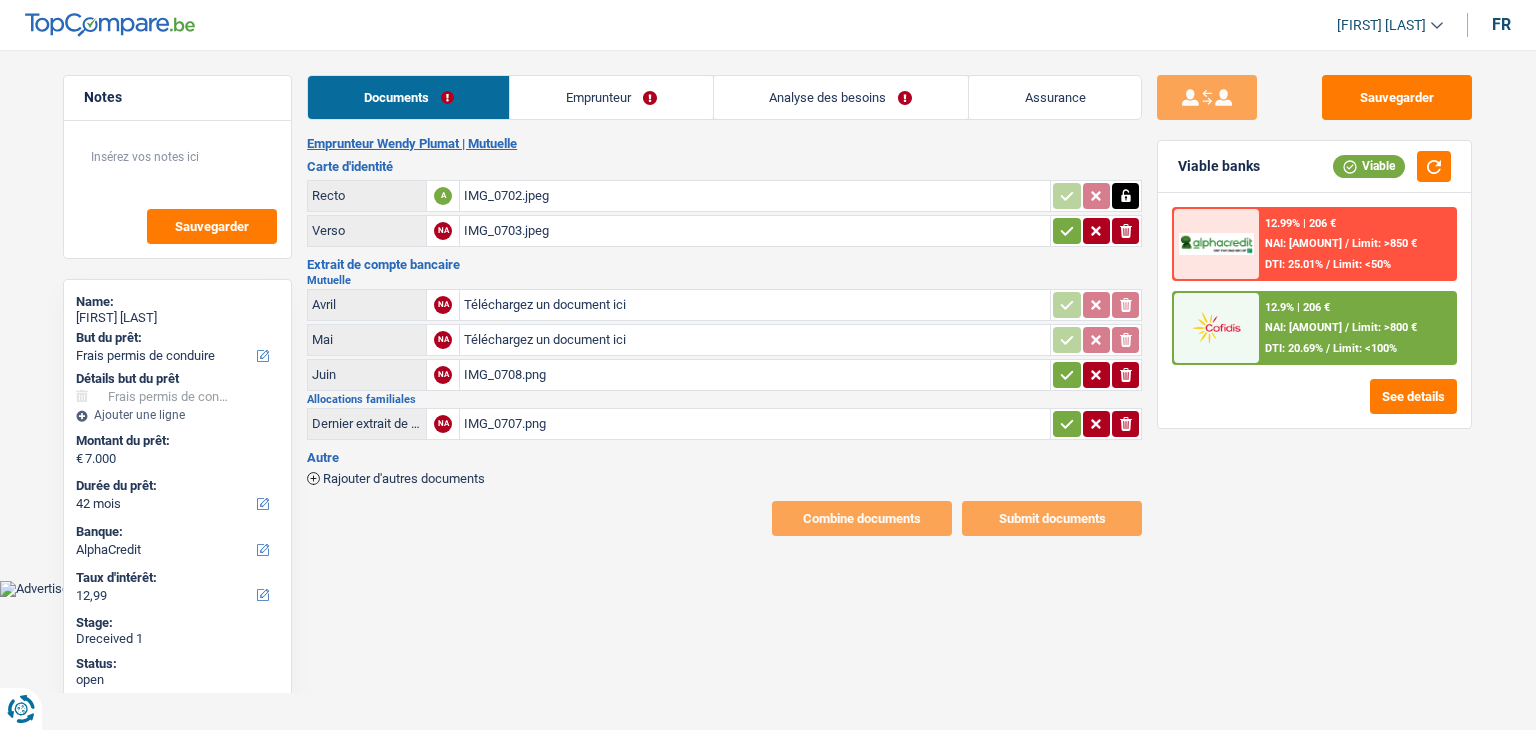 click on "IMG_0703.jpeg" at bounding box center (755, 231) 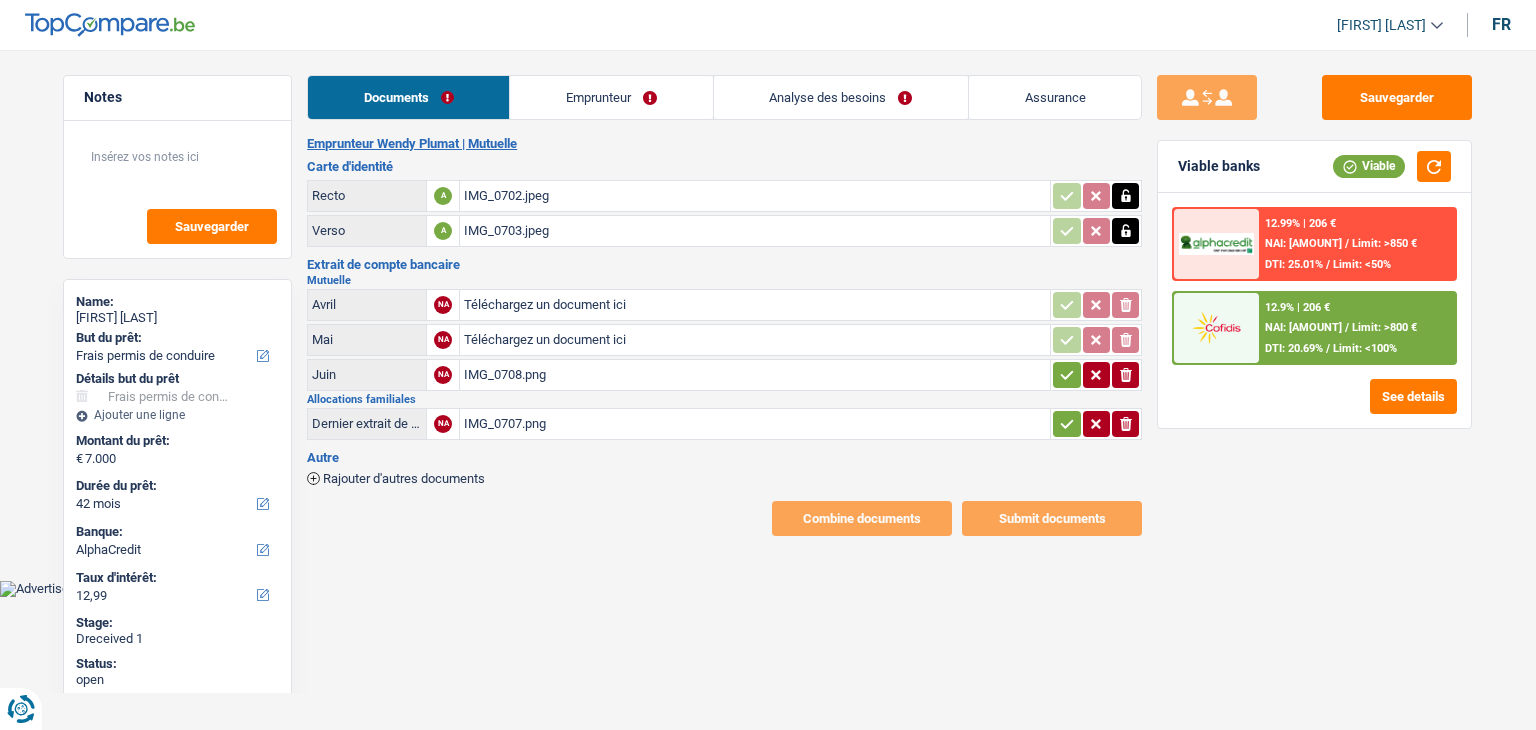 click on "IMG_0708.png" at bounding box center (755, 375) 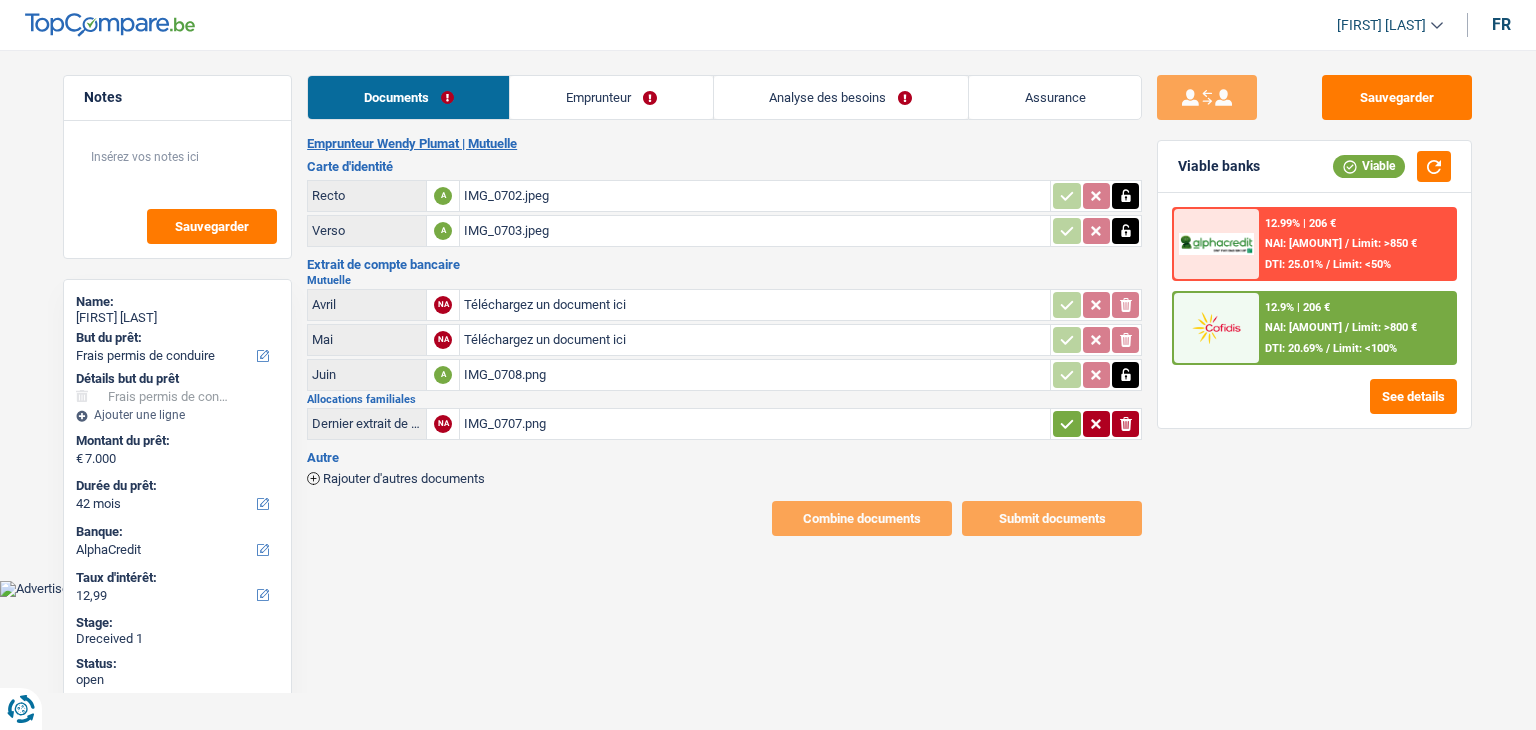 click on "IMG_0707.png" at bounding box center (755, 424) 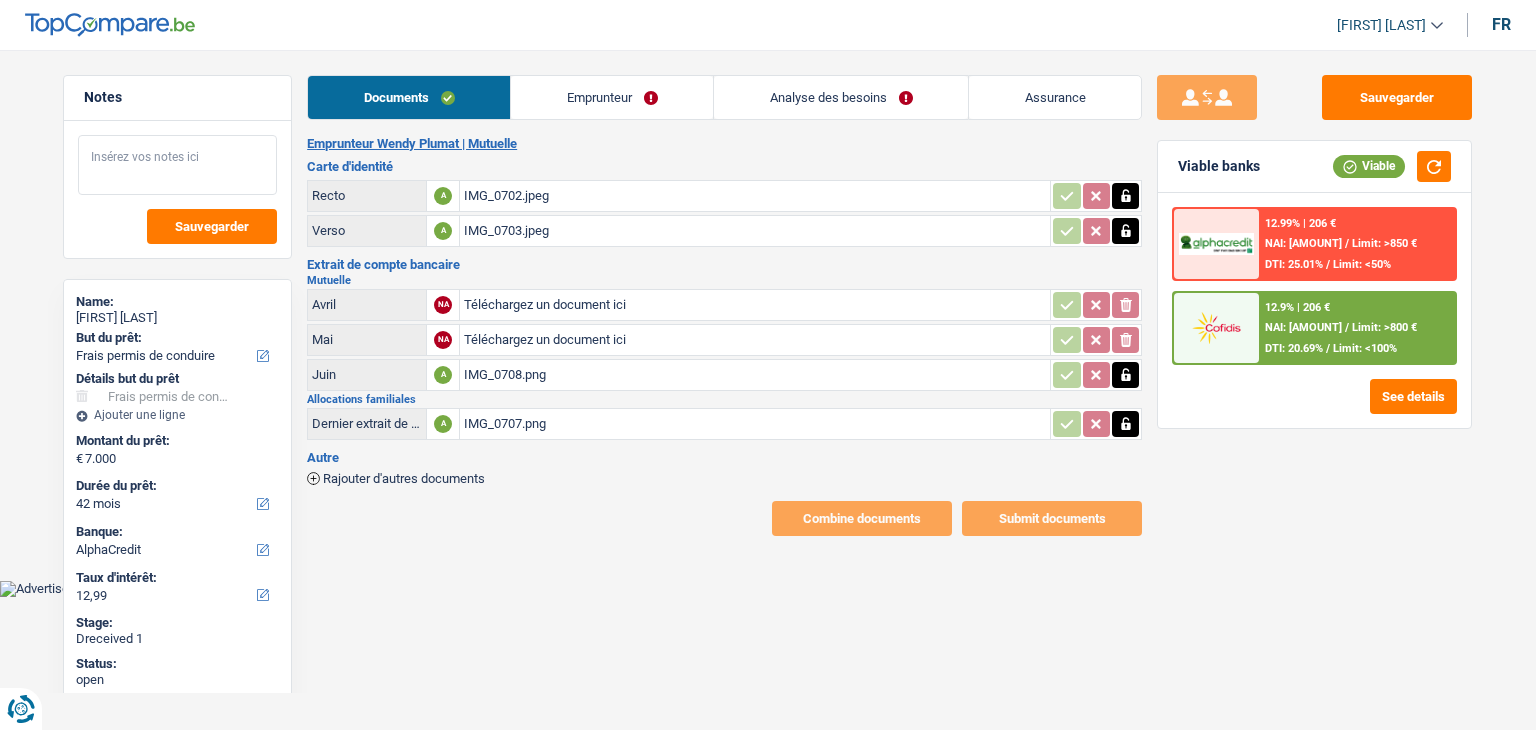 click at bounding box center [177, 165] 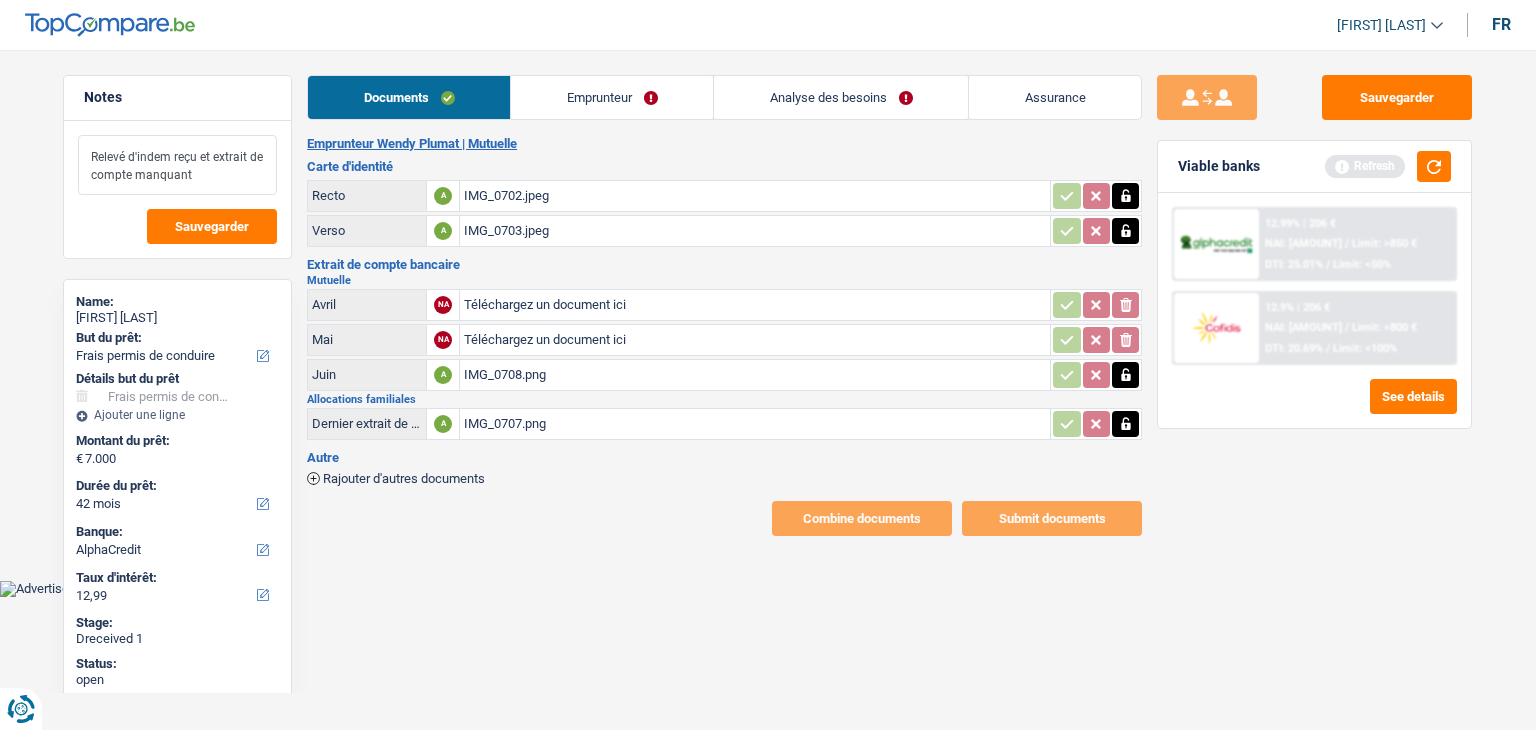 click on "Relevé d'indem reçu et extrait de compte manquant" at bounding box center [177, 165] 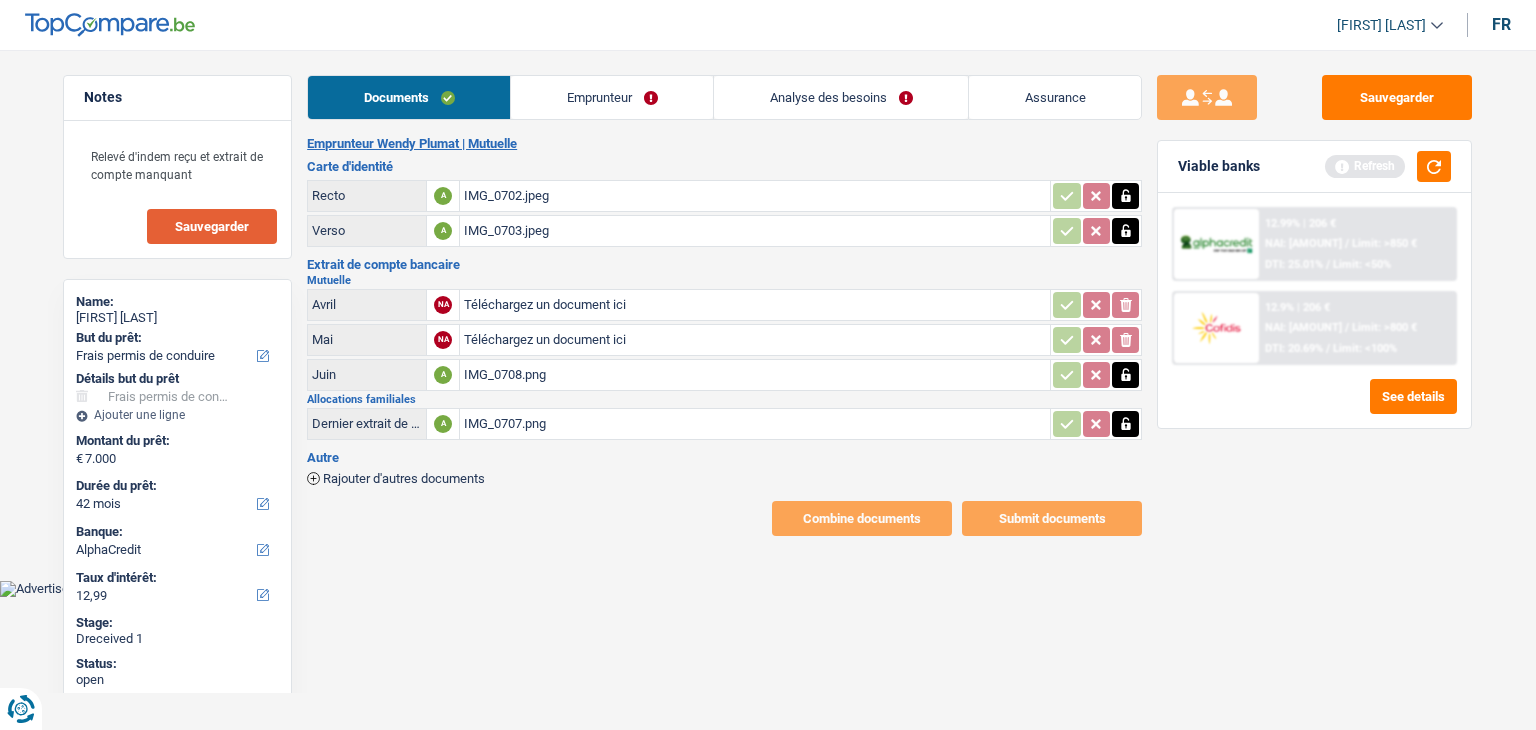 click on "Sauvegarder" at bounding box center [212, 226] 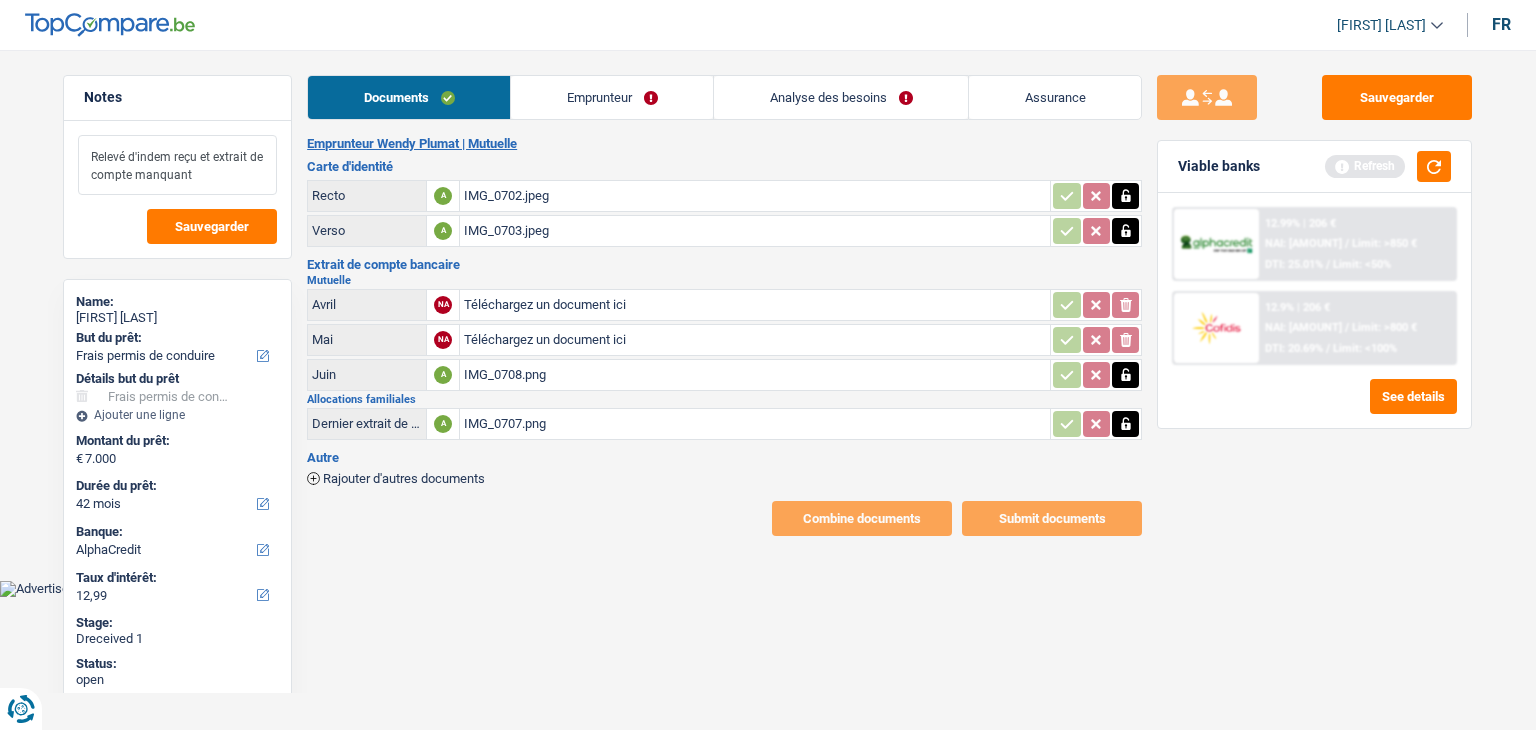 click on "Relevé d'indem reçu et extrait de compte manquant" at bounding box center (177, 165) 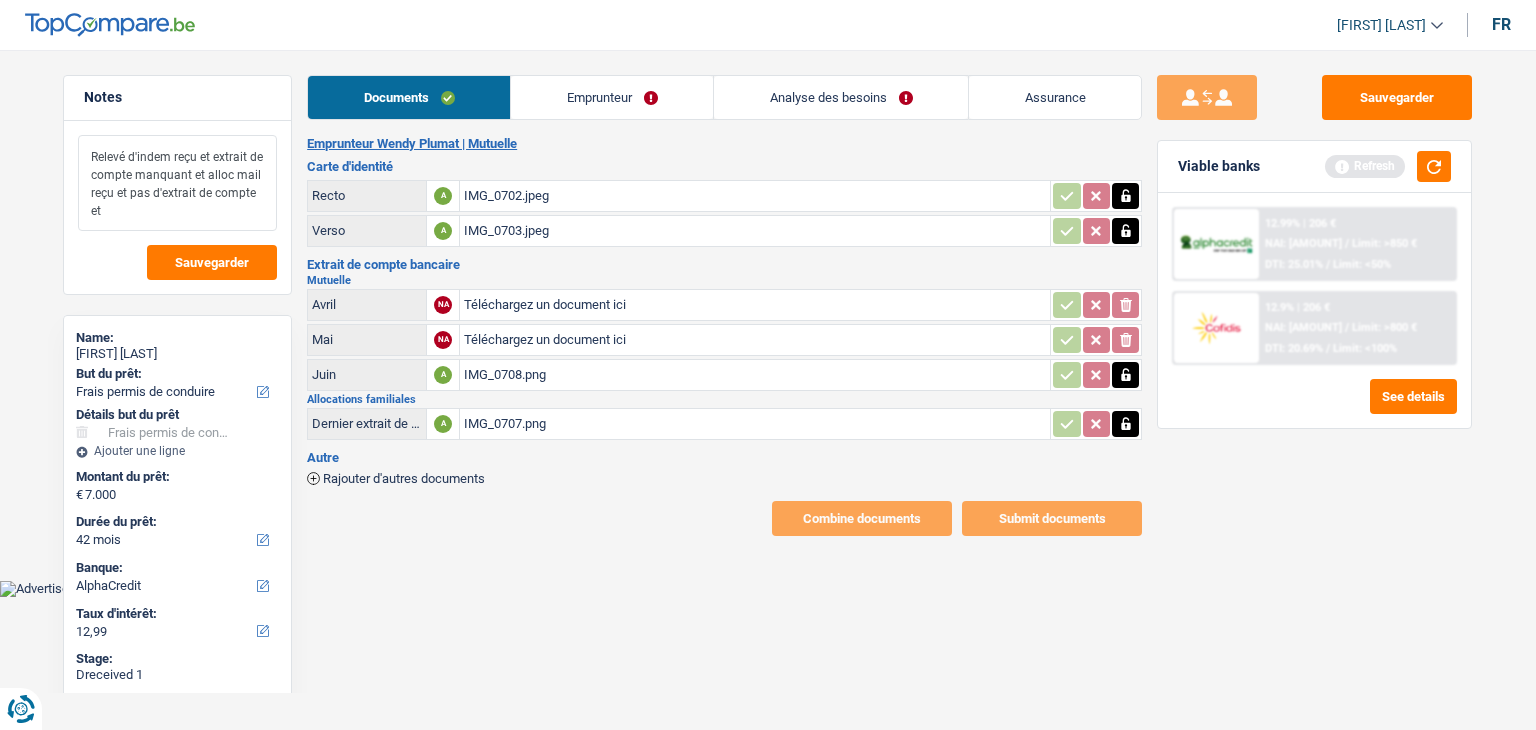 click on "Relevé d'indem reçu et extrait de compte manquant et alloc mail reçu et pas d'extrait de compte et" at bounding box center [177, 183] 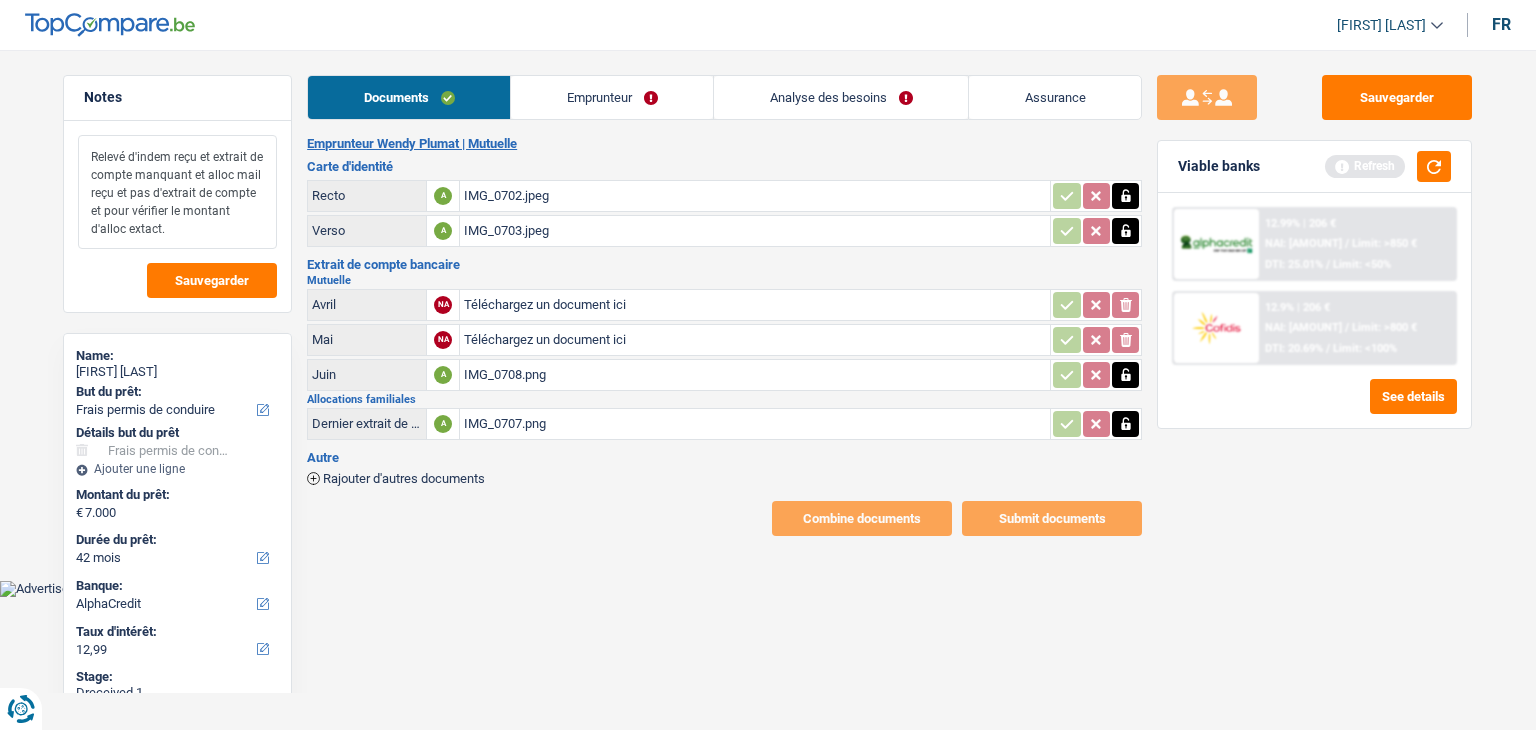 click on "Relevé d'indem reçu et extrait de compte manquant et alloc mail reçu et pas d'extrait de compte et pour vérifier le montant d'alloc extact." at bounding box center [177, 192] 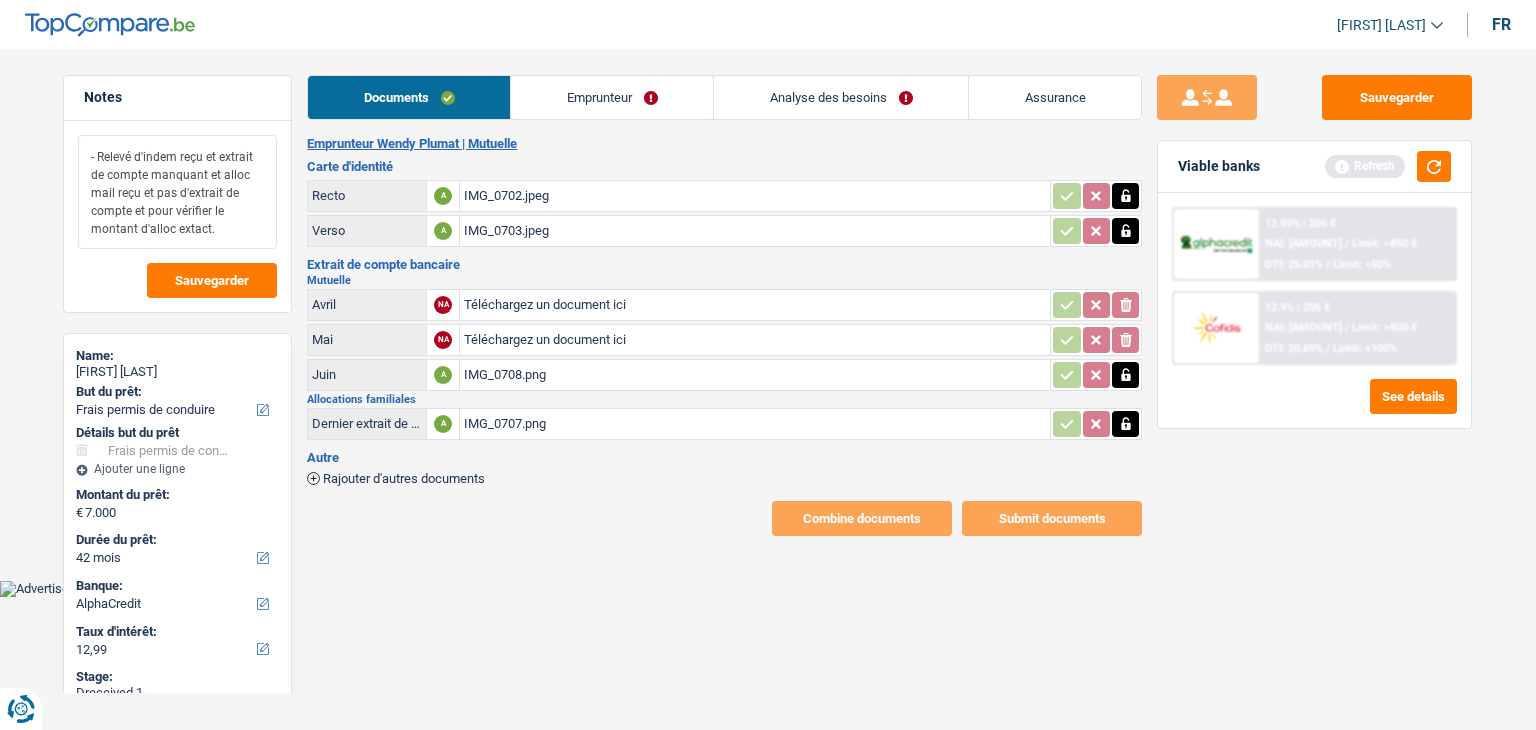 click on "- Relevé d'indem reçu et extrait de compte manquant et alloc mail reçu et pas d'extrait de compte et pour vérifier le montant d'alloc extact." at bounding box center [177, 192] 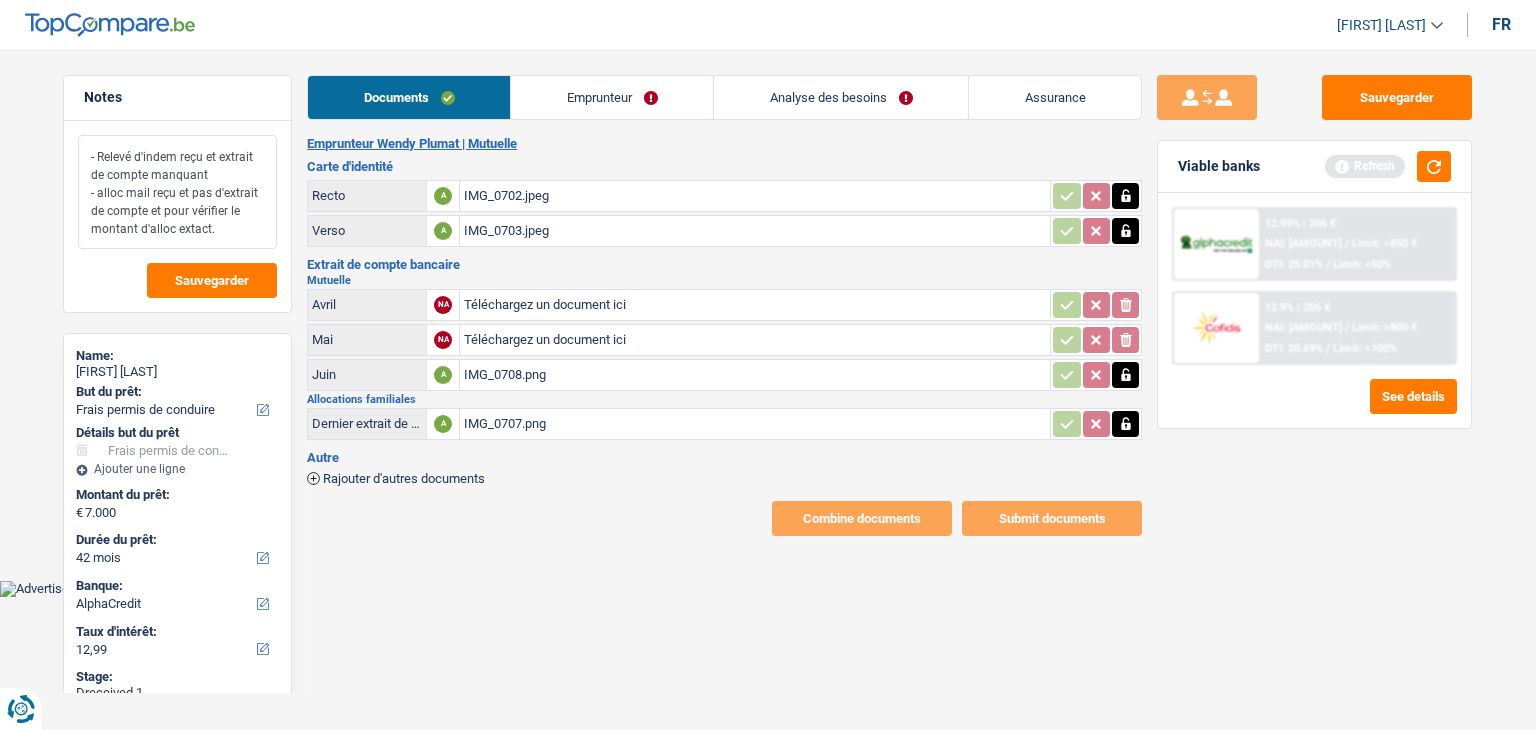 drag, startPoint x: 220, startPoint y: 231, endPoint x: 152, endPoint y: 201, distance: 74.323616 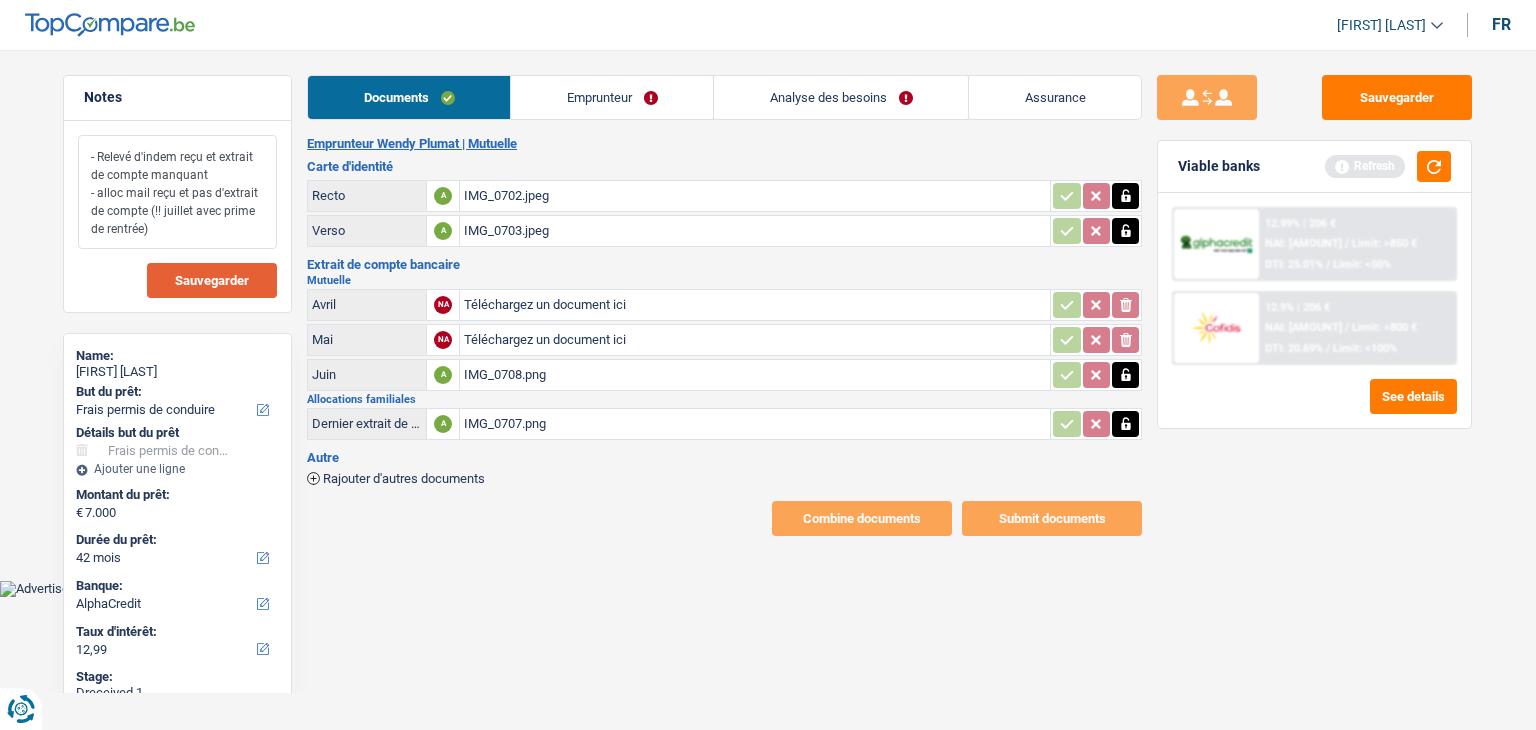 type on "- Relevé d'indem reçu et extrait de compte manquant
- alloc mail reçu et pas d'extrait de compte (!! juillet avec prime de rentrée)" 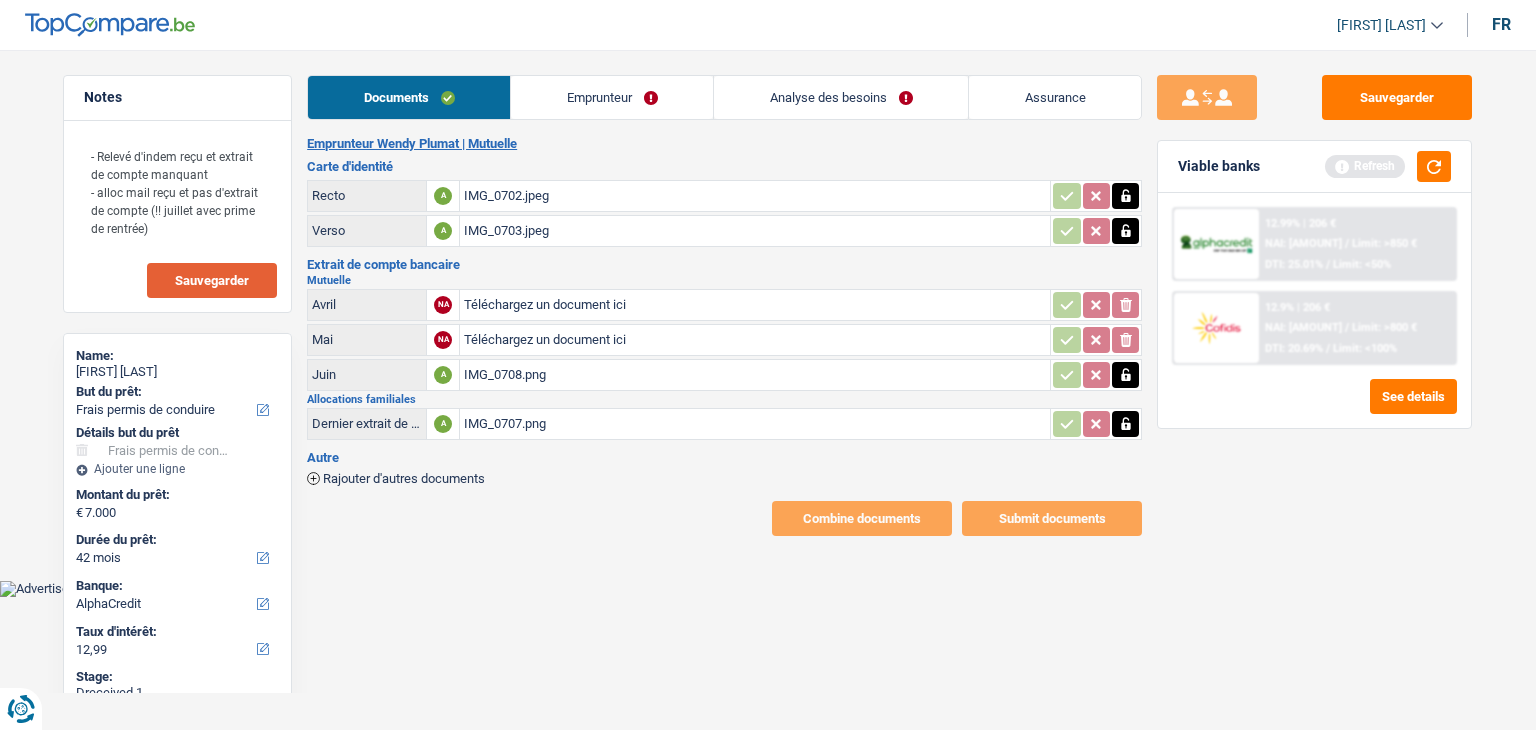 click on "Sauvegarder" at bounding box center [212, 280] 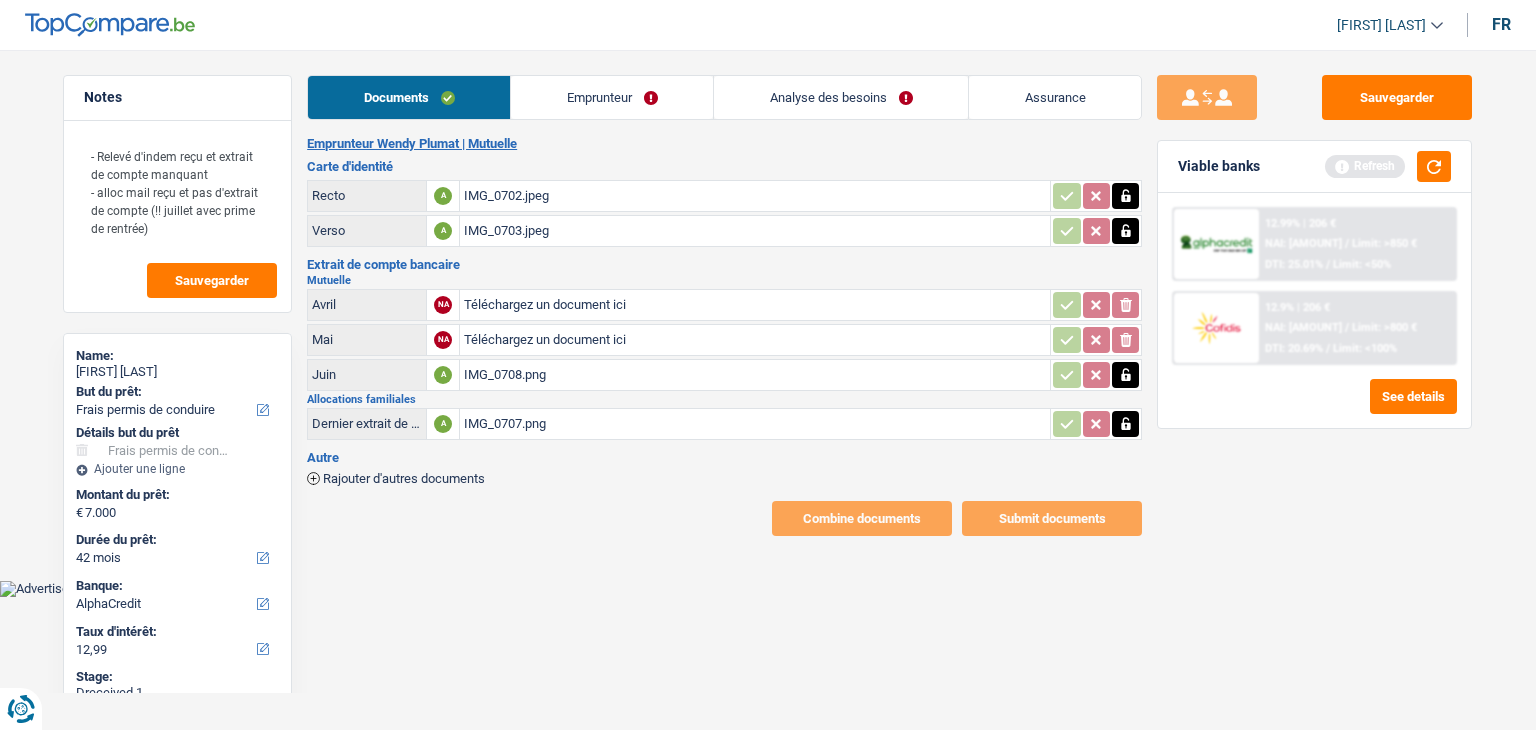 click on "Emprunteur" at bounding box center [612, 97] 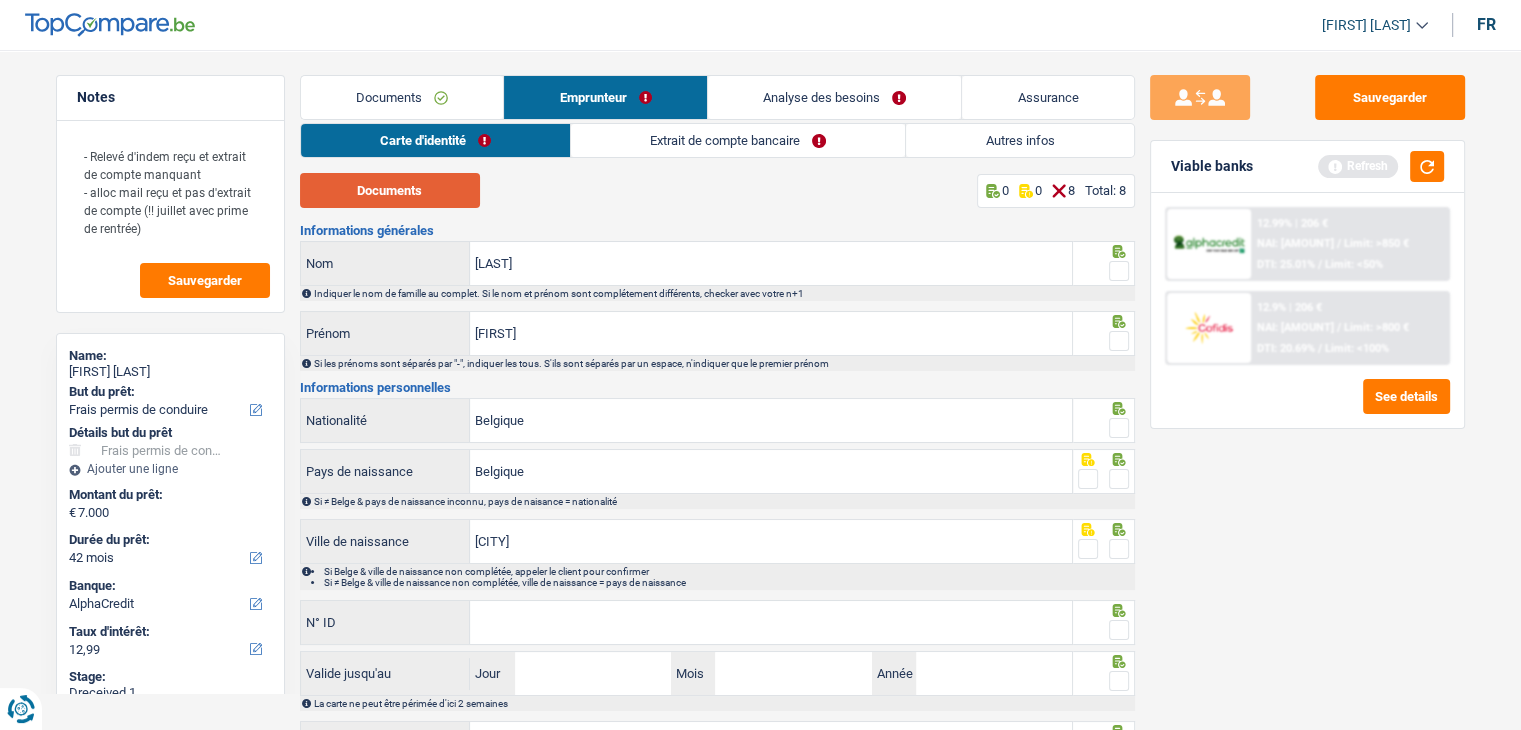 click on "Documents" at bounding box center (390, 190) 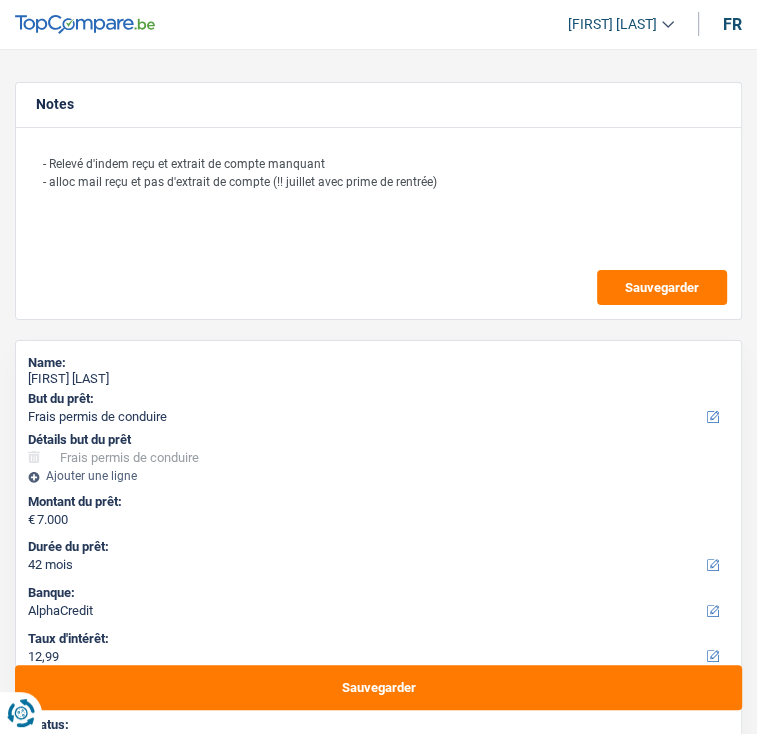 type 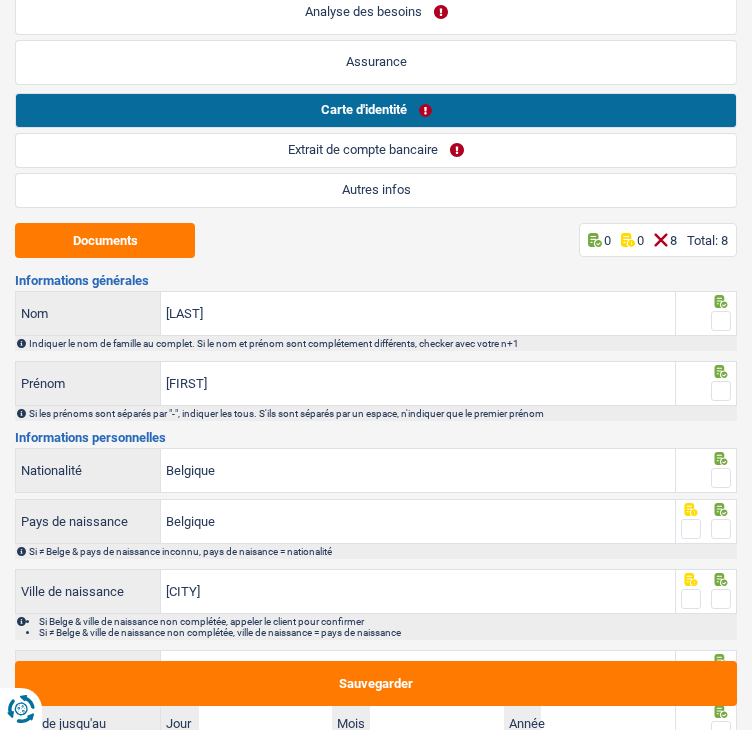scroll, scrollTop: 800, scrollLeft: 0, axis: vertical 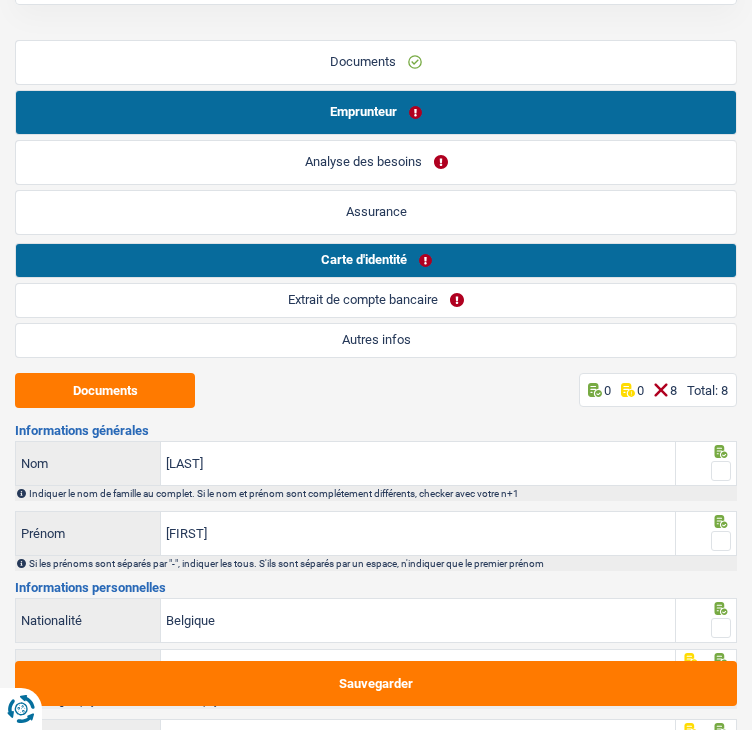 click at bounding box center (721, 471) 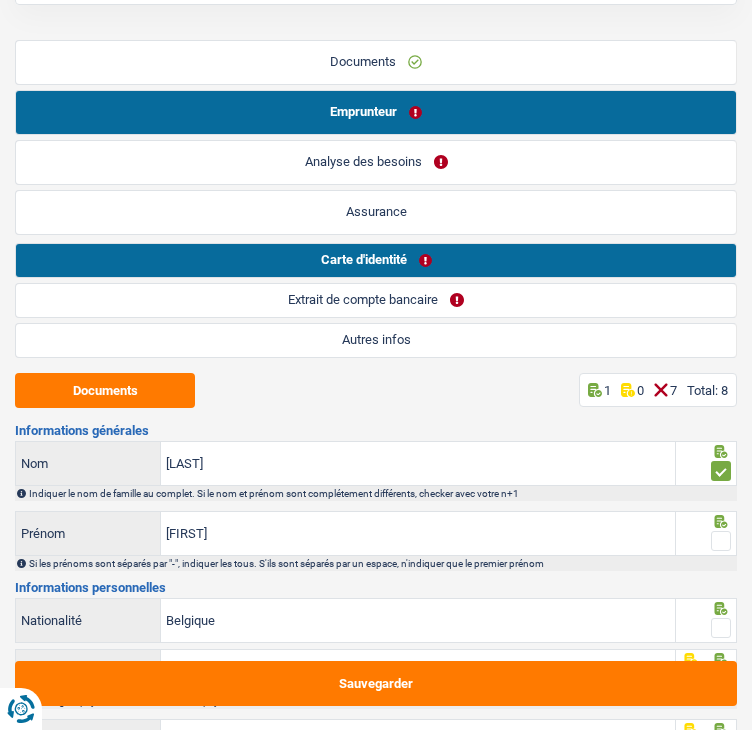 click at bounding box center [721, 541] 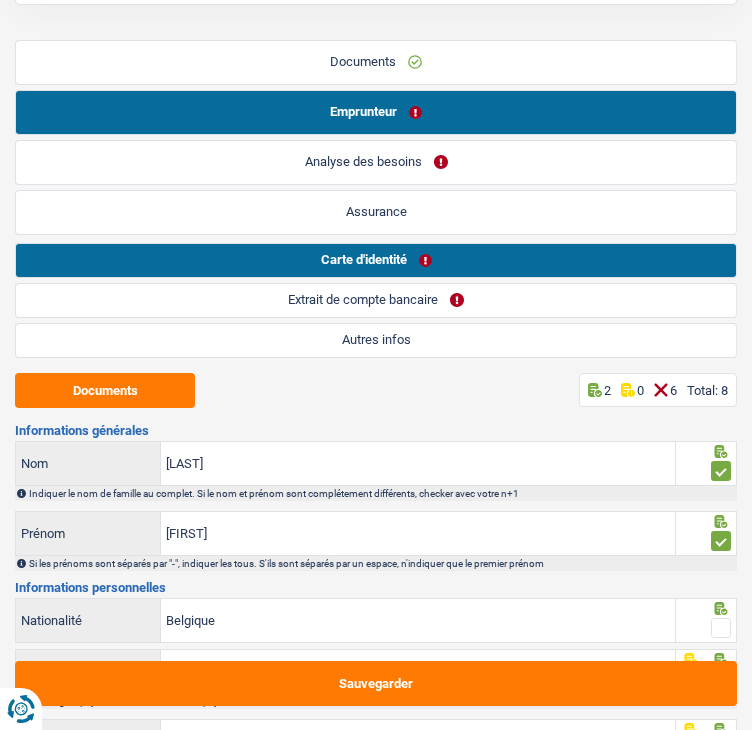 click at bounding box center (721, 628) 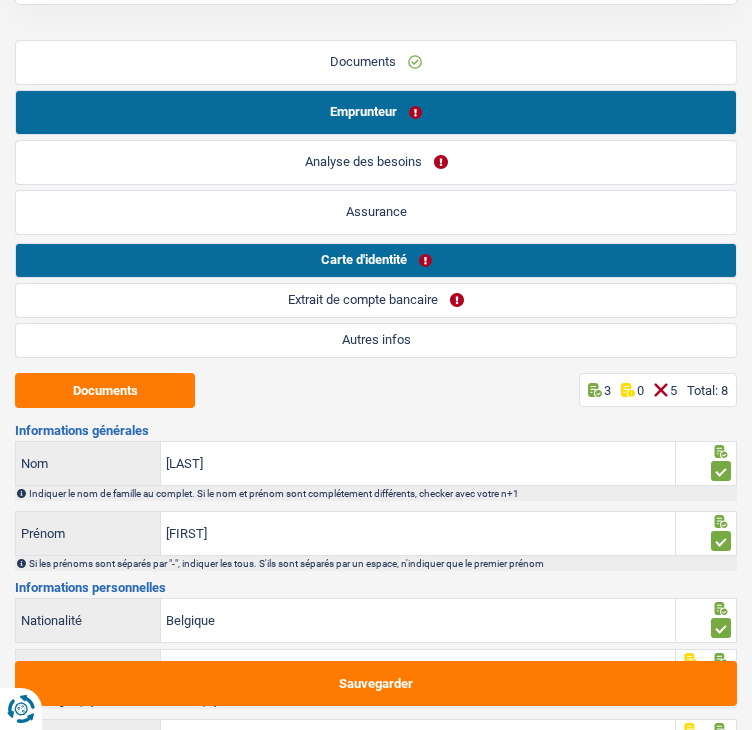 click at bounding box center (721, 679) 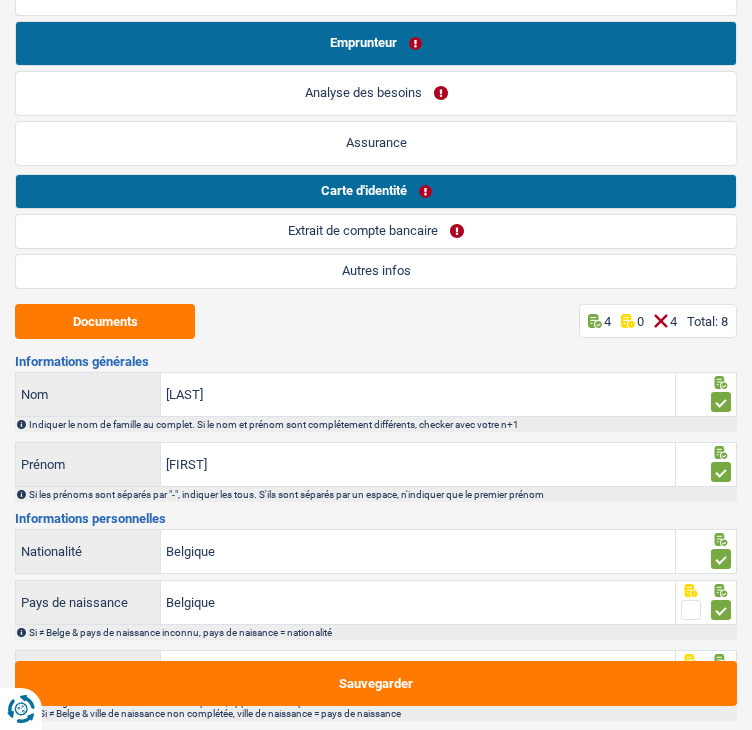 scroll, scrollTop: 900, scrollLeft: 0, axis: vertical 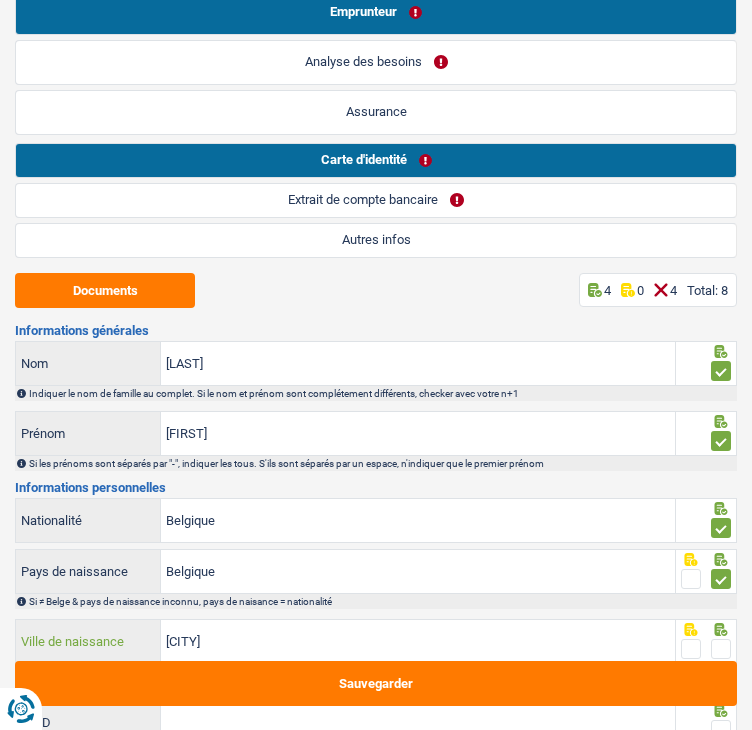 click on "[CITY]" at bounding box center [418, 641] 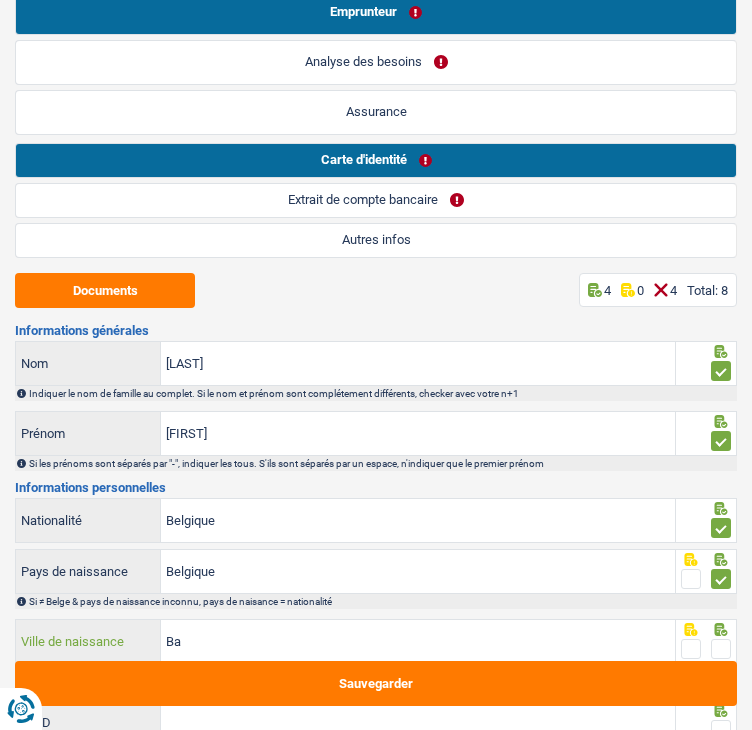 type on "B" 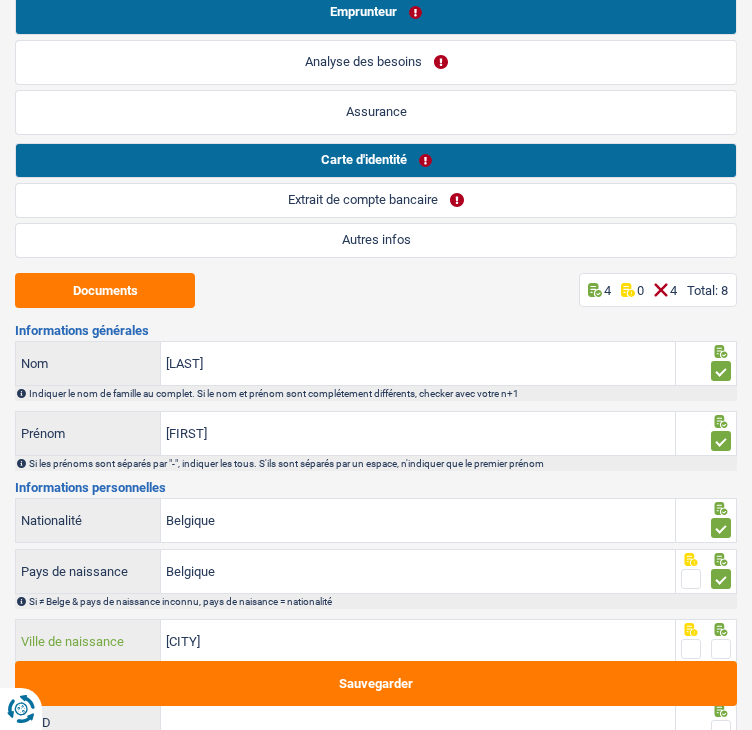 type on "[CITY]" 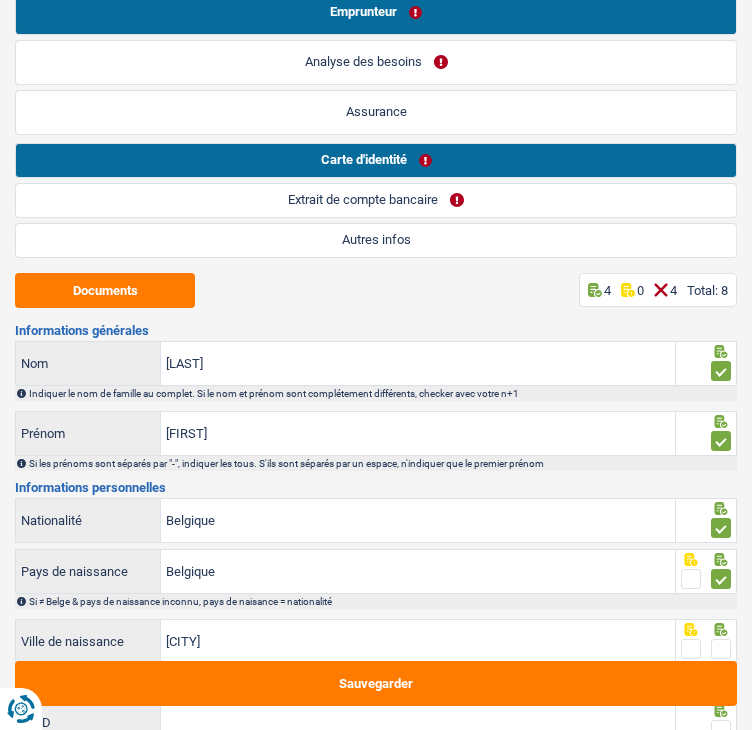 click at bounding box center (721, 649) 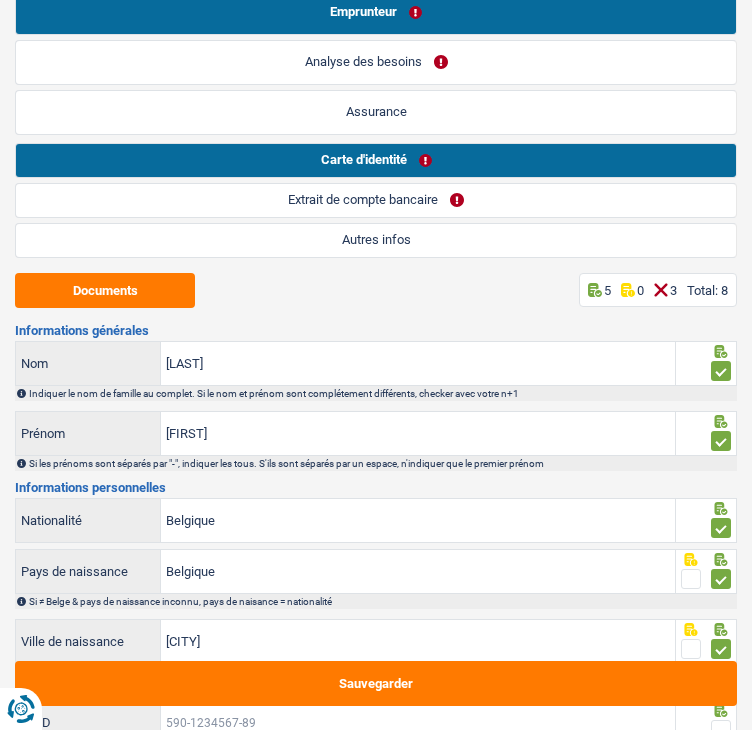 click on "N° ID" at bounding box center (418, 722) 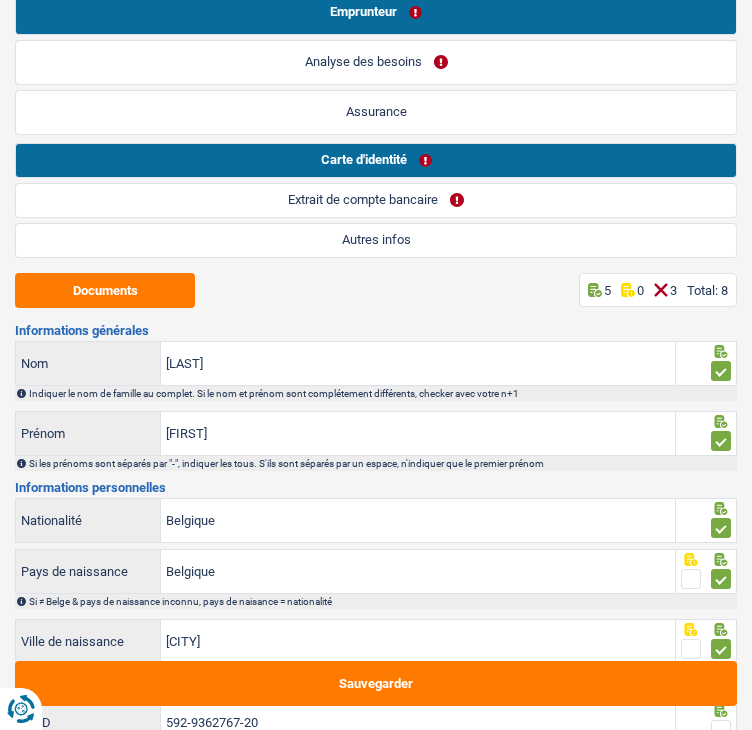 type on "592-9362767-20" 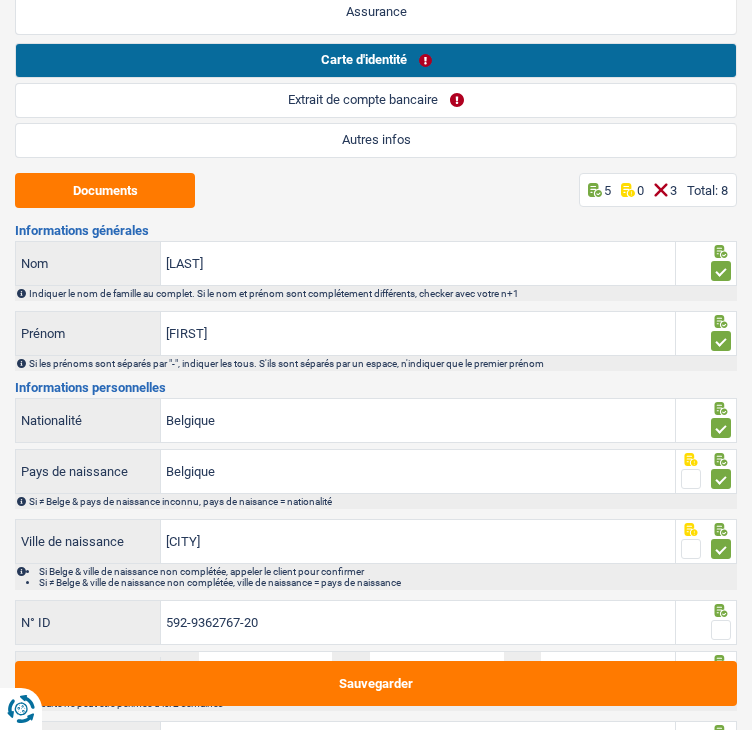 type on "2029" 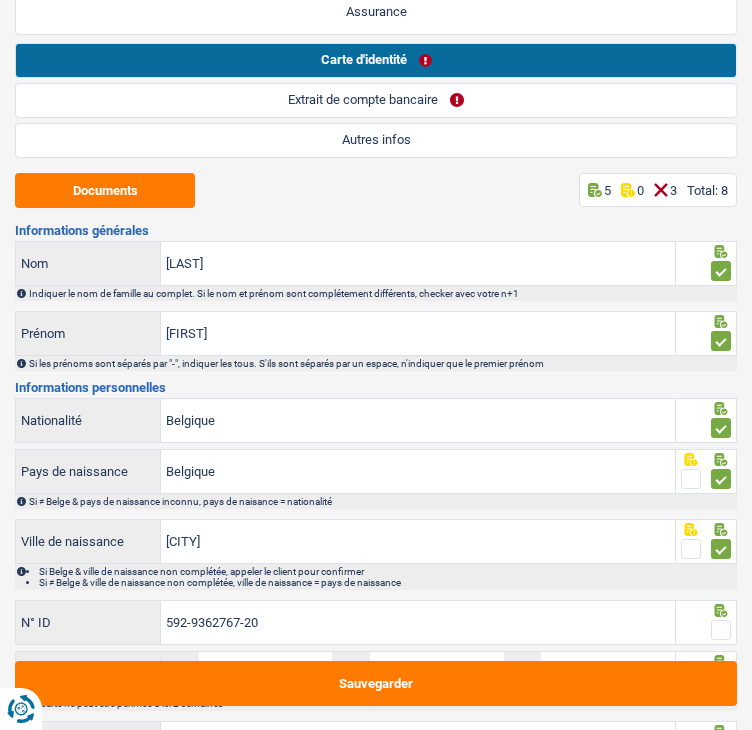 click on "[DATE]" at bounding box center [418, 743] 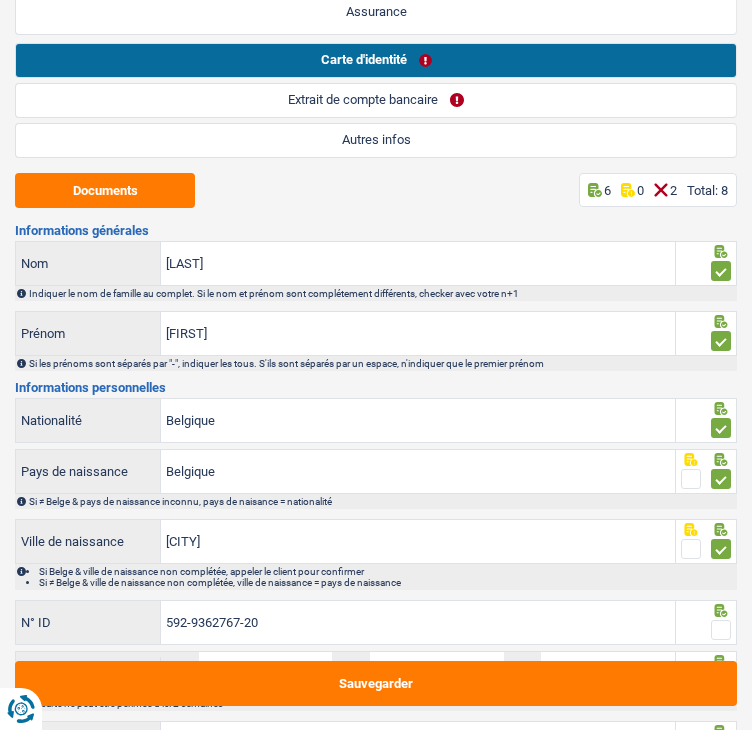 drag, startPoint x: 721, startPoint y: 384, endPoint x: 725, endPoint y: 397, distance: 13.601471 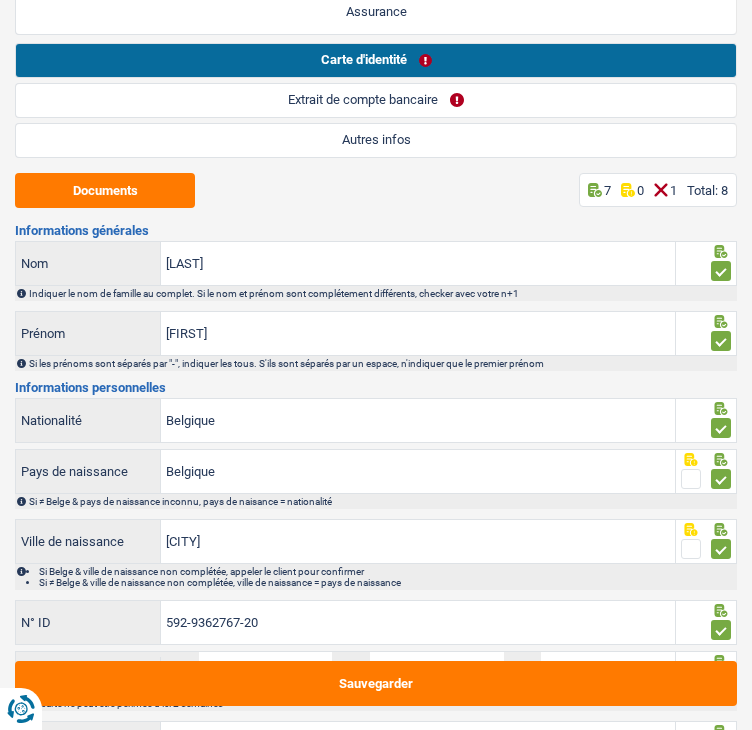 click at bounding box center (721, 751) 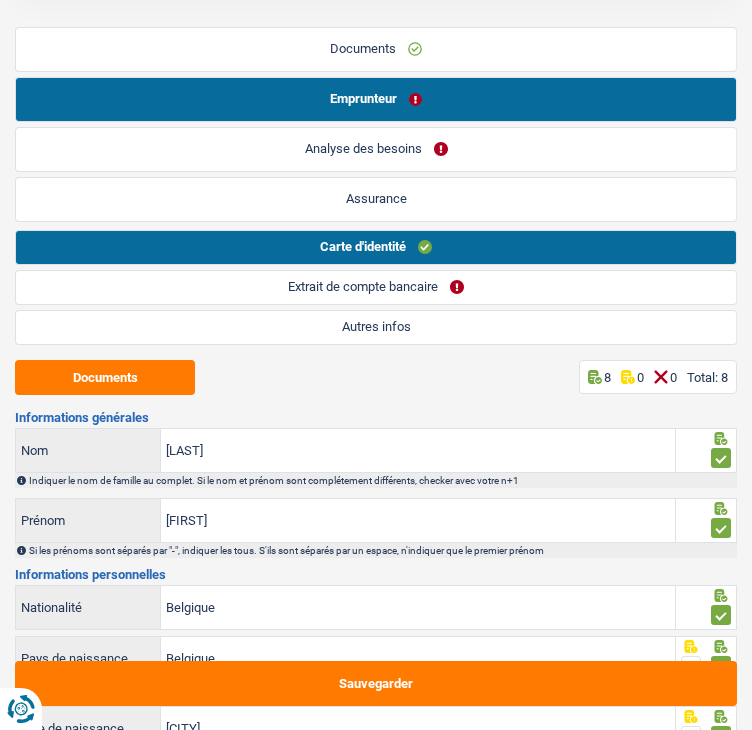 scroll, scrollTop: 812, scrollLeft: 0, axis: vertical 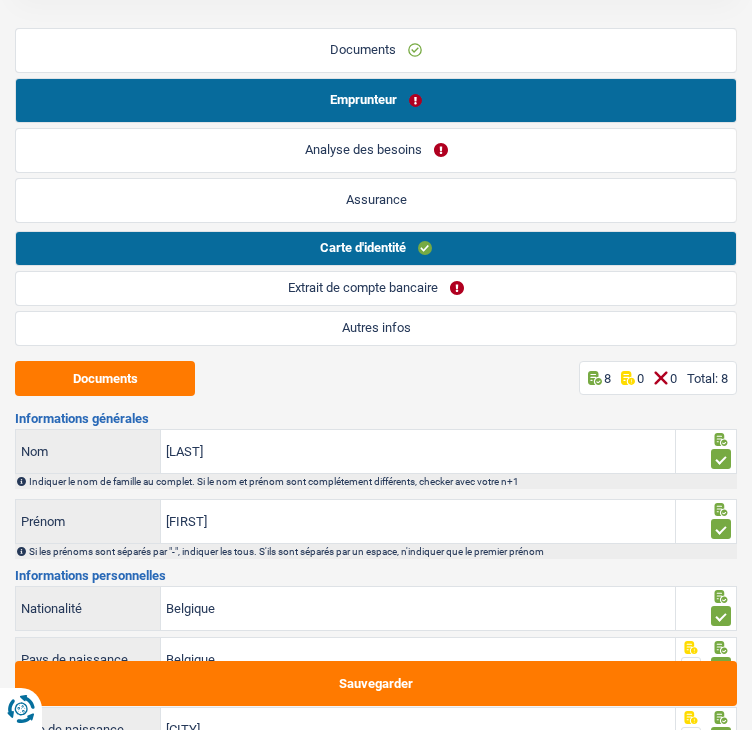 click on "Extrait de compte bancaire" at bounding box center (376, 288) 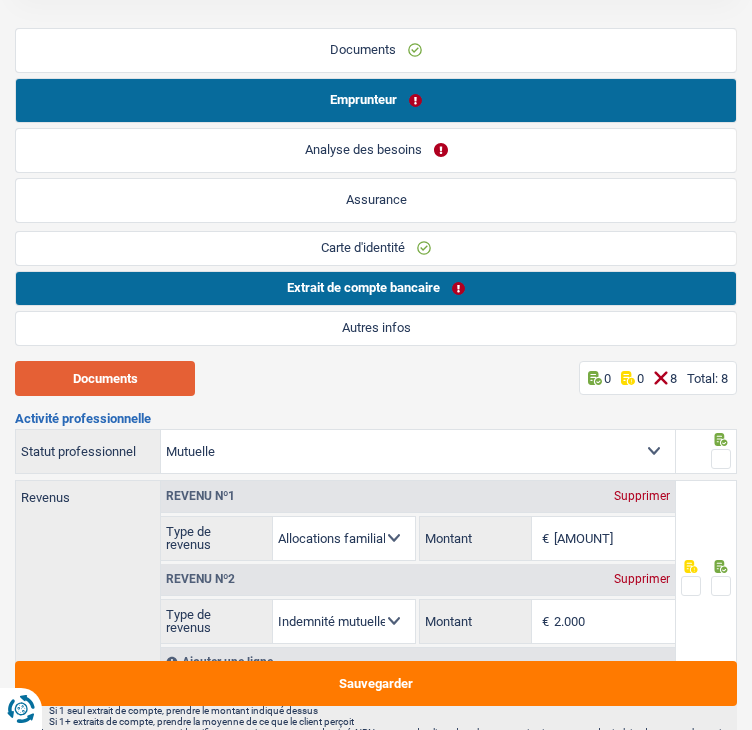 click on "Documents" at bounding box center (105, 378) 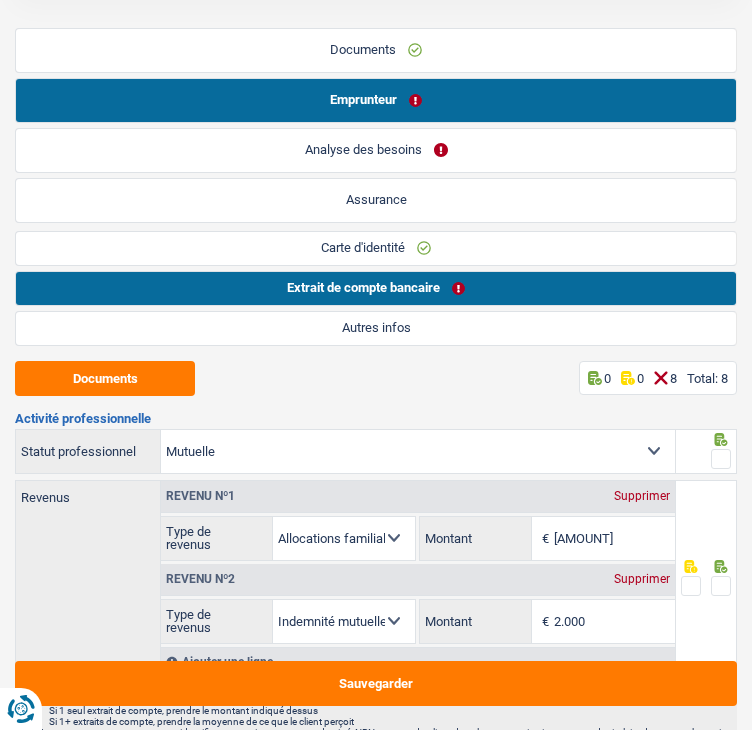 click on "Ouvrier Employé privé Employé public Invalide Indépendant Pensionné Chômeur Mutuelle Femme au foyer Sans profession Allocataire sécurité/Intégration social (SPF Sécurité Sociale, CPAS) Etudiant Profession libérale Commerçant Rentier Pré-pensionné
Sélectionner une option" at bounding box center (418, 451) 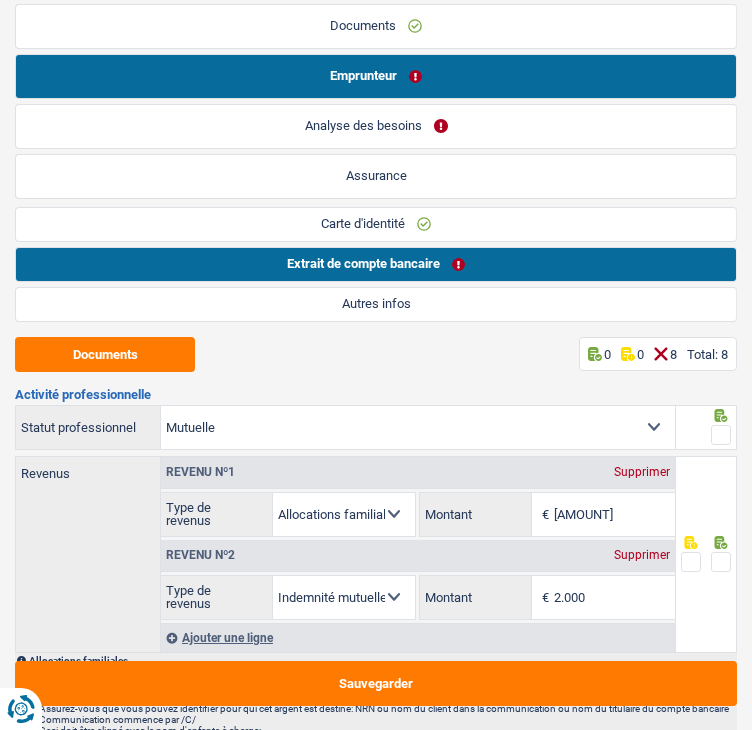 scroll, scrollTop: 912, scrollLeft: 0, axis: vertical 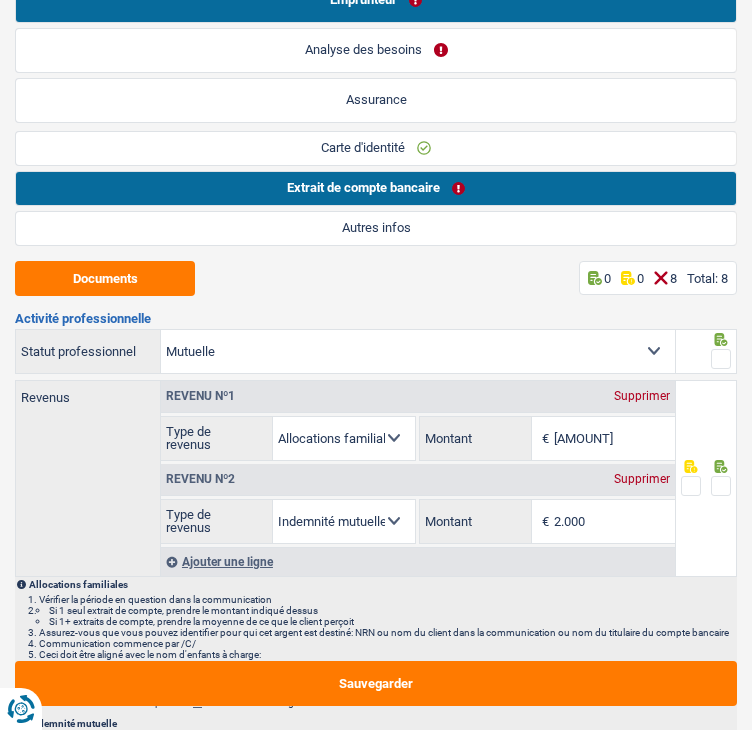 click on "Allocation d'handicap Allocations chômage Allocations familiales Chèques repas Complément d'entreprise Indemnité mutuelle Indépendant complémentaire Mensuel net Pension Pension alimentaire Pension d'invalidité Revenu d'intégration sociale Revenus locatifs Autres revenus
Sélectionner une option" at bounding box center [344, 521] 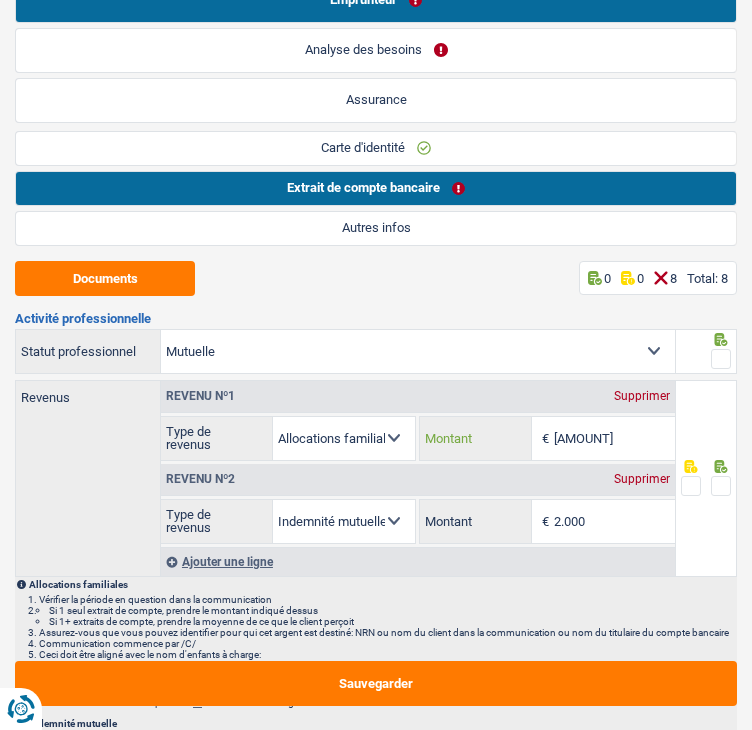 click on "[AMOUNT]" at bounding box center [614, 438] 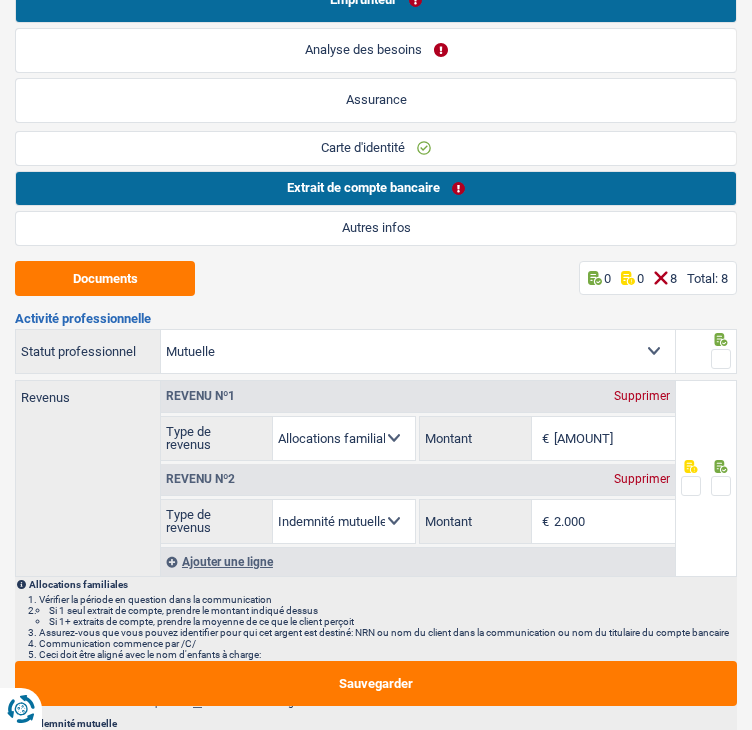 click at bounding box center (721, 486) 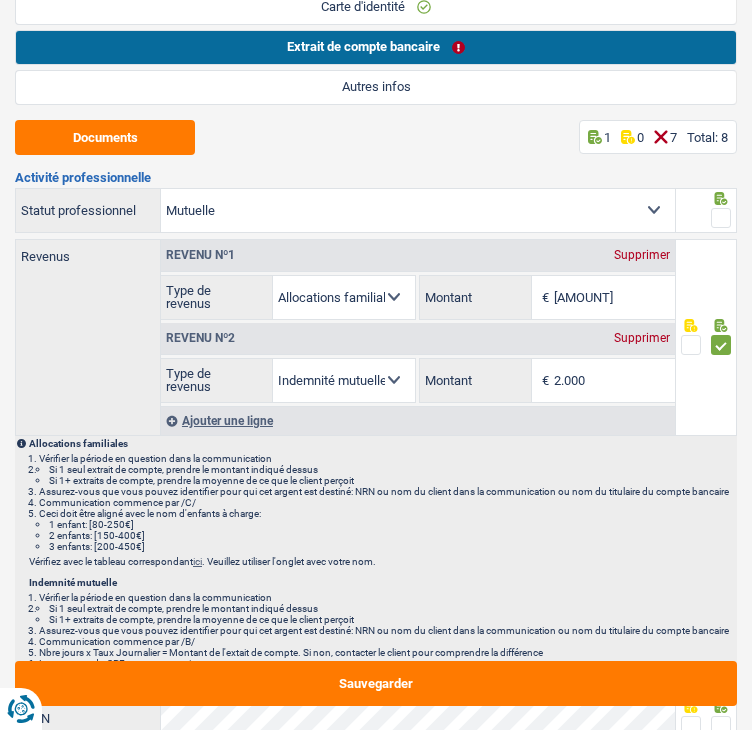 scroll, scrollTop: 1212, scrollLeft: 0, axis: vertical 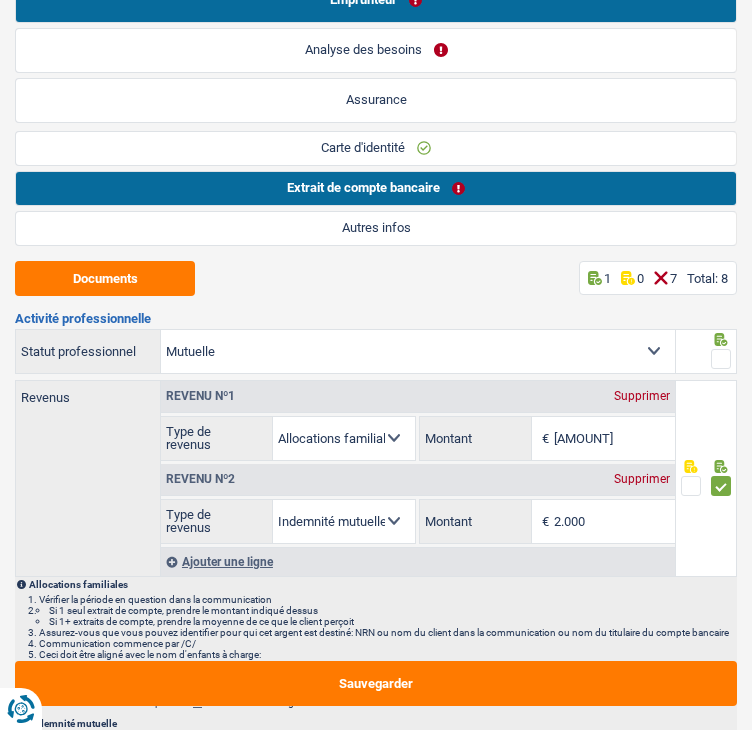 click at bounding box center (691, 486) 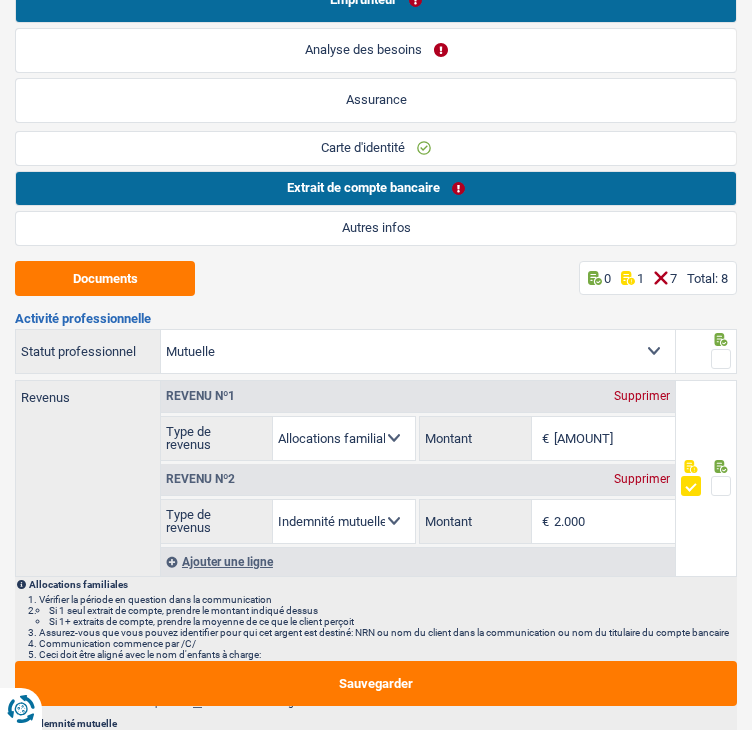 click at bounding box center (721, 359) 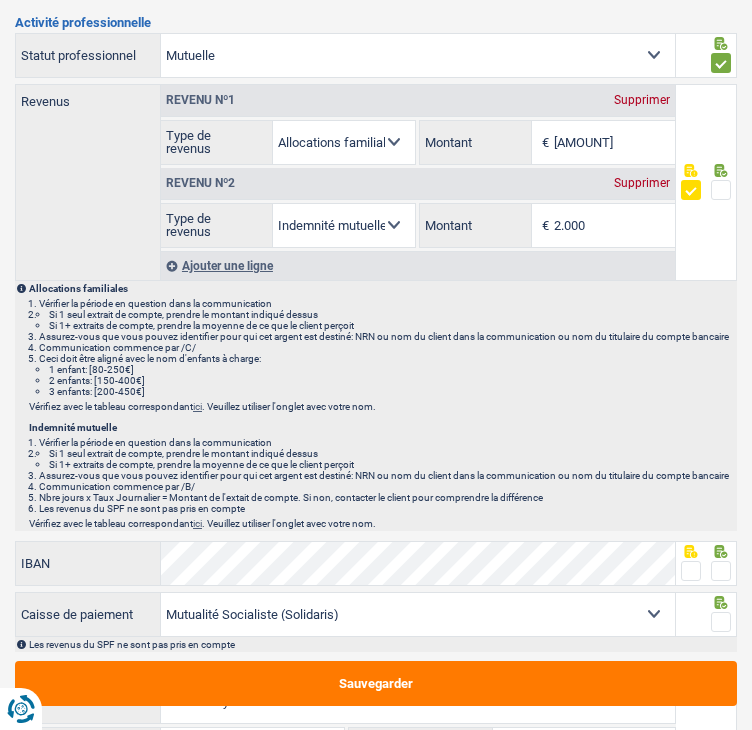 scroll, scrollTop: 1212, scrollLeft: 0, axis: vertical 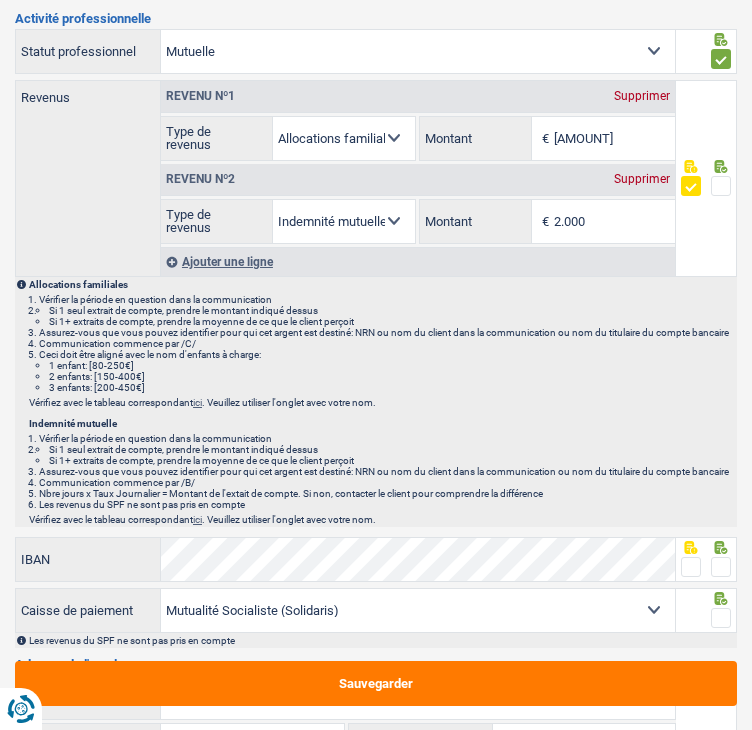 click at bounding box center [691, 567] 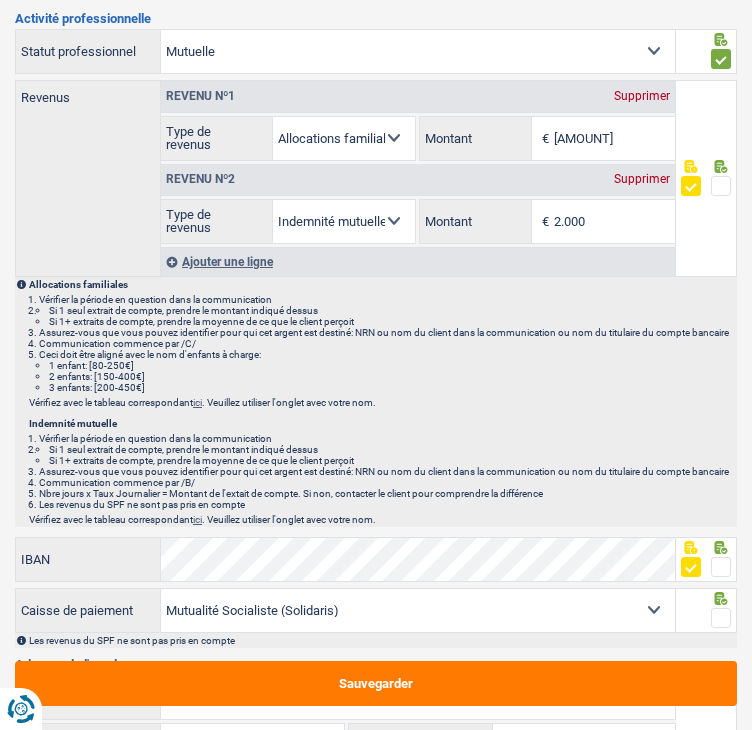click at bounding box center [721, 618] 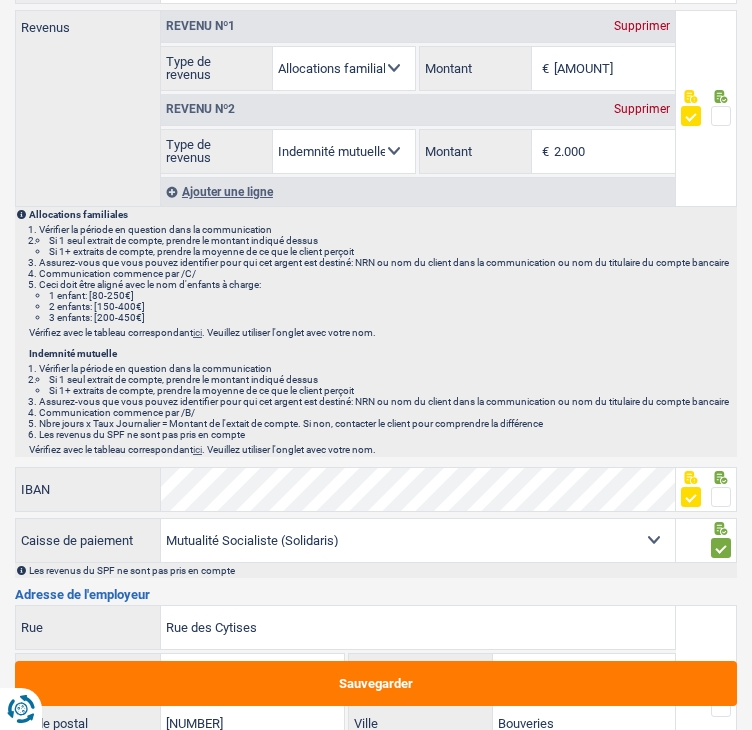 scroll, scrollTop: 1312, scrollLeft: 0, axis: vertical 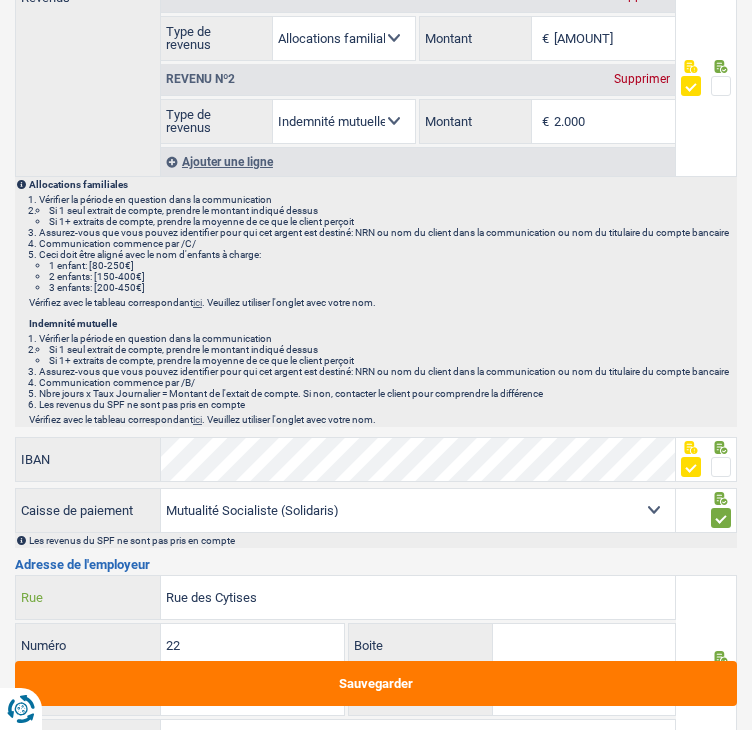 drag, startPoint x: 249, startPoint y: 392, endPoint x: 11, endPoint y: 391, distance: 238.0021 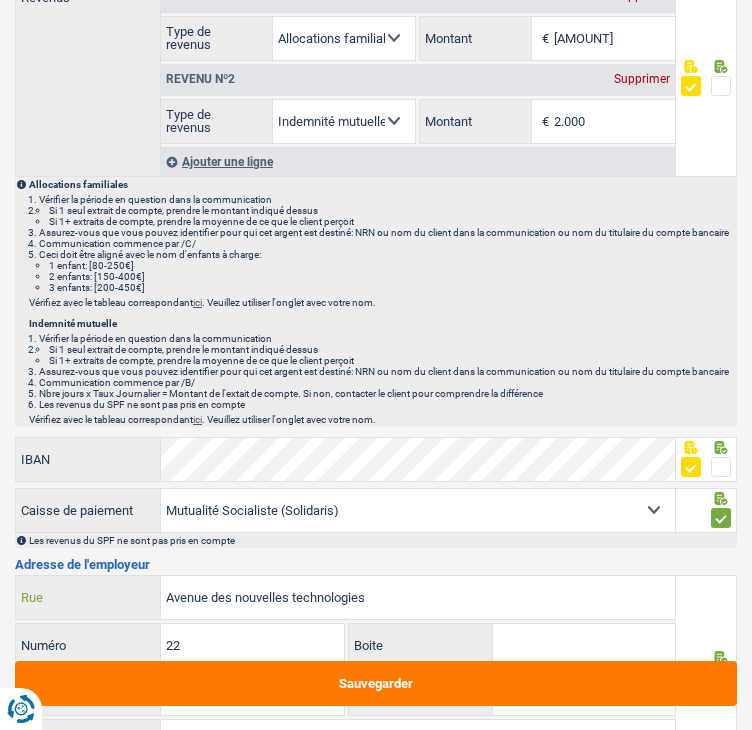 type on "Avenue des nouvelles technologies" 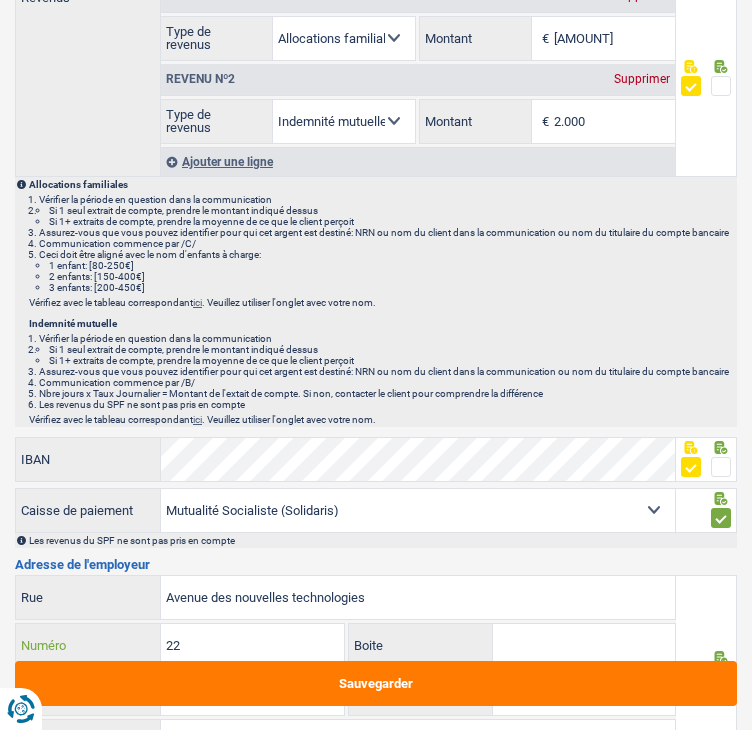 drag, startPoint x: 183, startPoint y: 423, endPoint x: 80, endPoint y: 437, distance: 103.947105 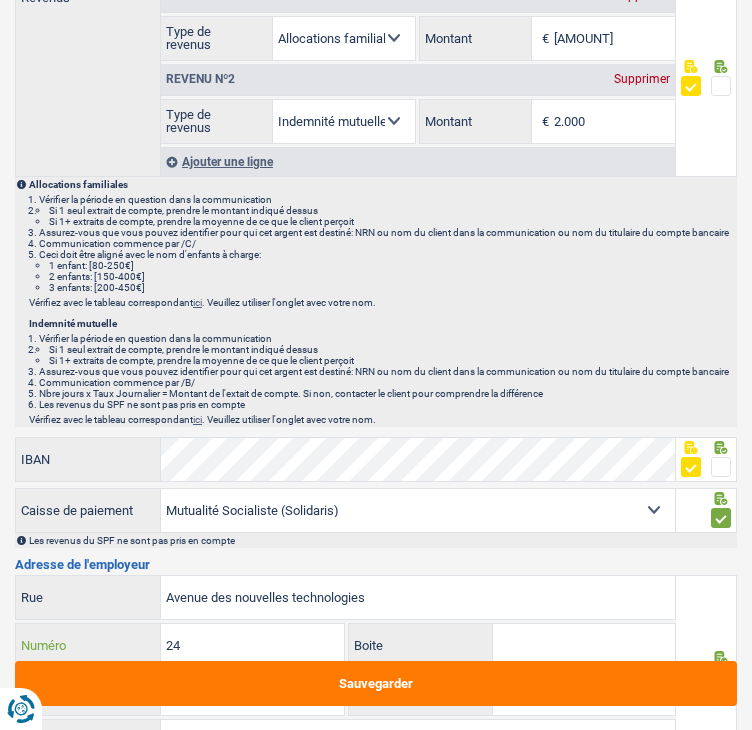 type on "24" 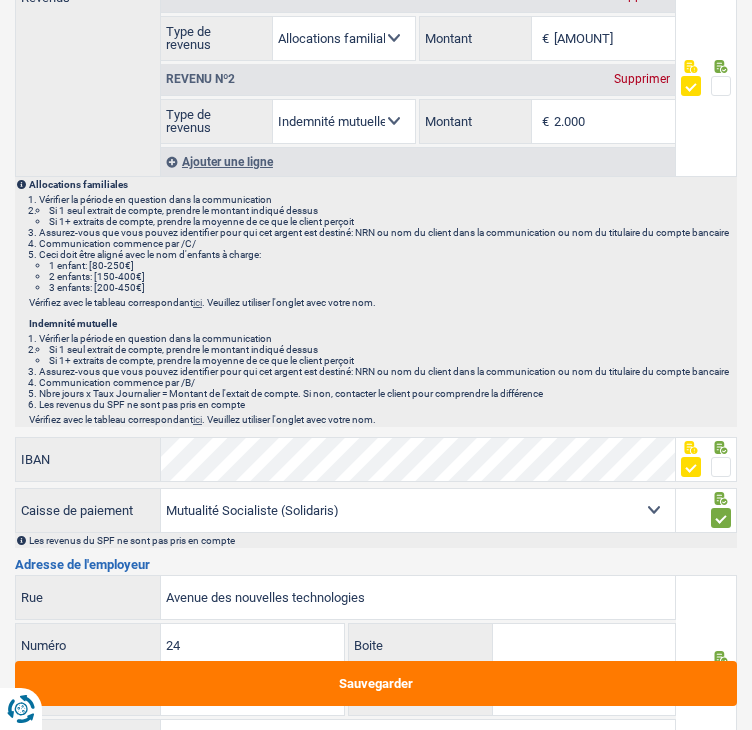 click on "Boite" at bounding box center [584, 645] 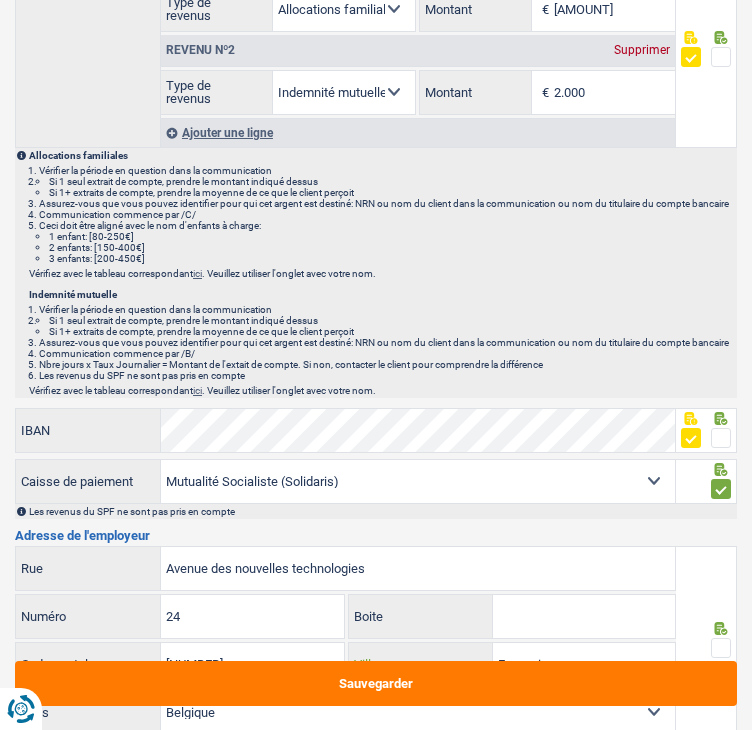 scroll, scrollTop: 1312, scrollLeft: 0, axis: vertical 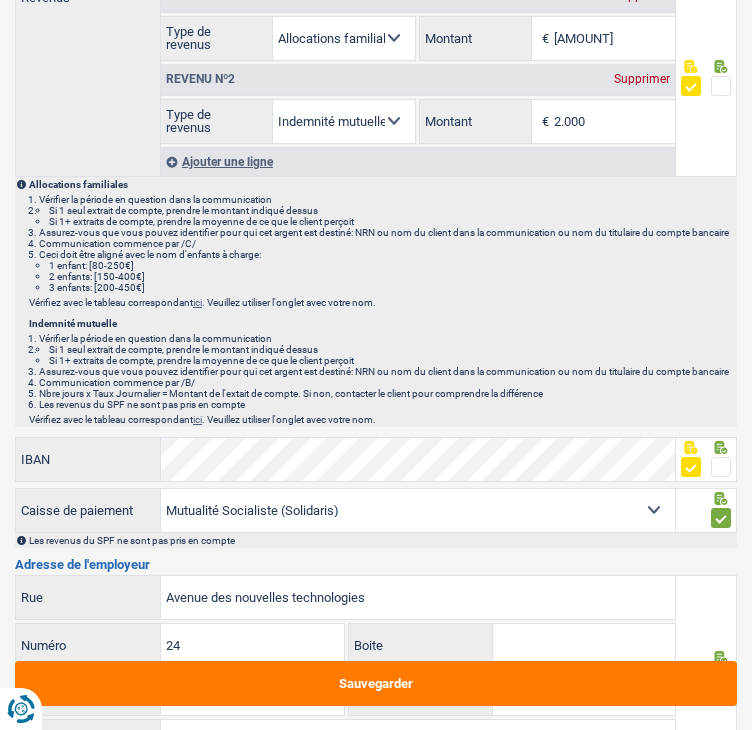 type on "Frameries" 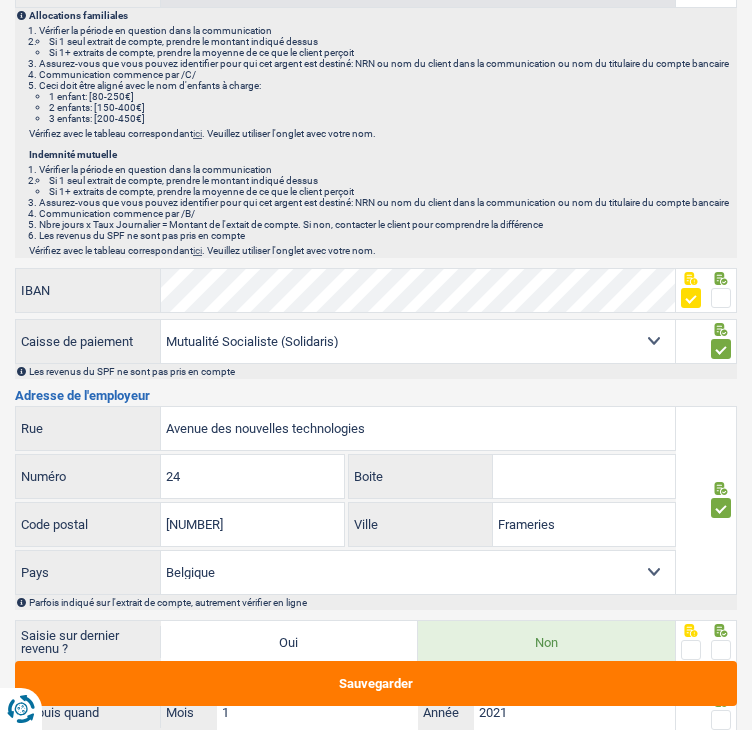 scroll, scrollTop: 1512, scrollLeft: 0, axis: vertical 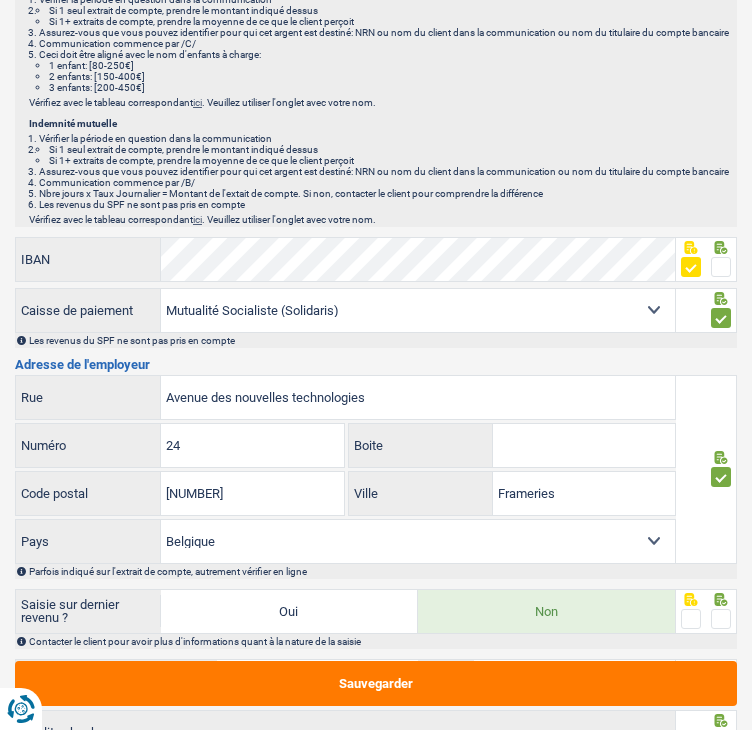 click at bounding box center (691, 619) 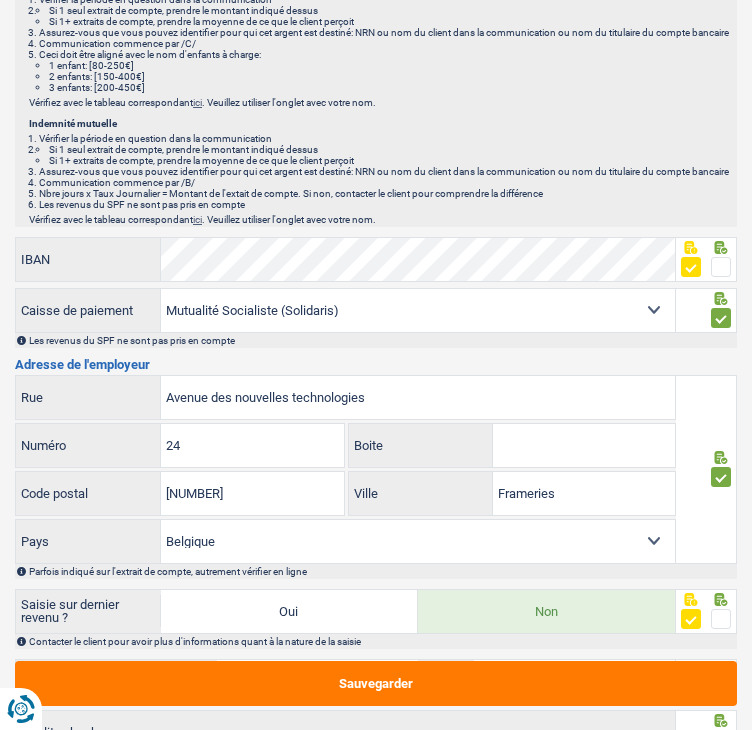 click at bounding box center (721, 689) 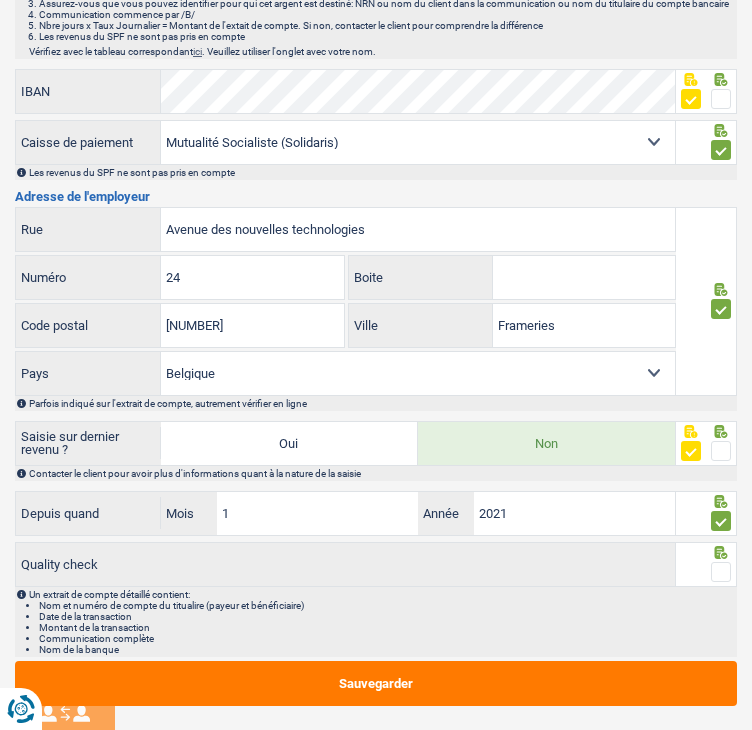scroll, scrollTop: 1712, scrollLeft: 0, axis: vertical 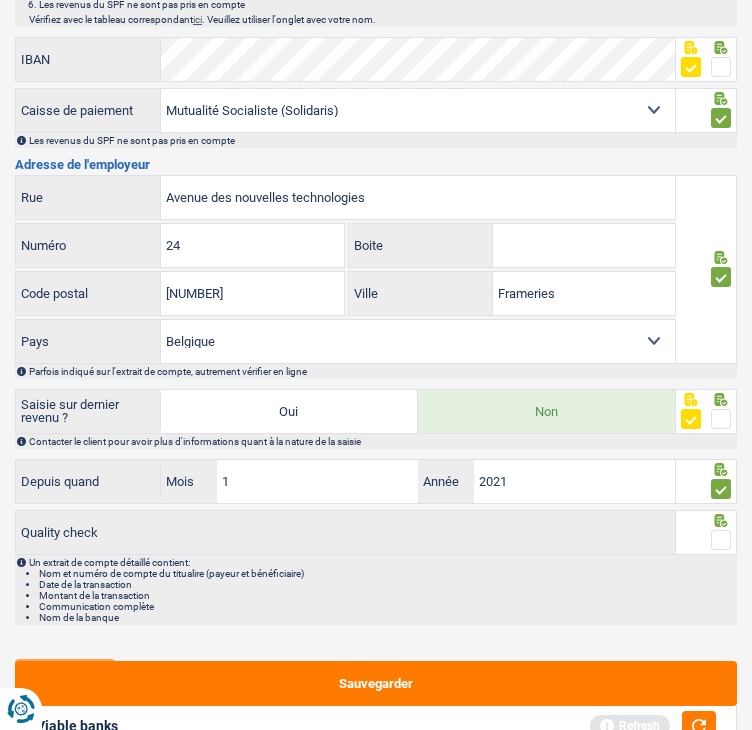 click at bounding box center [721, 540] 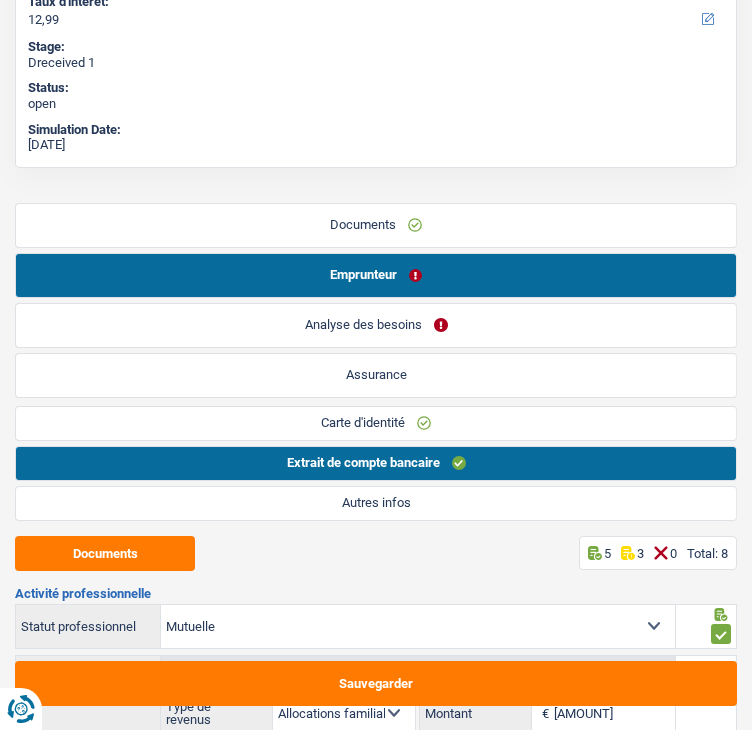 scroll, scrollTop: 512, scrollLeft: 0, axis: vertical 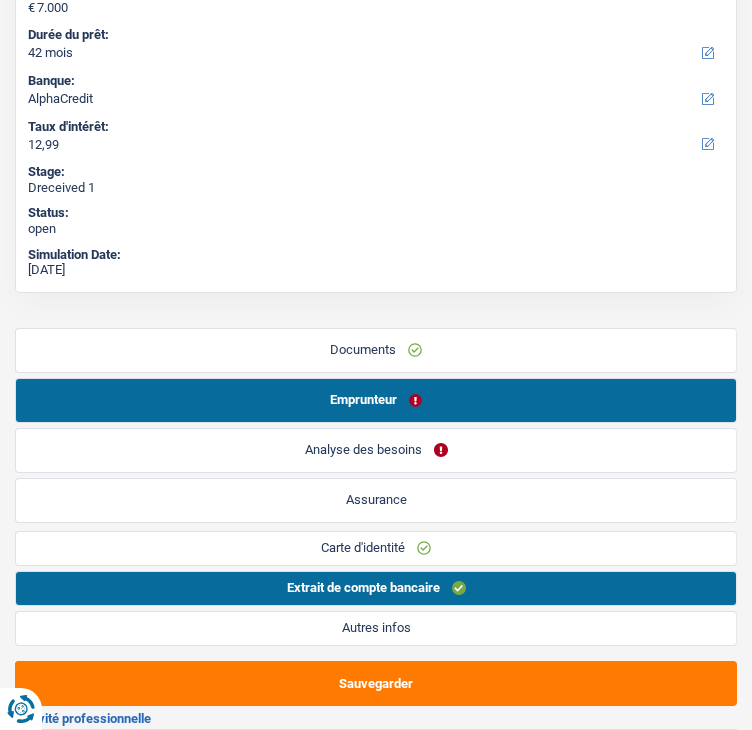 click on "Autres infos" at bounding box center [376, 628] 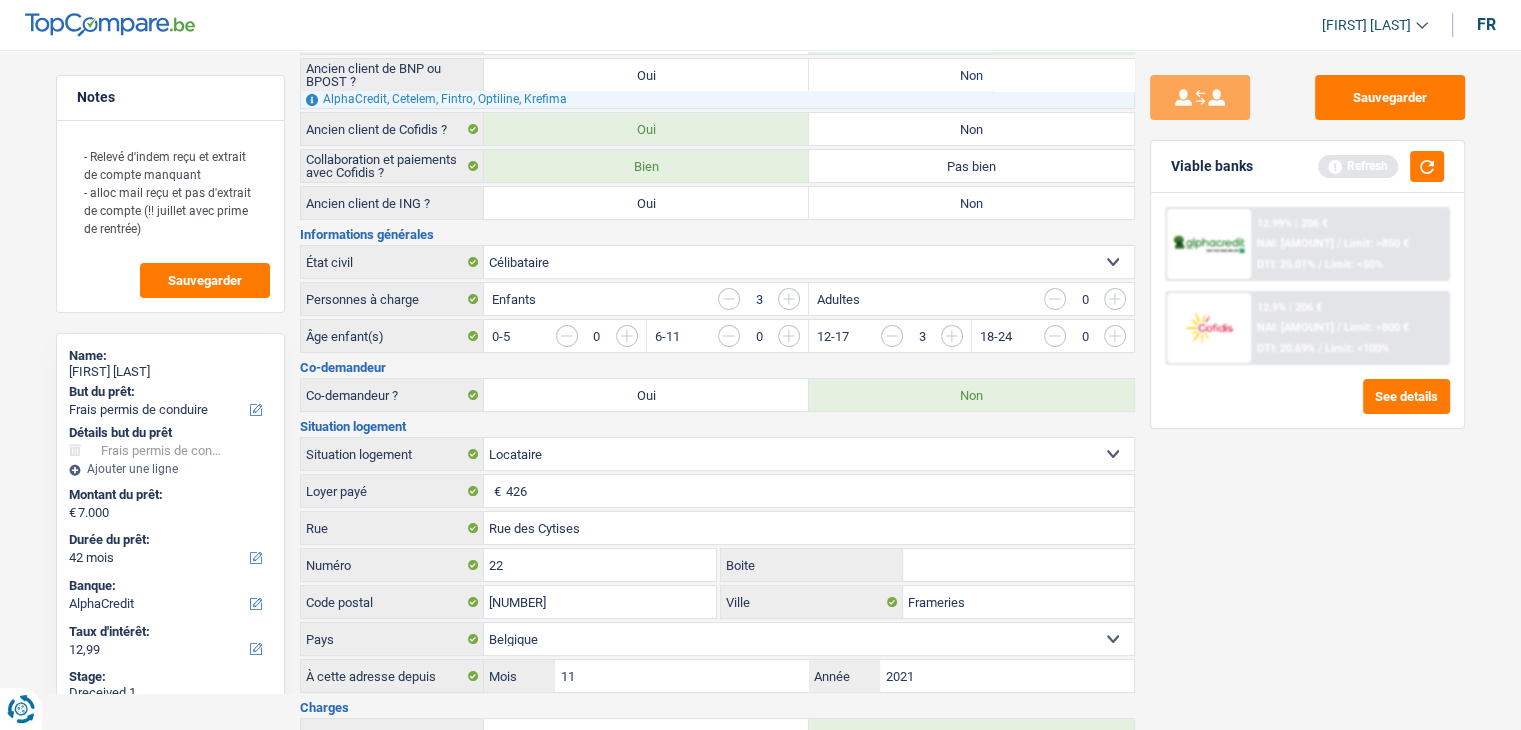 scroll, scrollTop: 300, scrollLeft: 0, axis: vertical 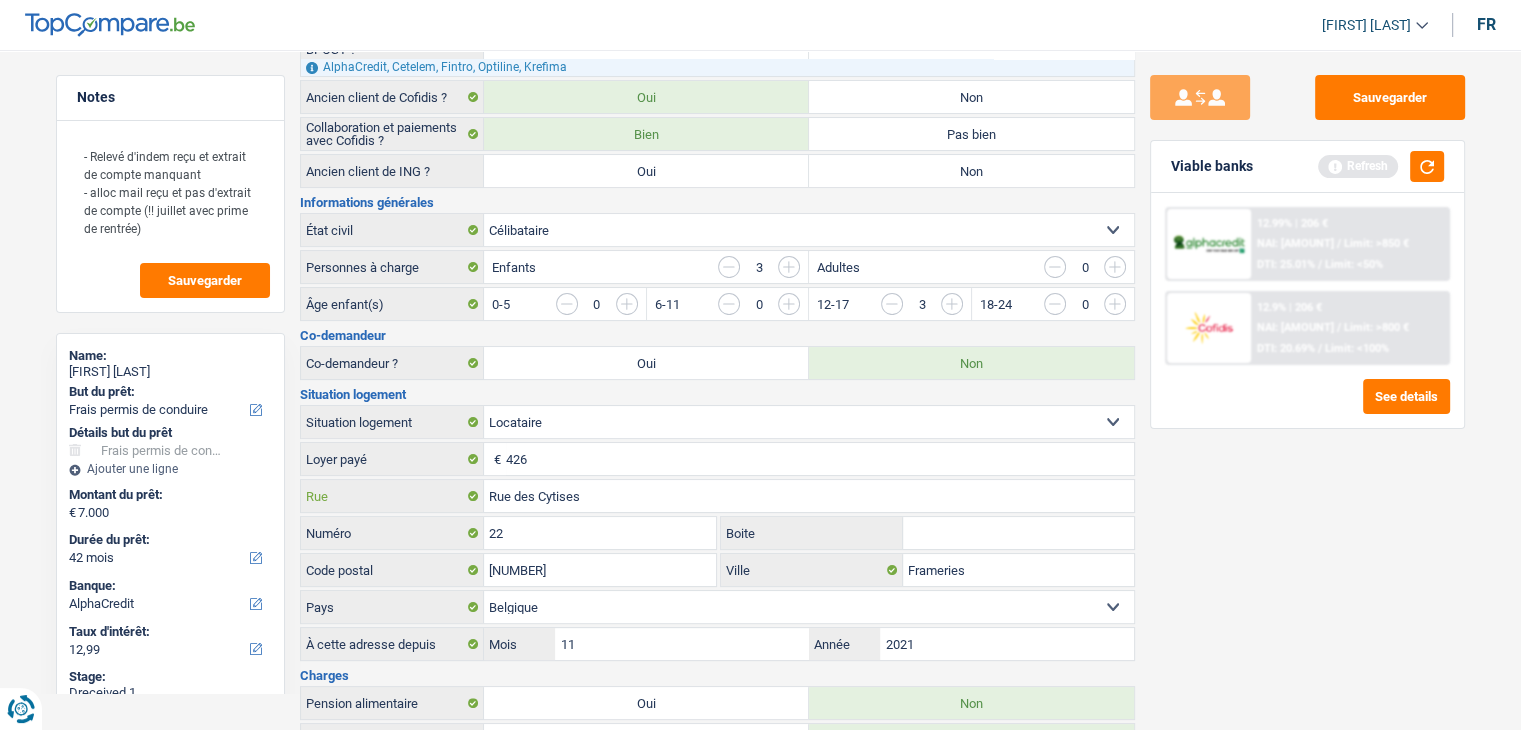 click on "Rue des Cytises" at bounding box center [809, 496] 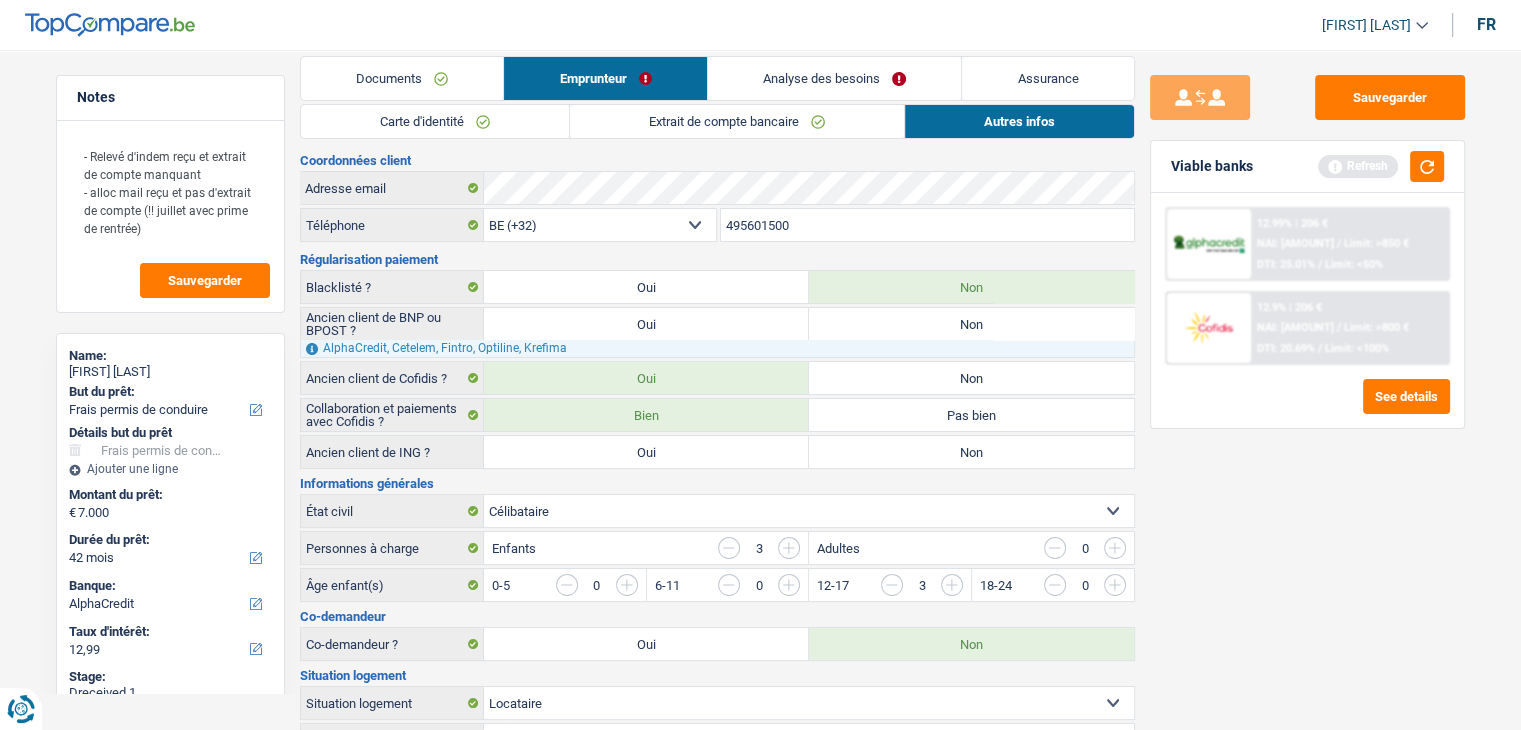 scroll, scrollTop: 0, scrollLeft: 0, axis: both 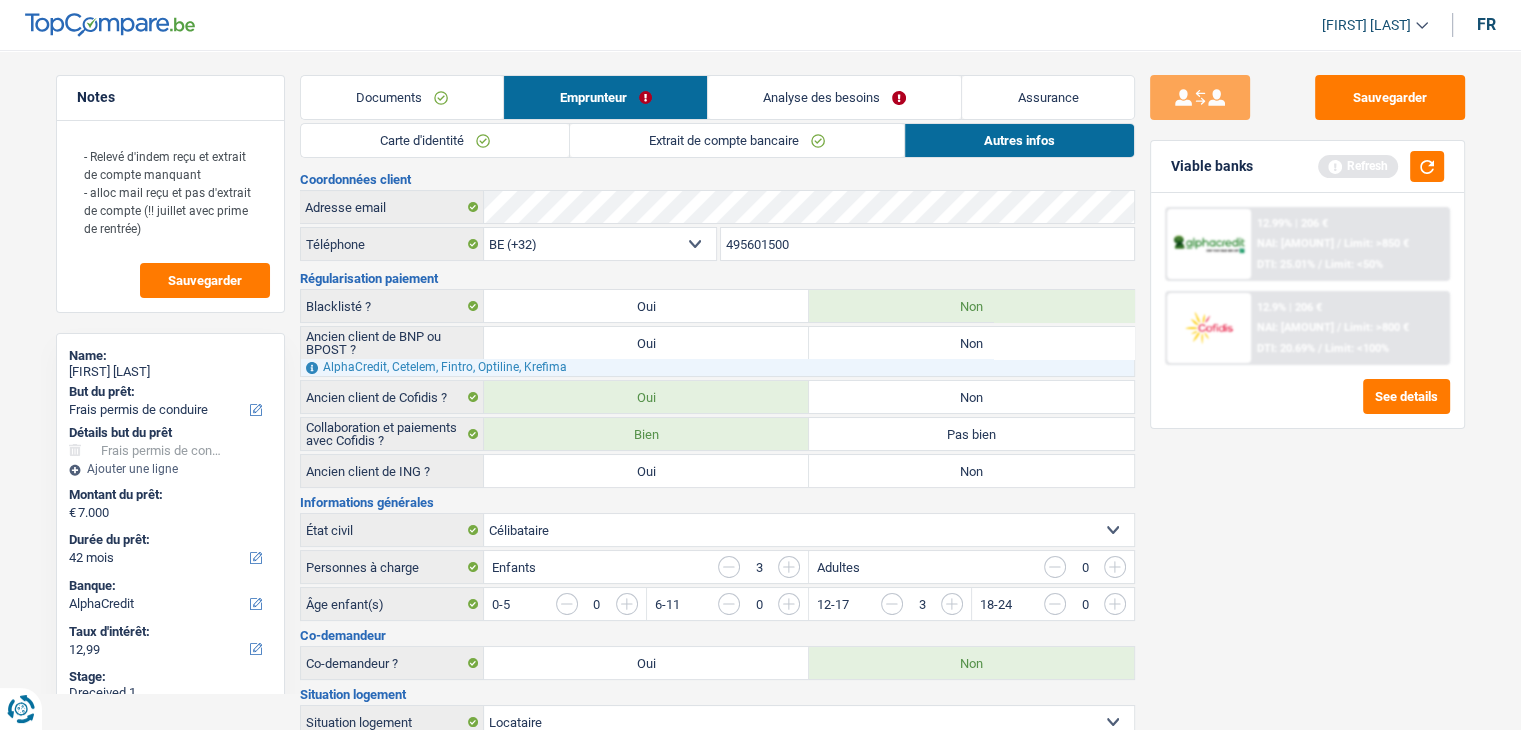 click on "Non" at bounding box center (971, 343) 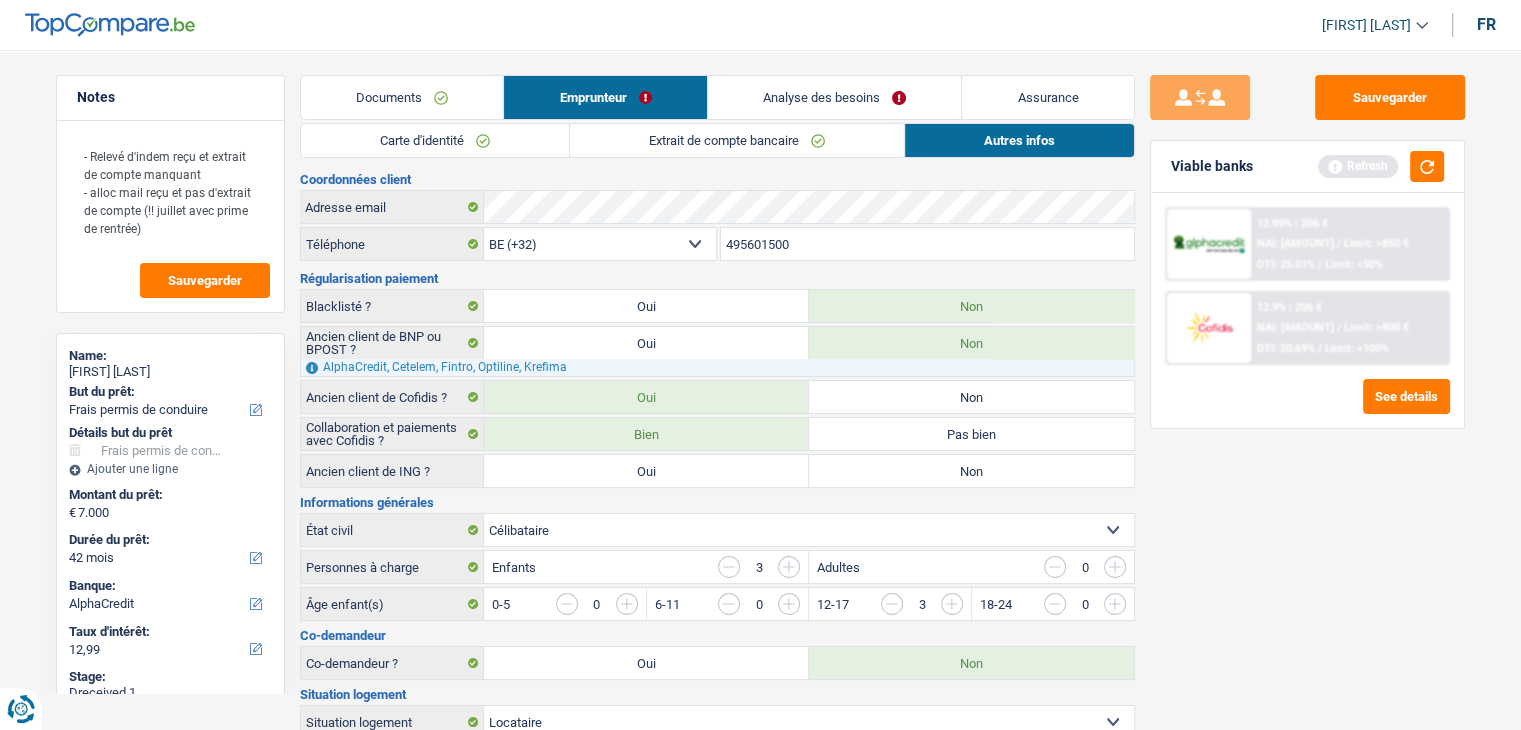 click on "Non" at bounding box center [971, 471] 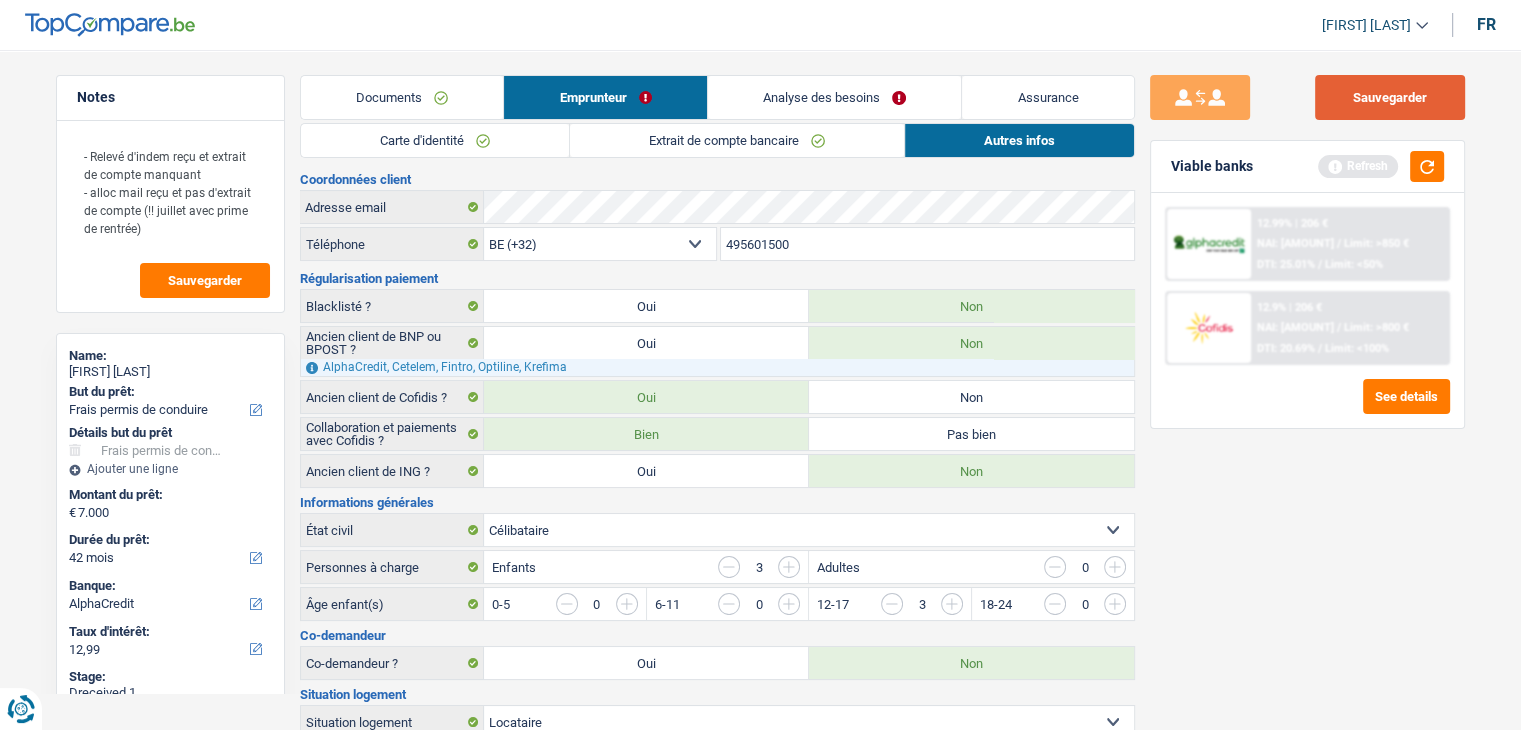 click on "Sauvegarder" at bounding box center [1390, 97] 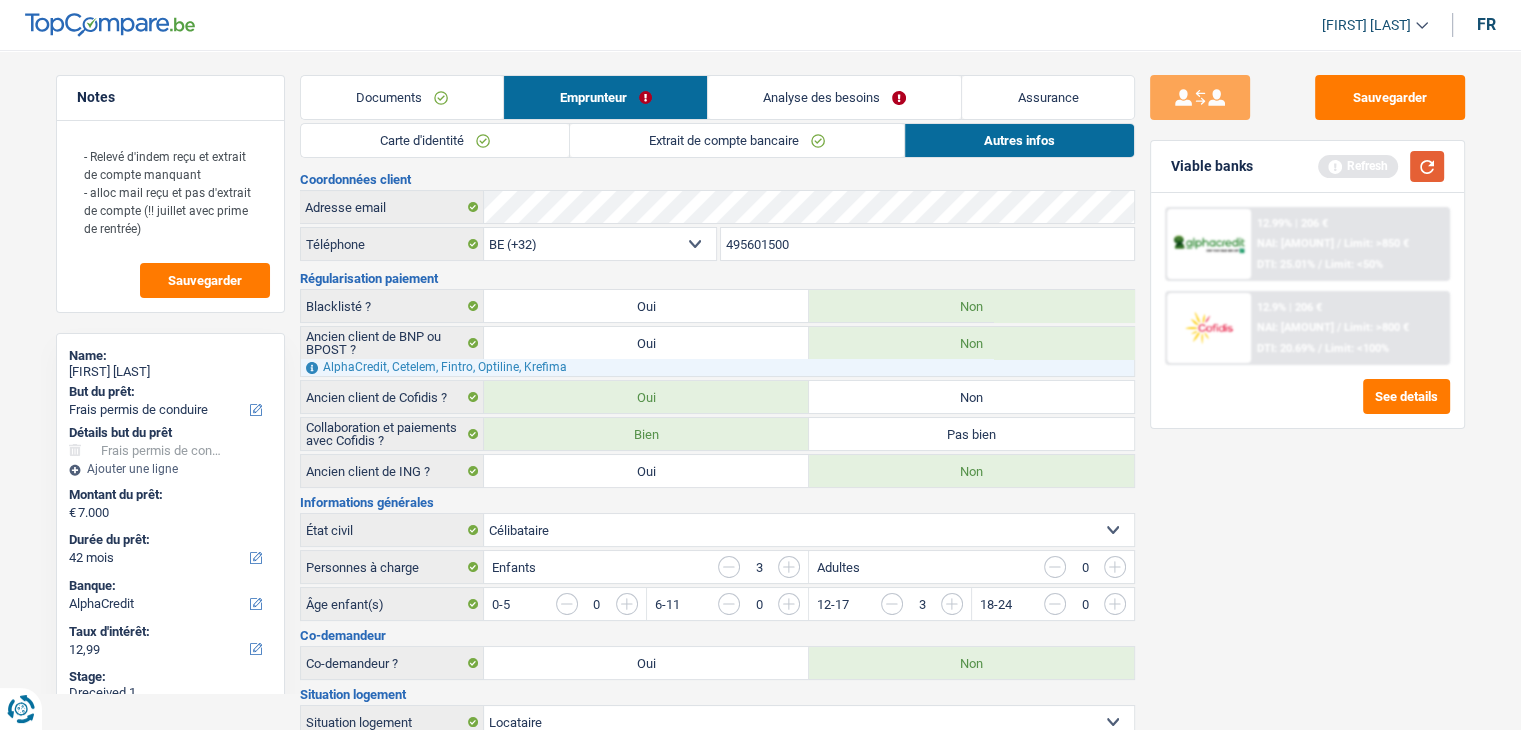 click at bounding box center [1427, 166] 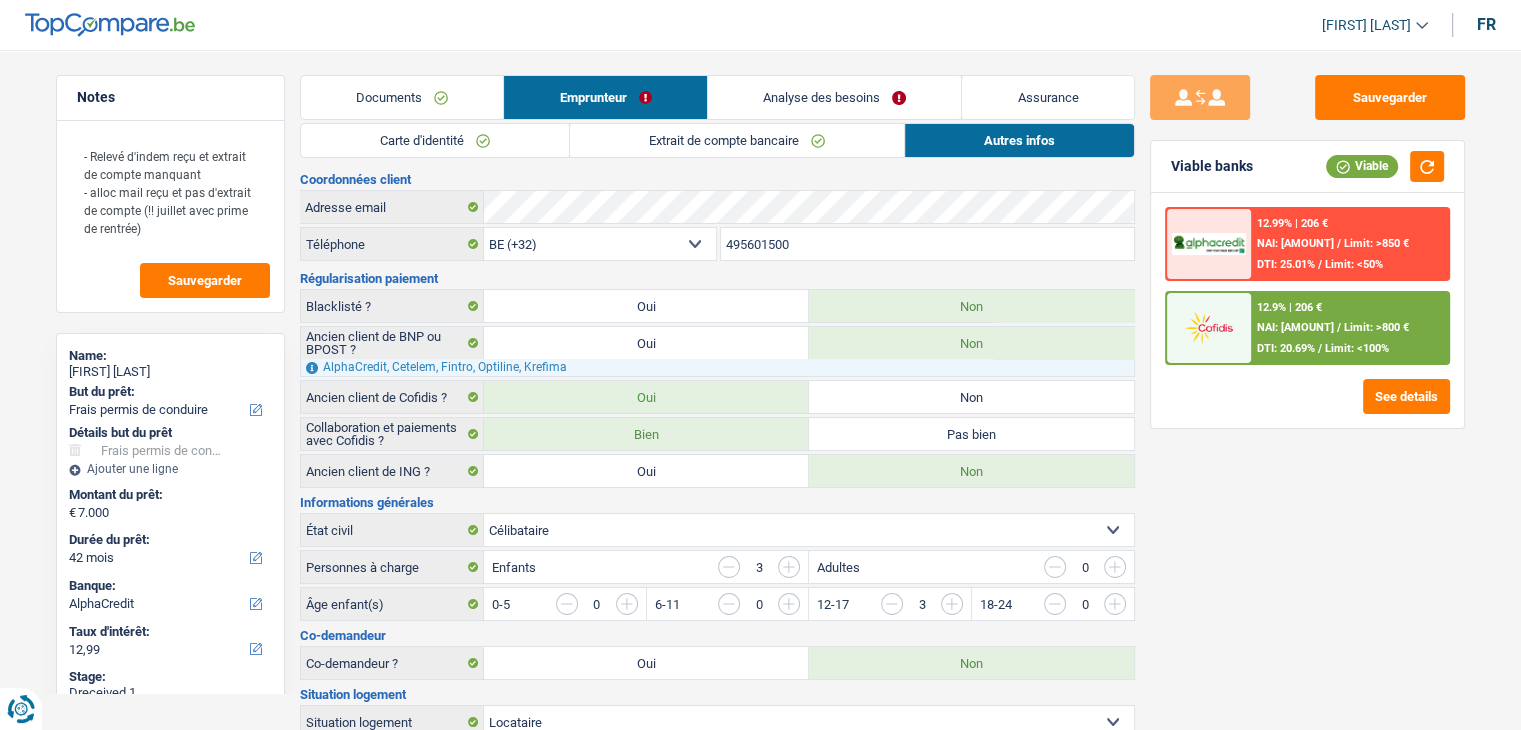 click on "Analyse des besoins" at bounding box center [835, 97] 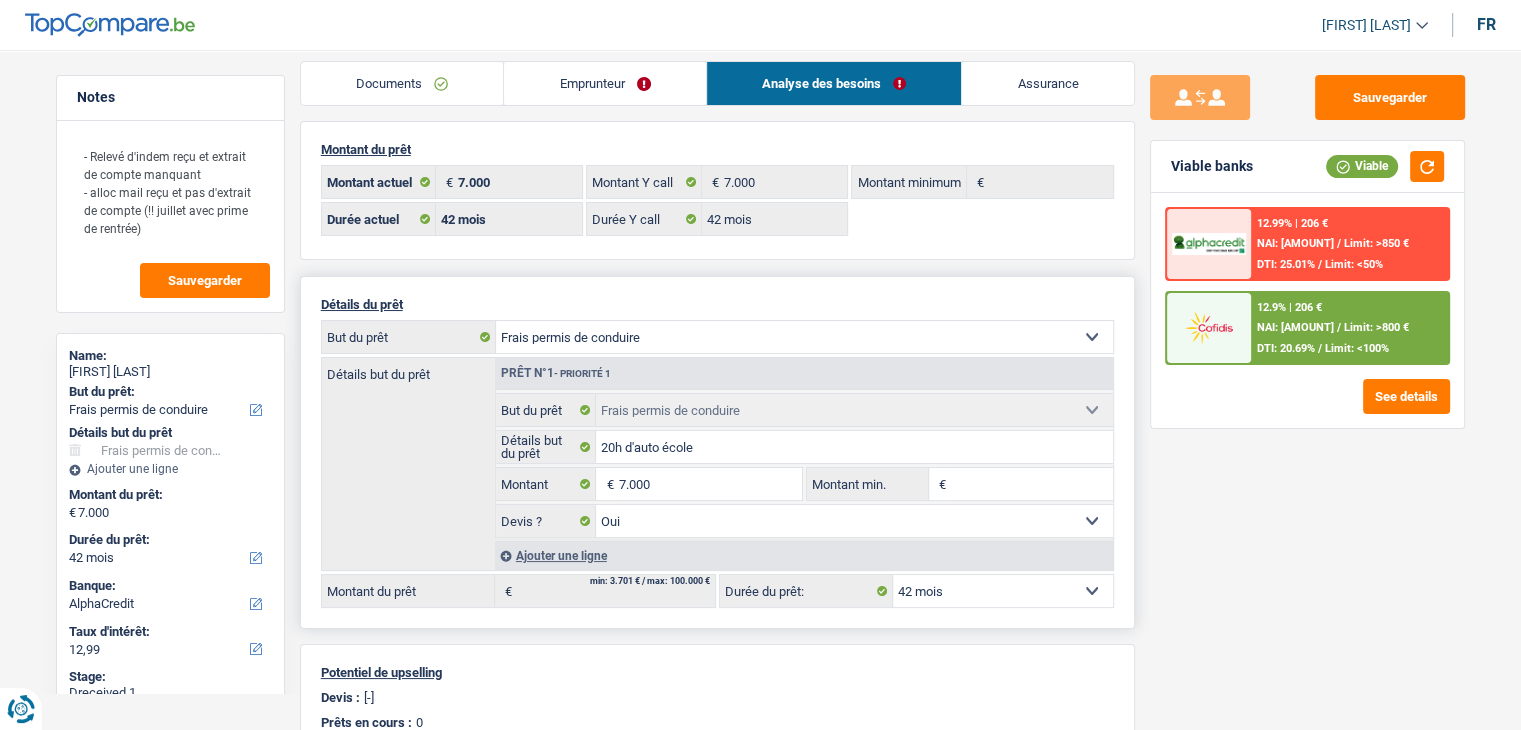 scroll, scrollTop: 100, scrollLeft: 0, axis: vertical 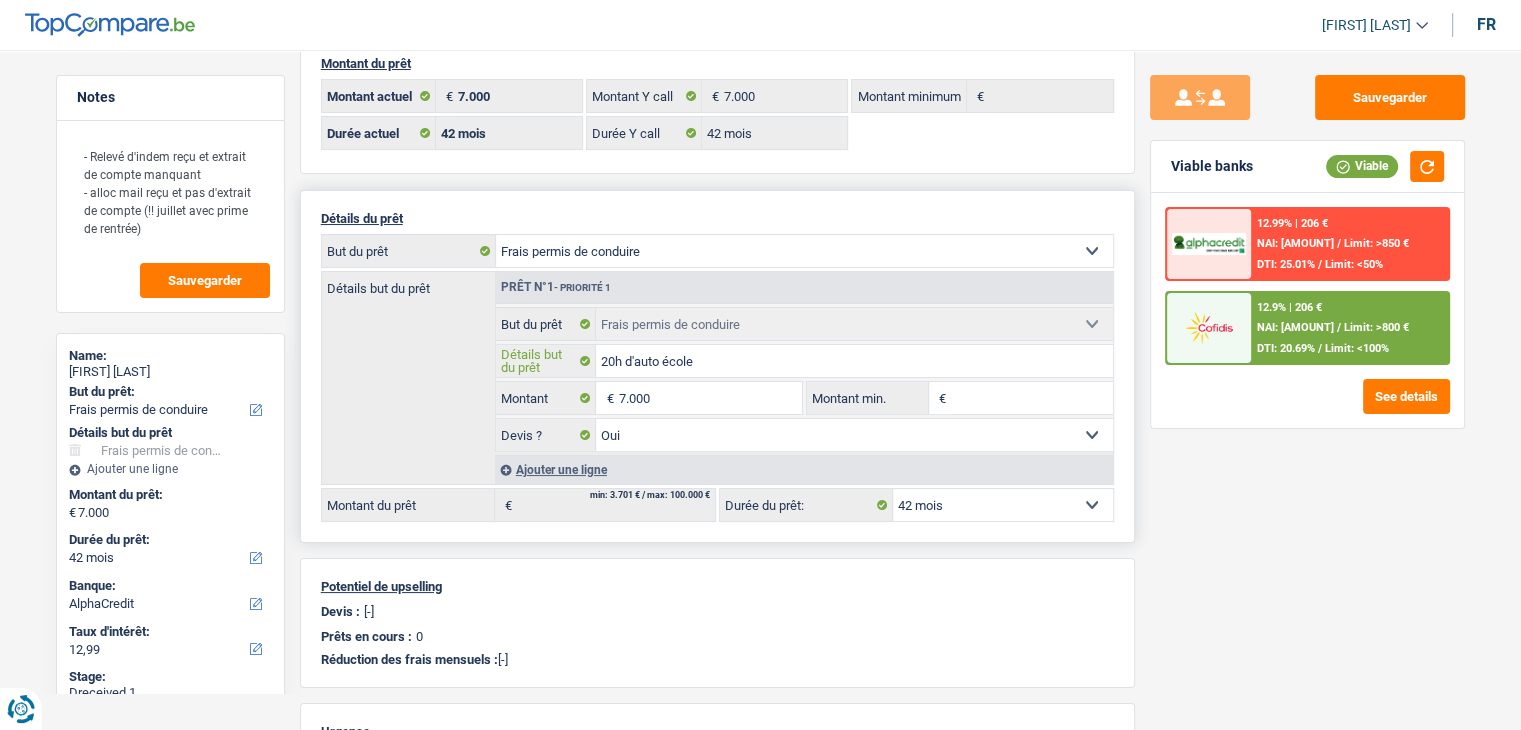click on "20h d'auto école" at bounding box center [854, 361] 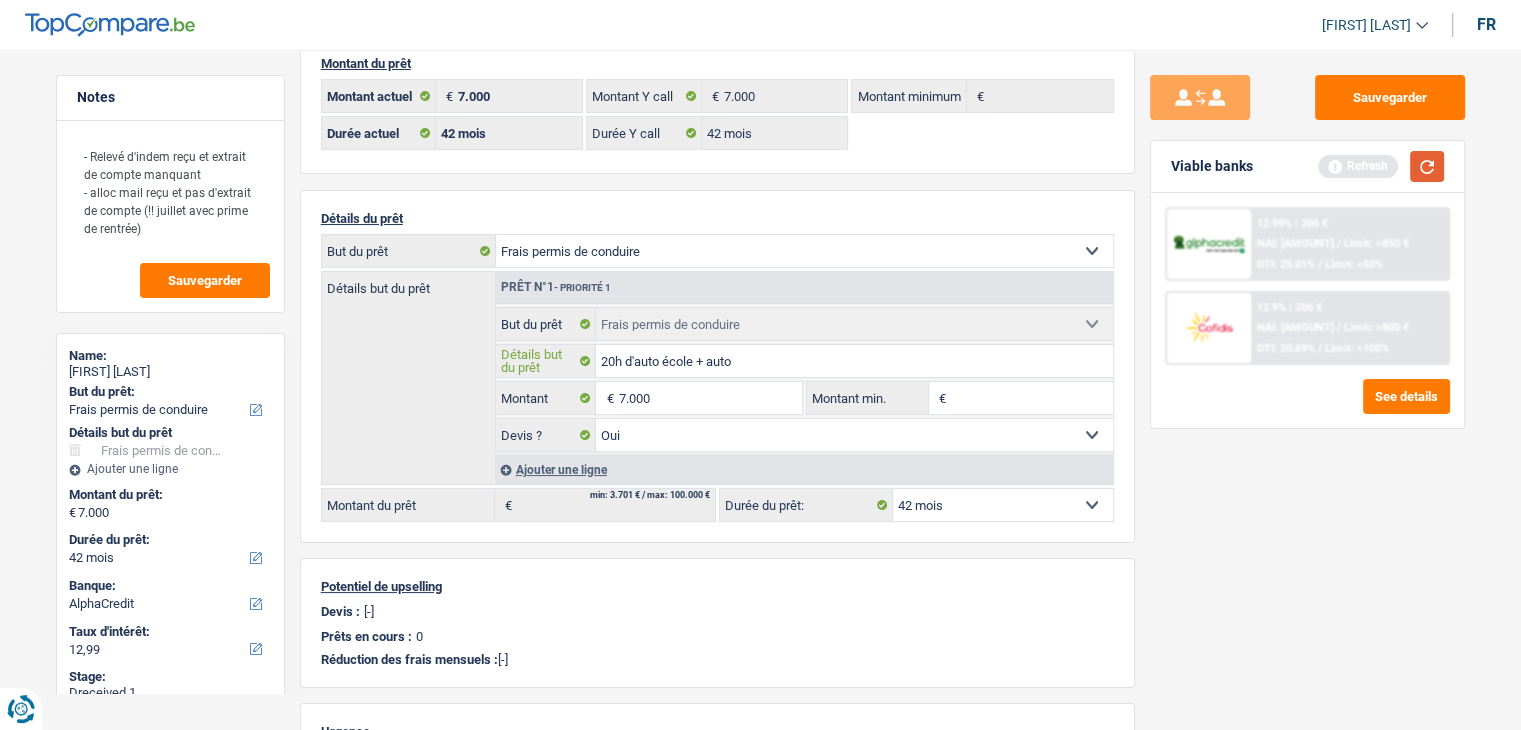type on "20h d'auto école + auto" 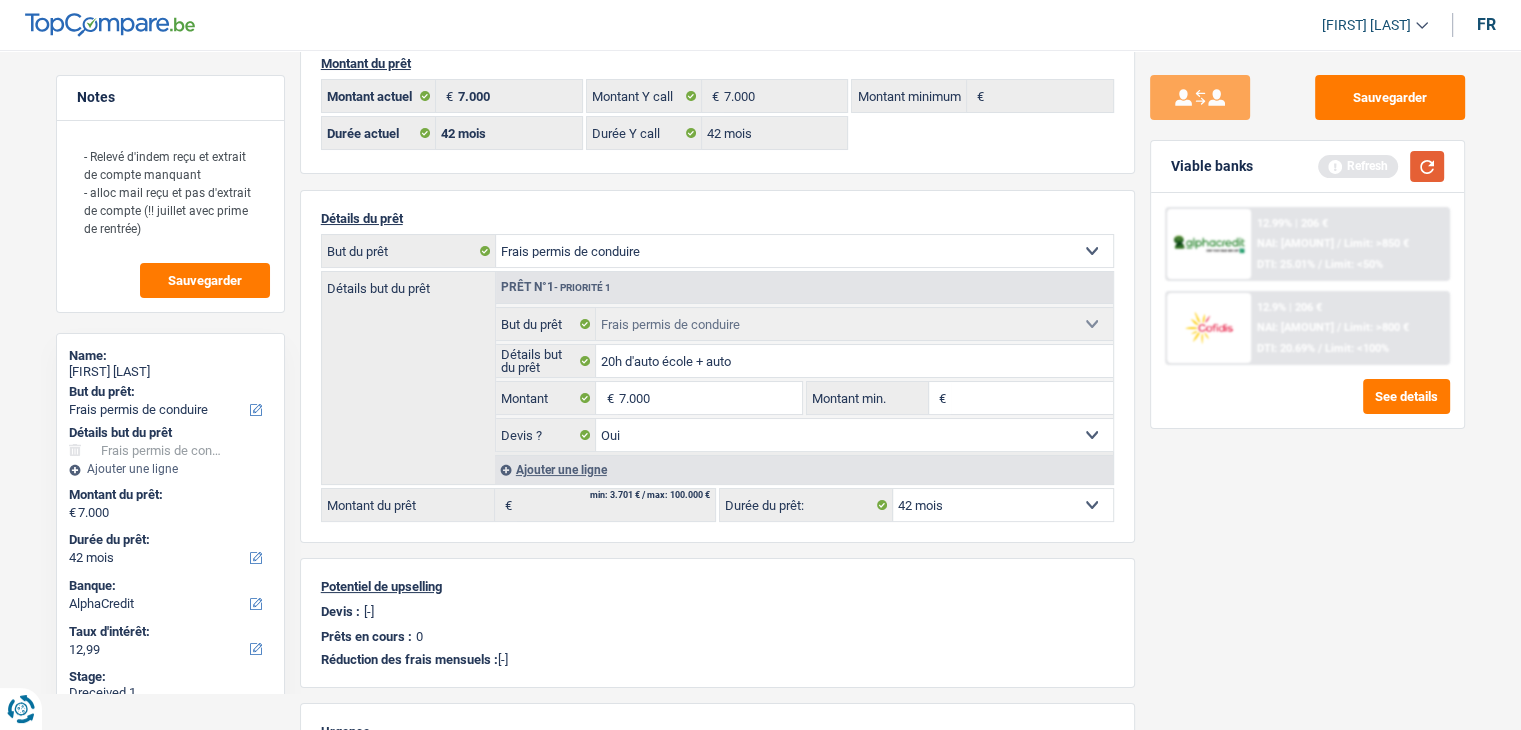 click at bounding box center (1427, 166) 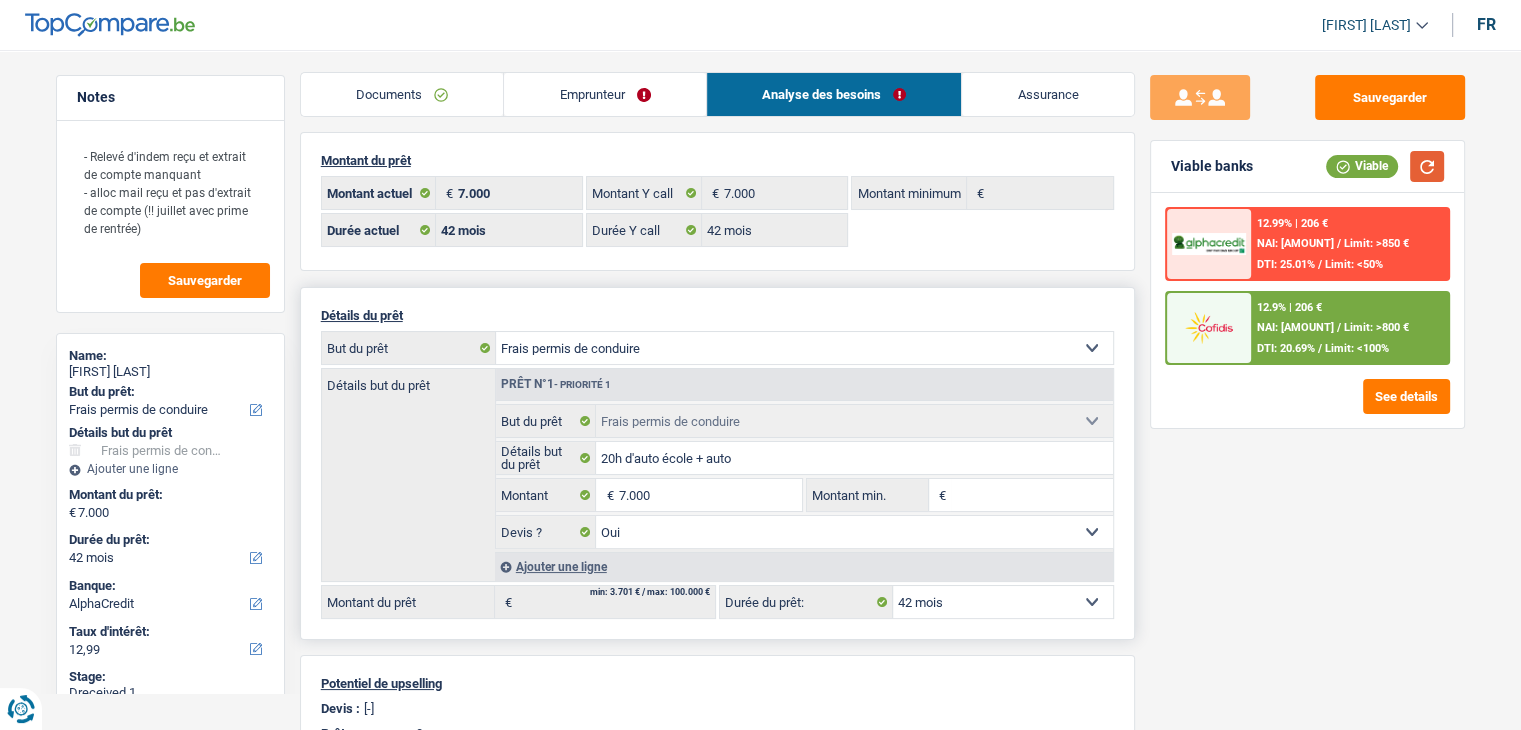 scroll, scrollTop: 0, scrollLeft: 0, axis: both 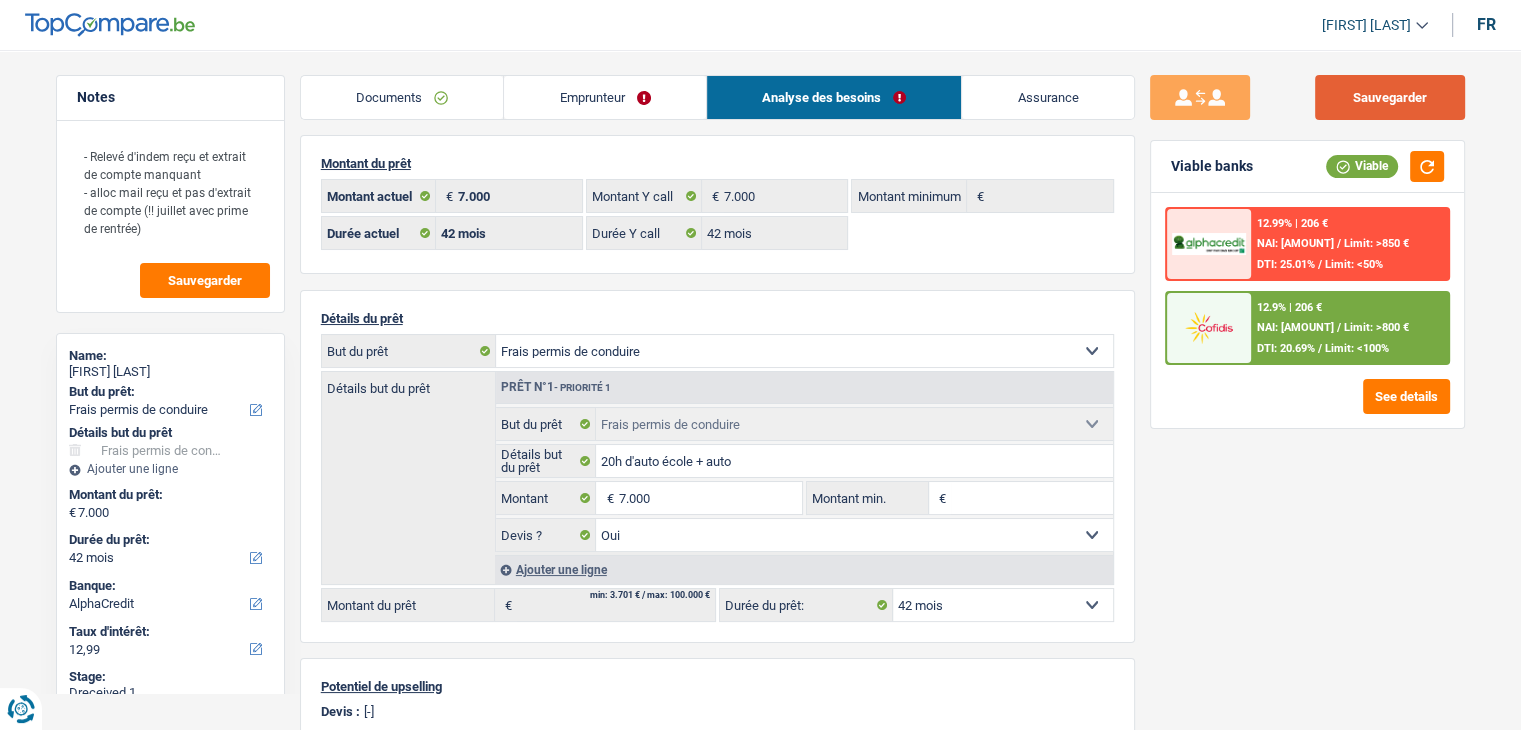 click on "Sauvegarder" at bounding box center (1390, 97) 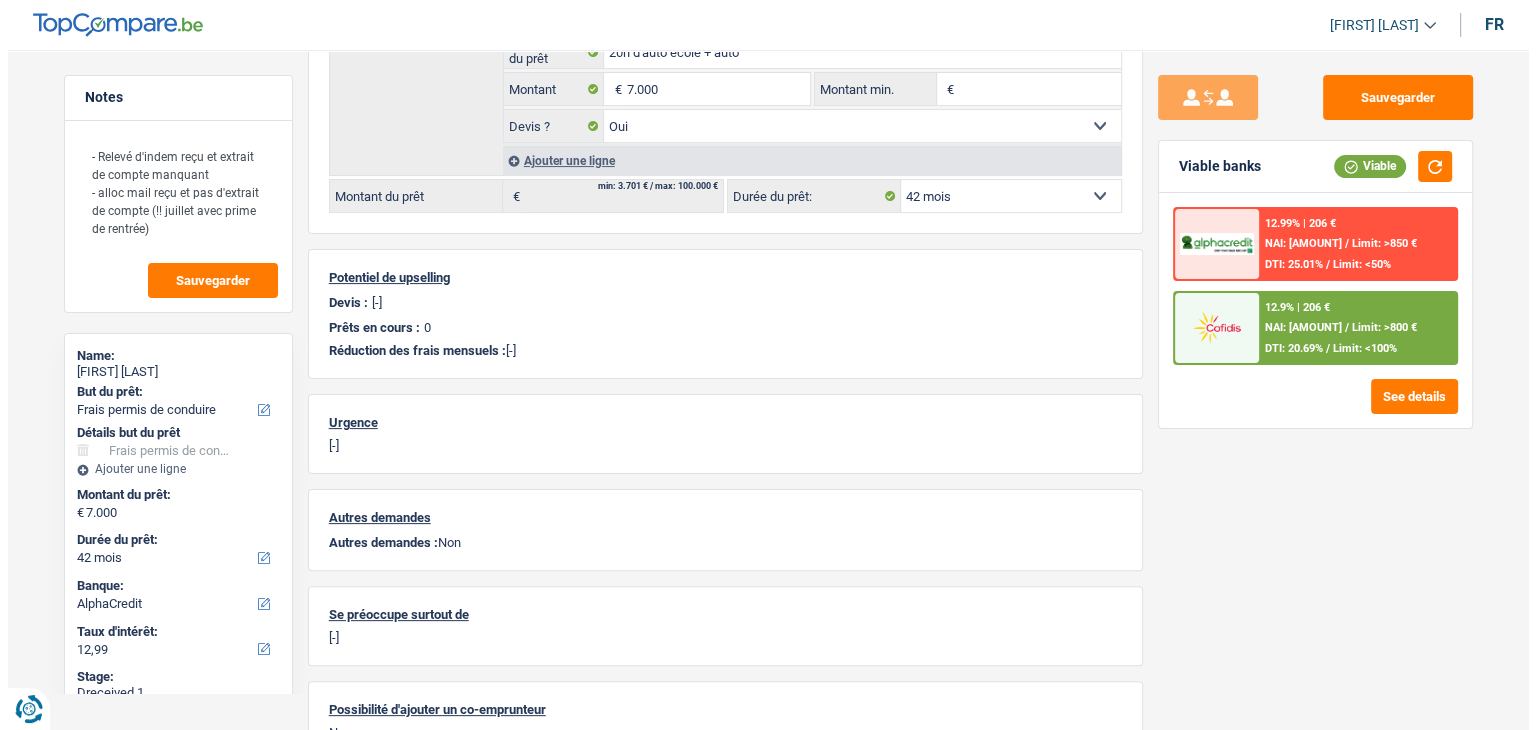 scroll, scrollTop: 312, scrollLeft: 0, axis: vertical 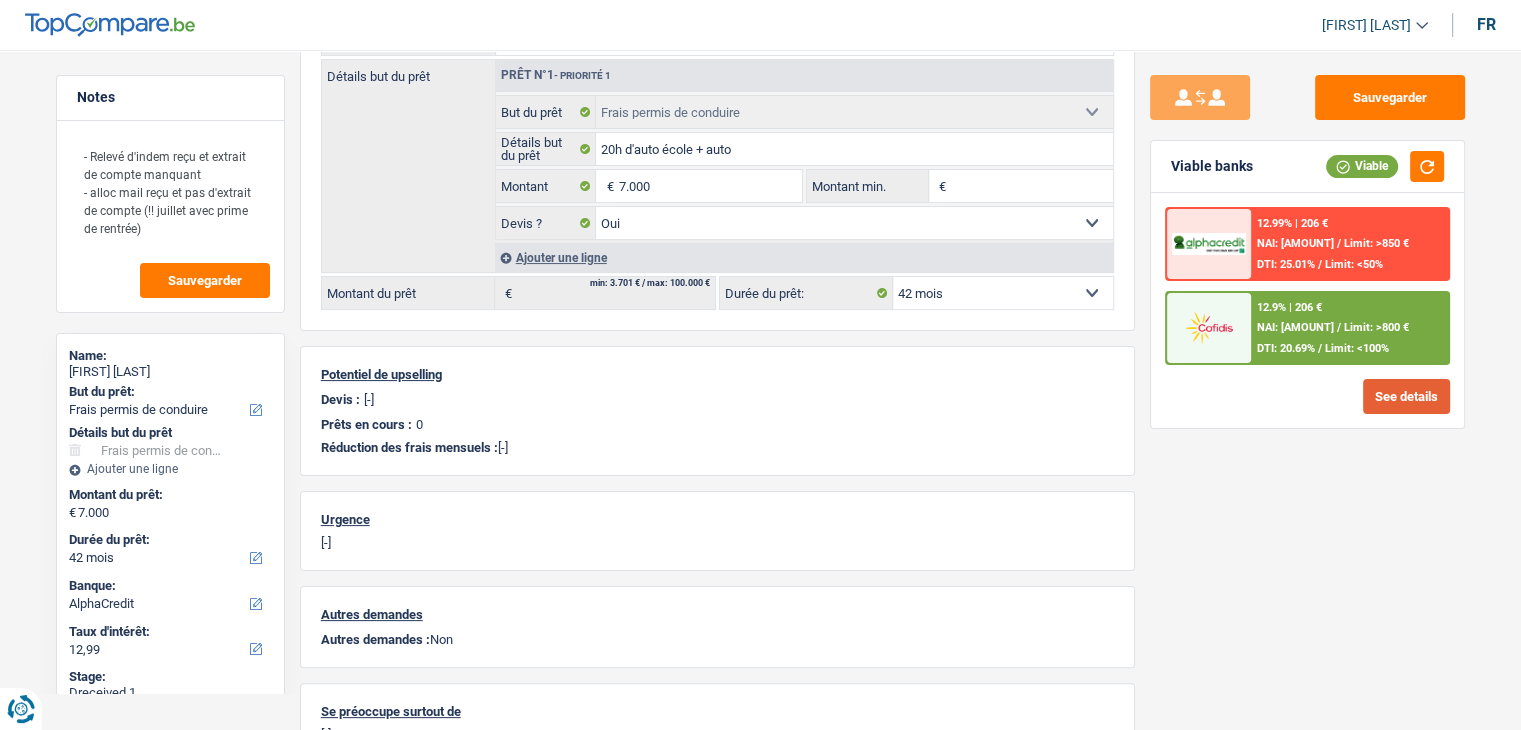 click on "See details" at bounding box center (1406, 396) 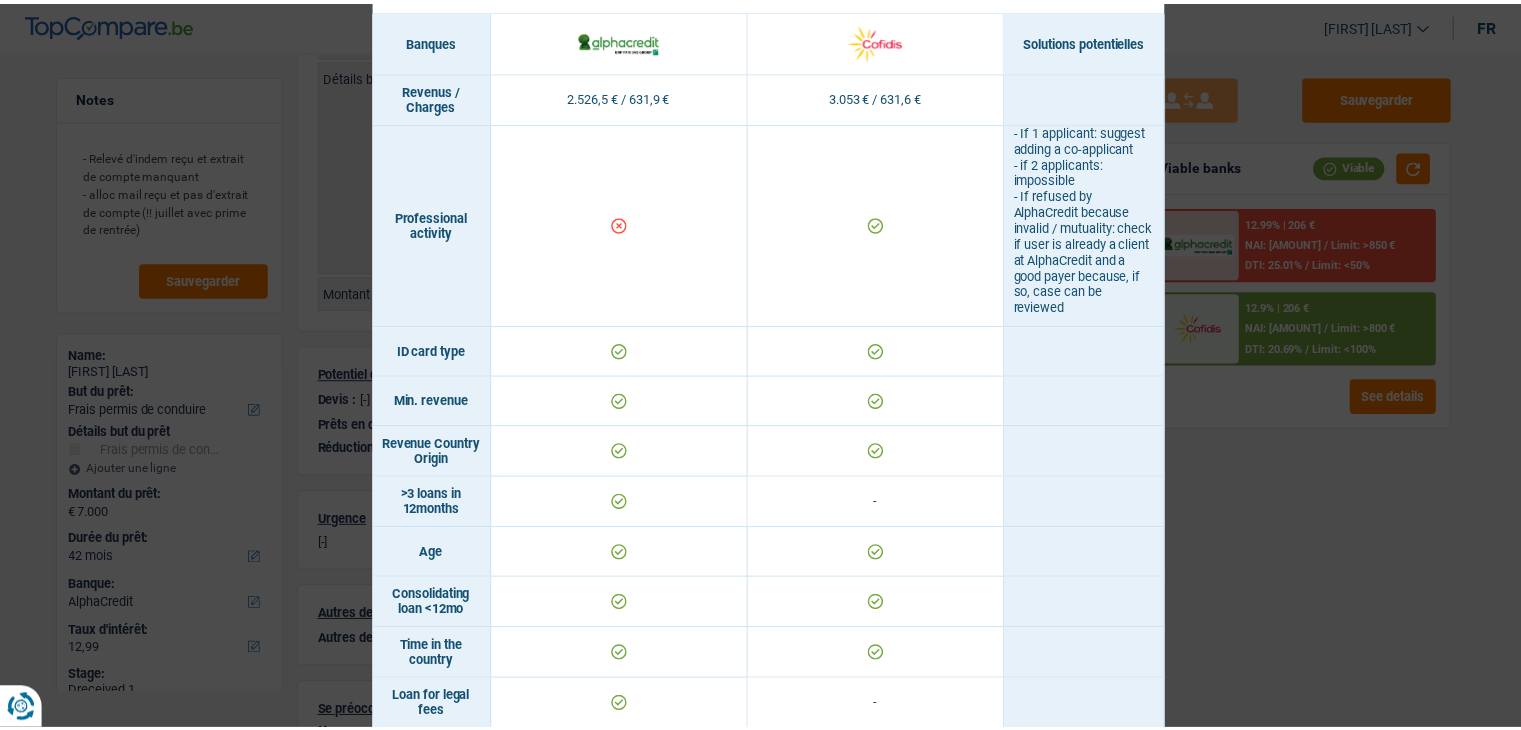scroll, scrollTop: 0, scrollLeft: 0, axis: both 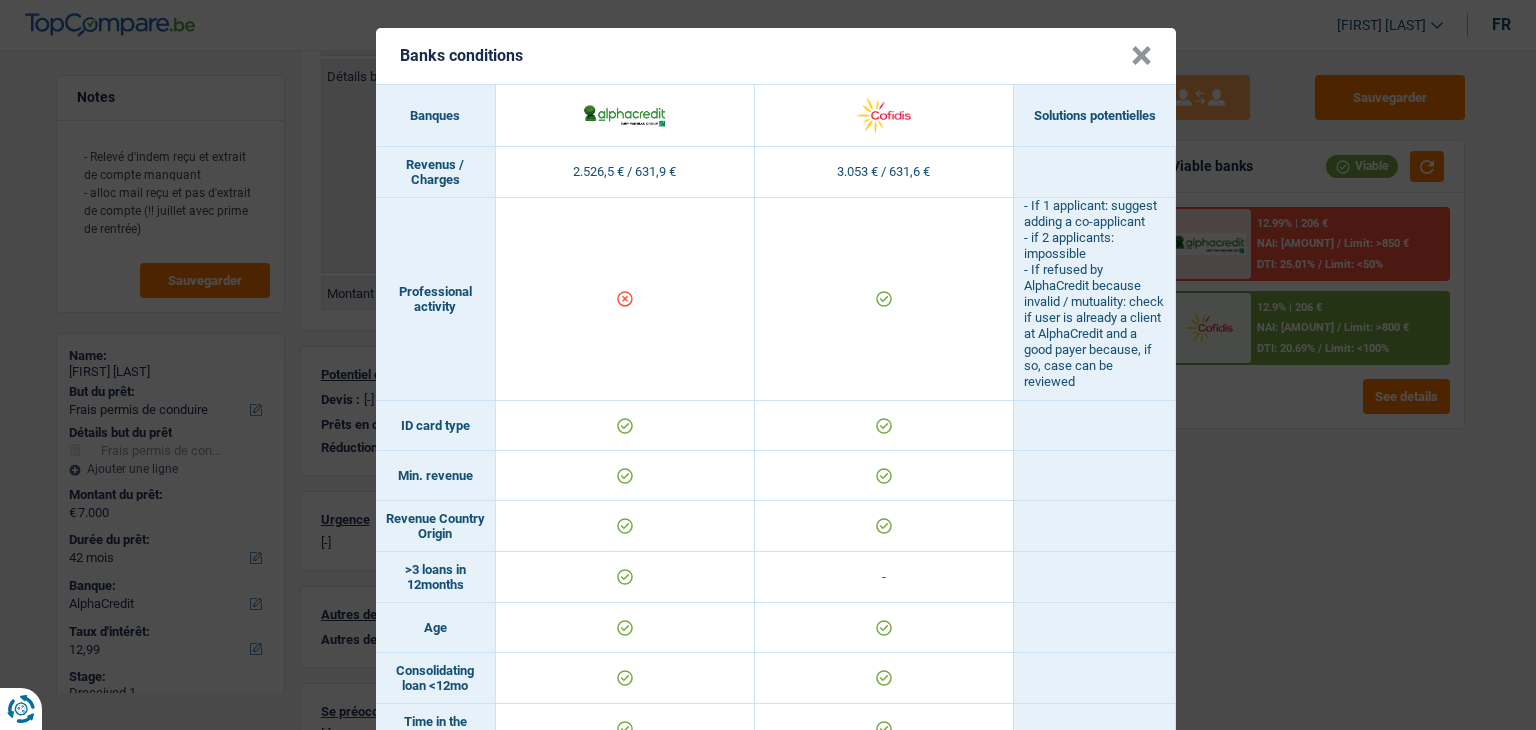 click on "×" at bounding box center (1141, 56) 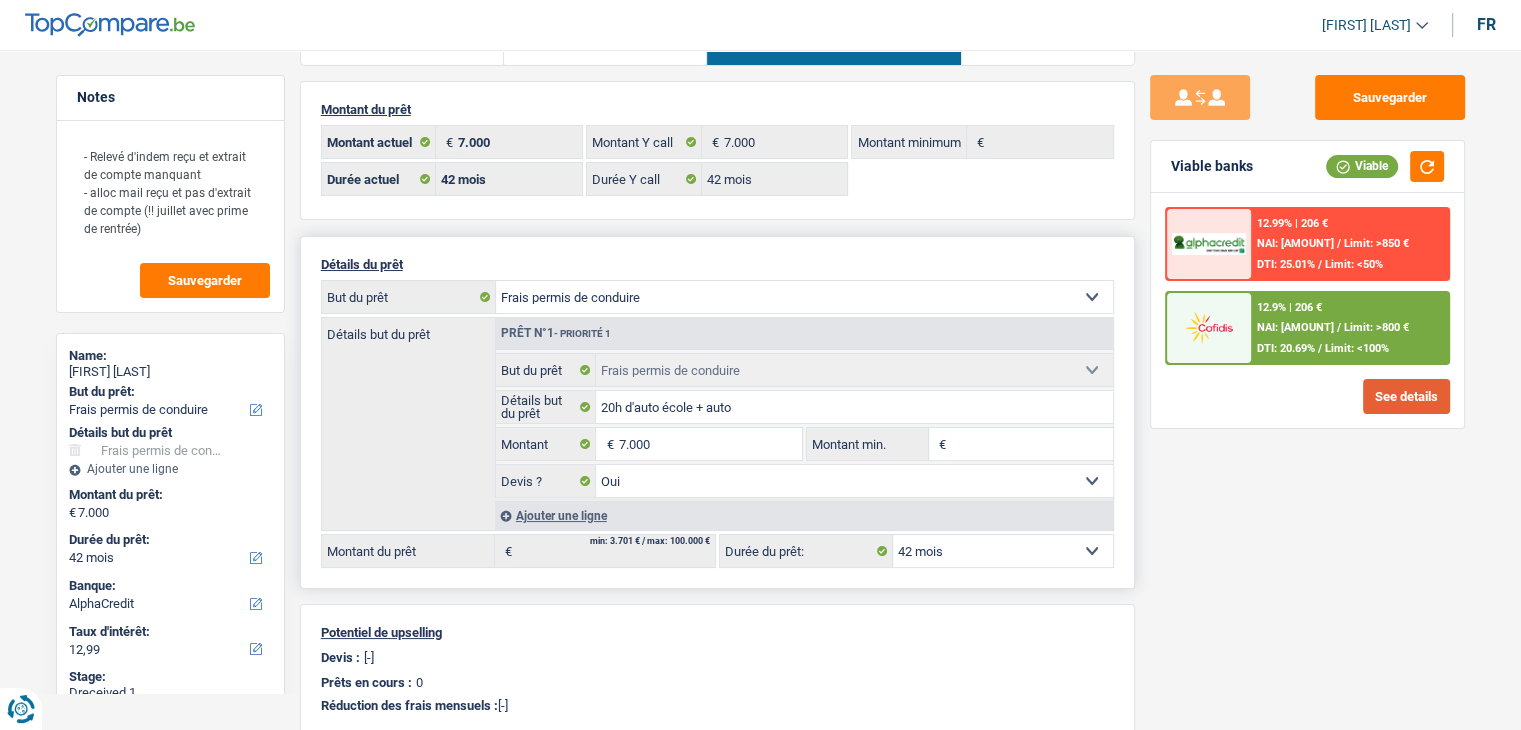 scroll, scrollTop: 0, scrollLeft: 0, axis: both 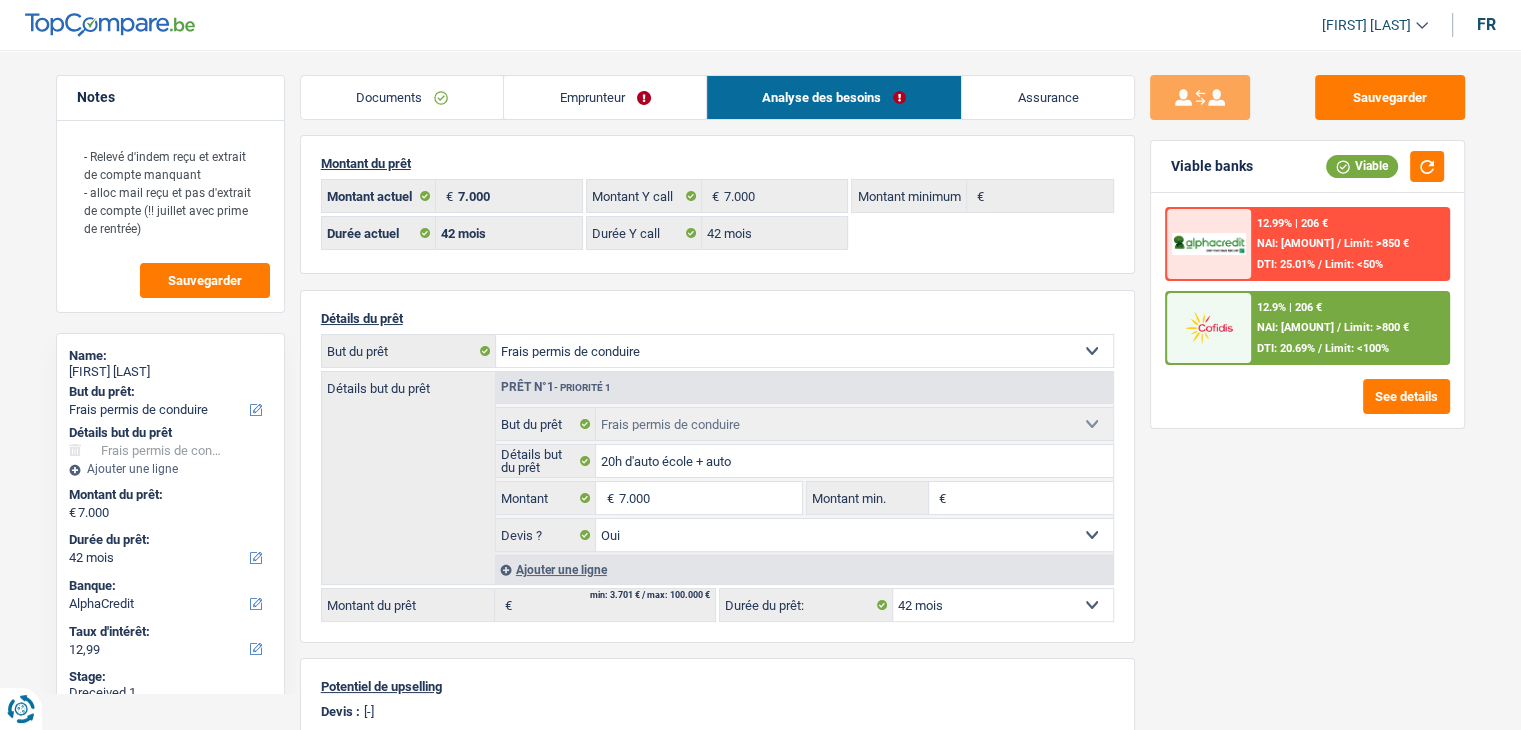 click on "Documents" at bounding box center (402, 97) 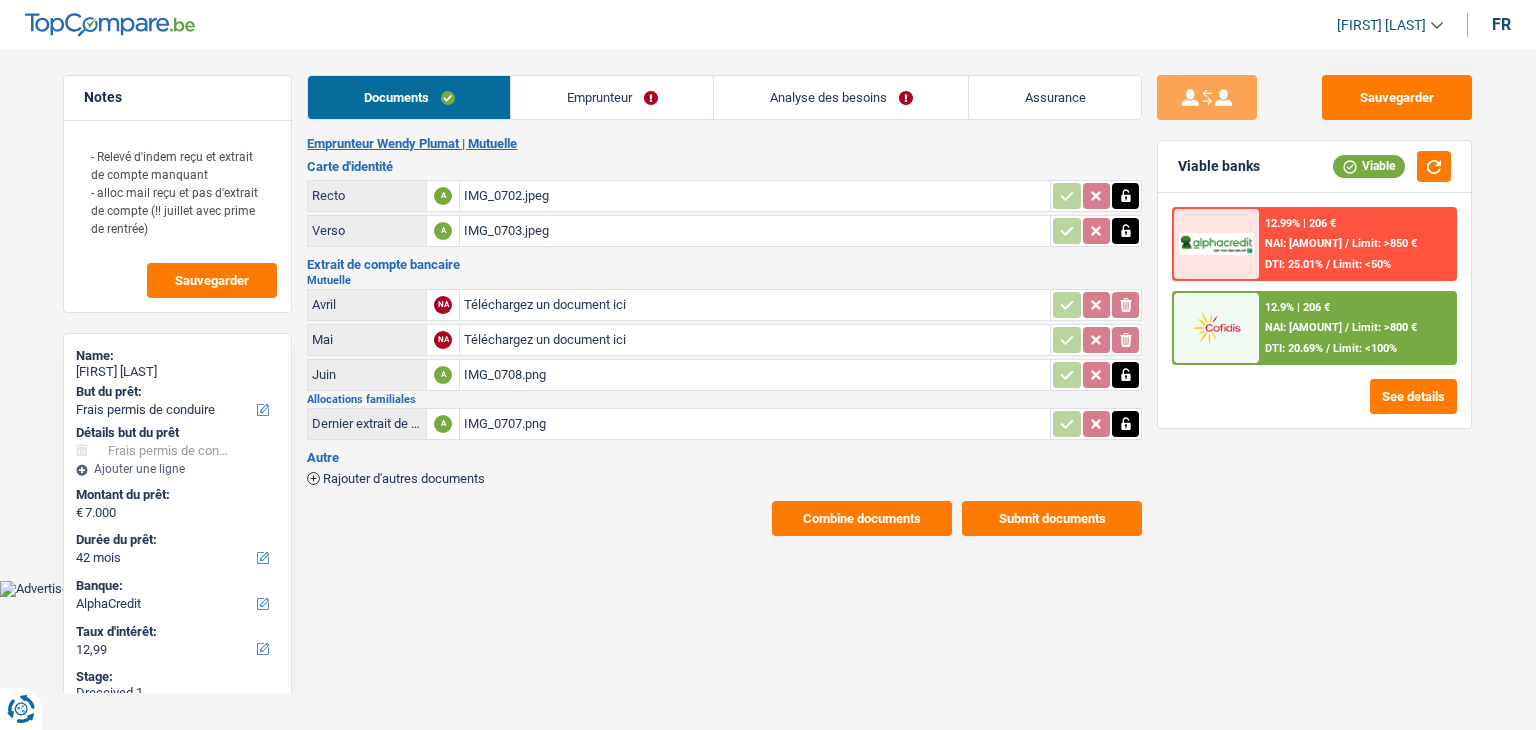 click on "Emprunteur" at bounding box center (612, 97) 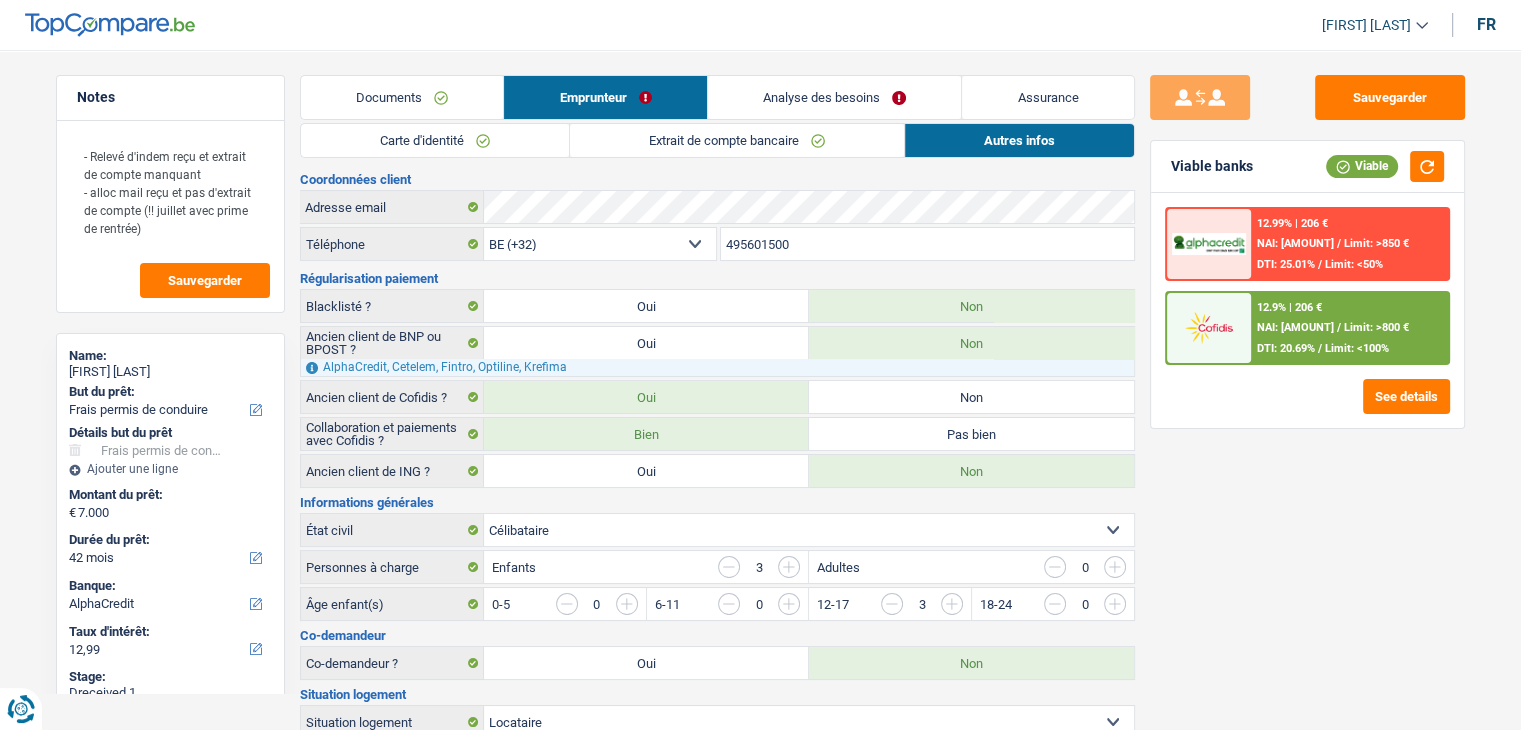 click on "Documents" at bounding box center (402, 97) 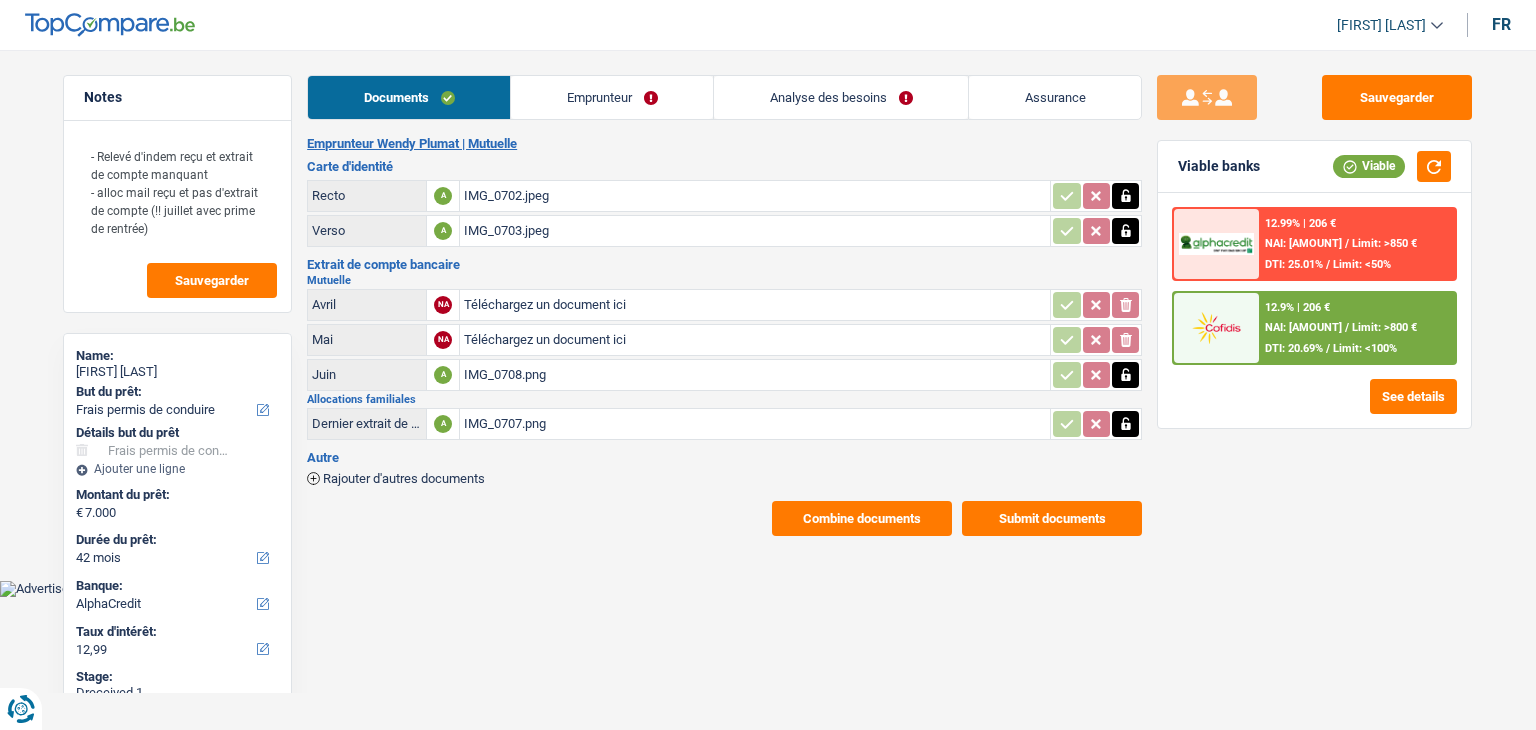 click on "Emprunteur" at bounding box center [612, 97] 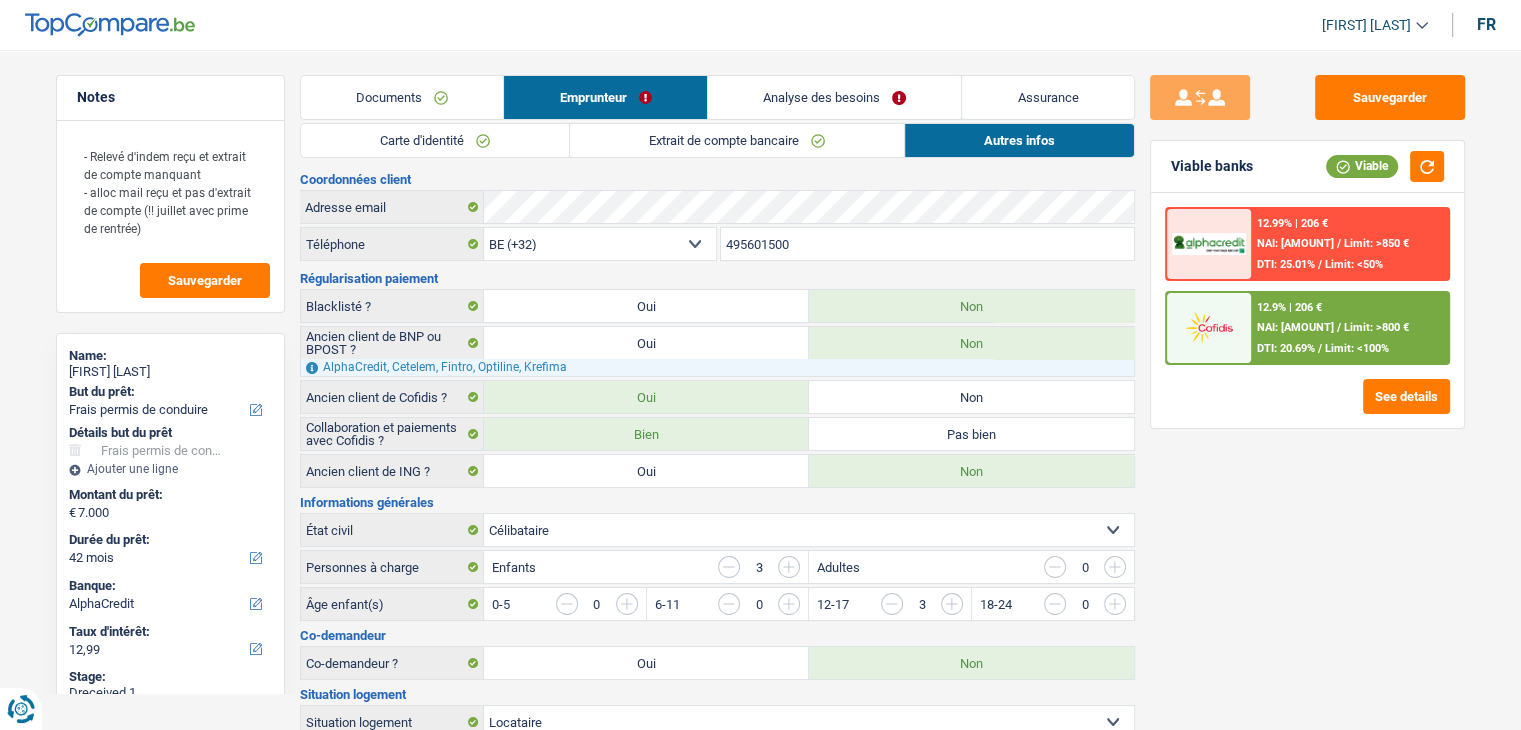 click on "Carte d'identité" at bounding box center [435, 140] 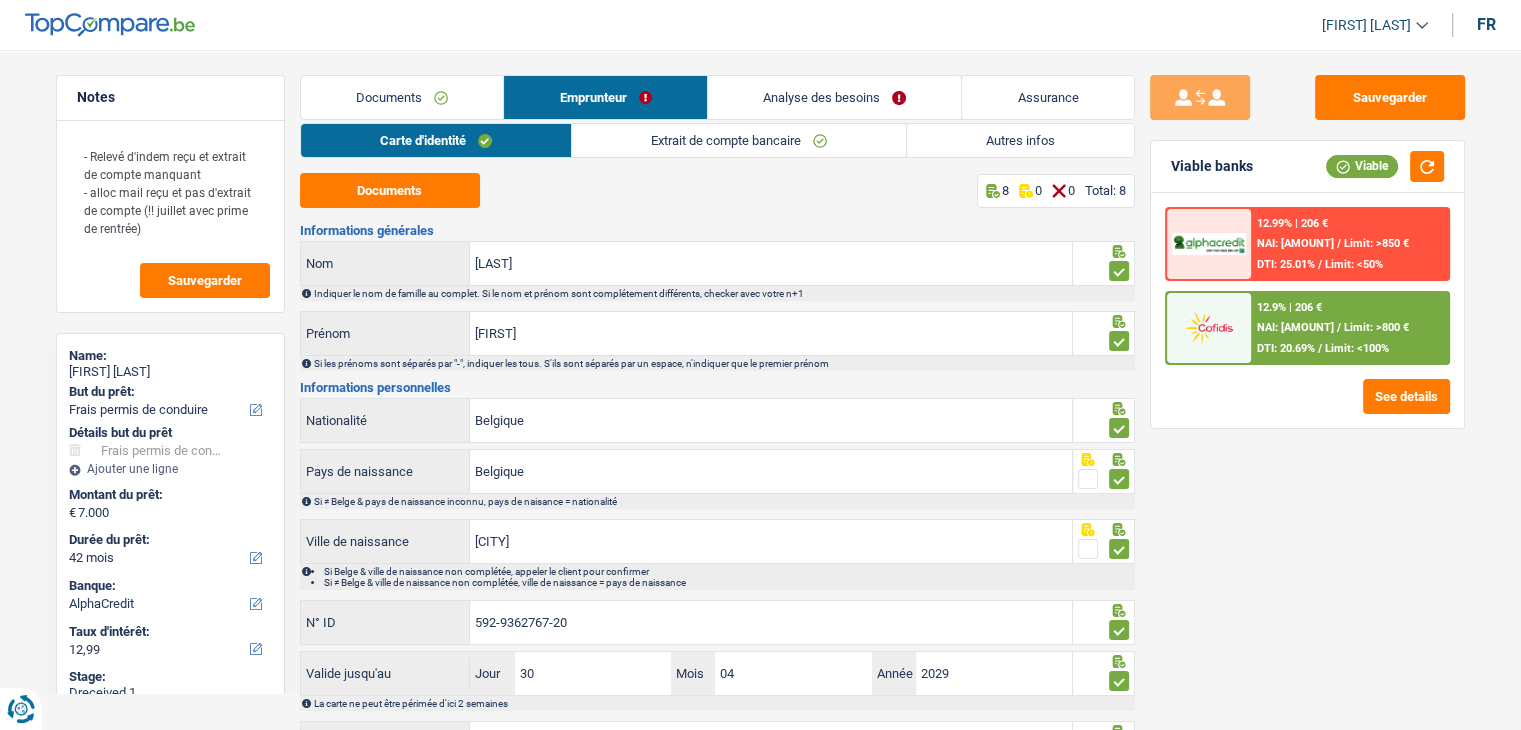 click on "Extrait de compte bancaire" at bounding box center [739, 140] 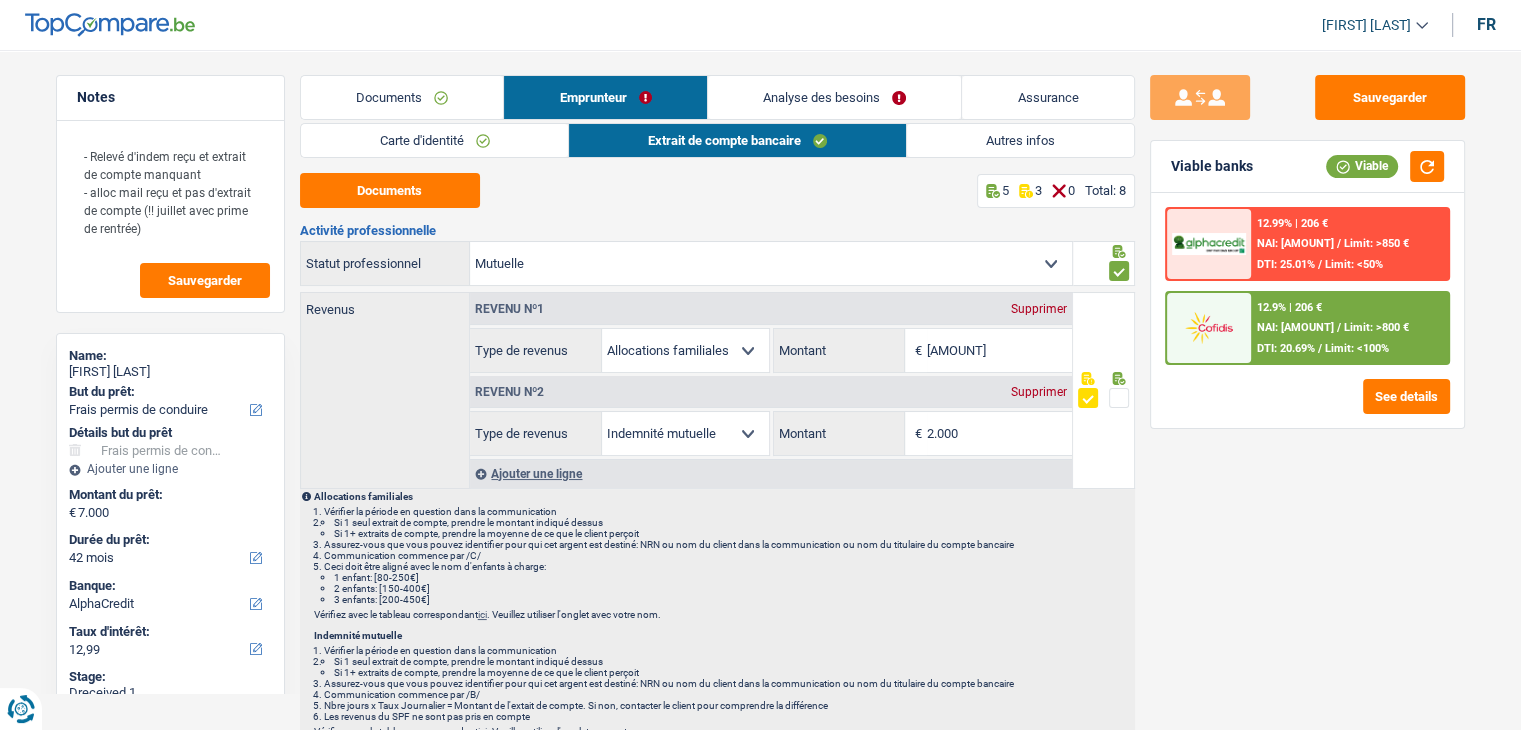 click on "Analyse des besoins" at bounding box center (835, 97) 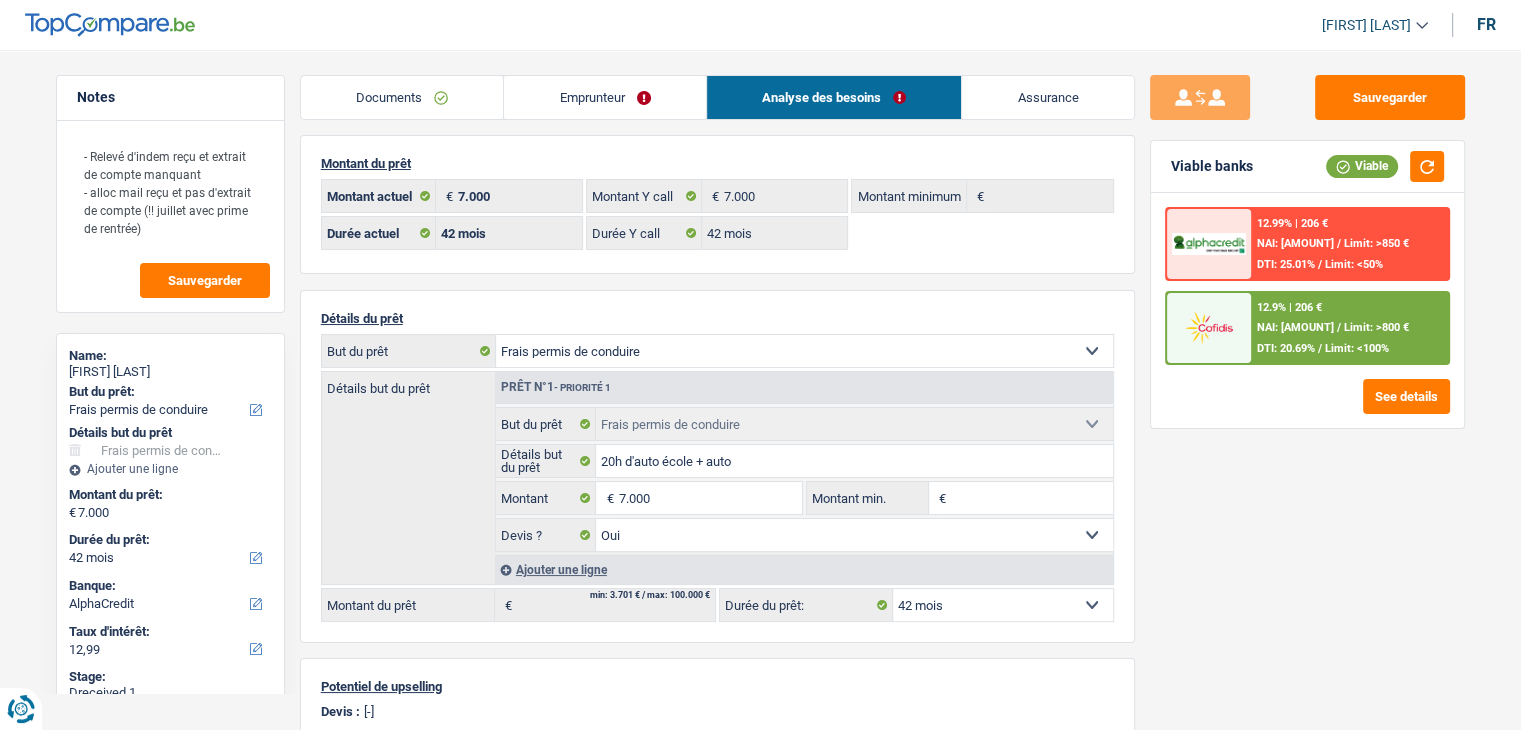click on "NAI: [AMOUNT]" at bounding box center [1295, 327] 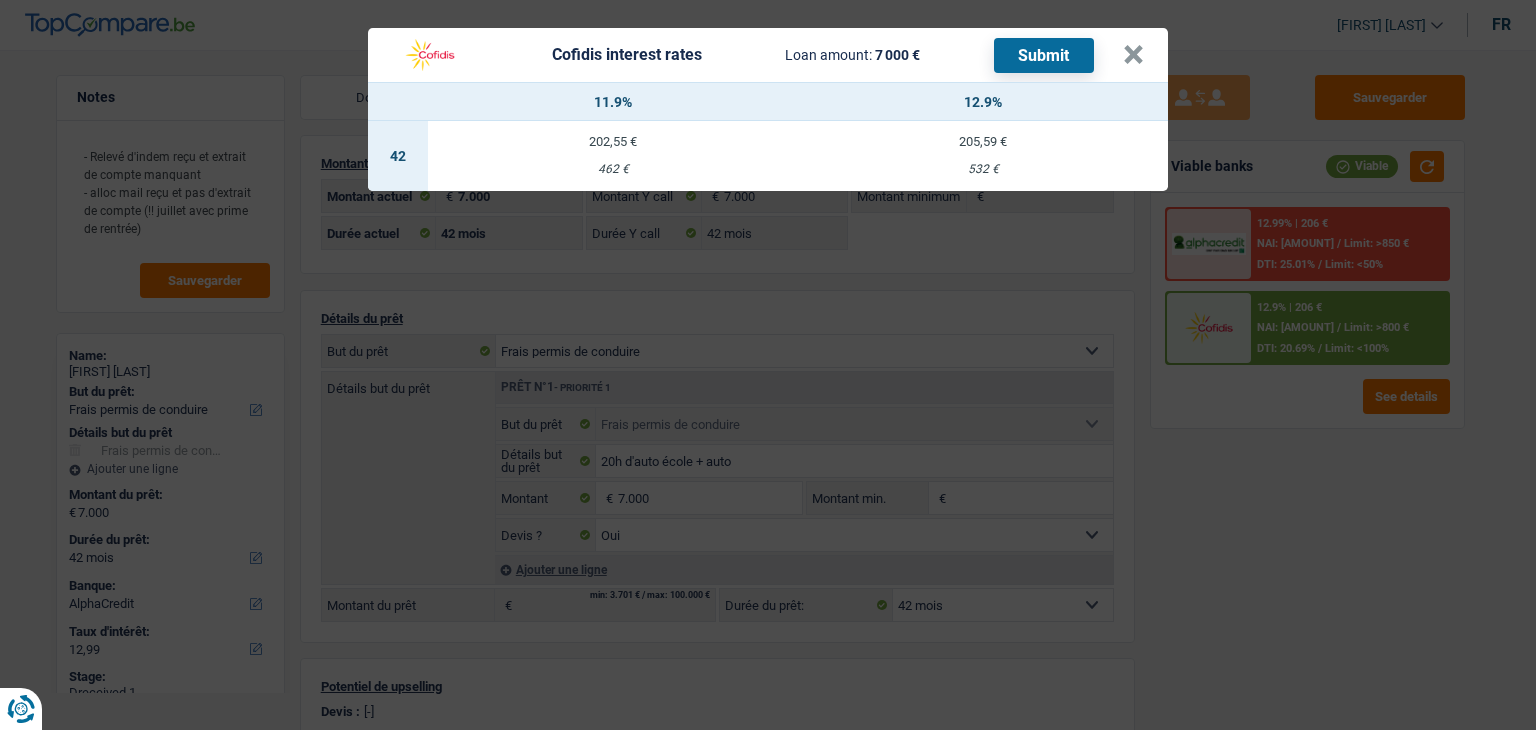 click on "205,59 €" at bounding box center (983, 141) 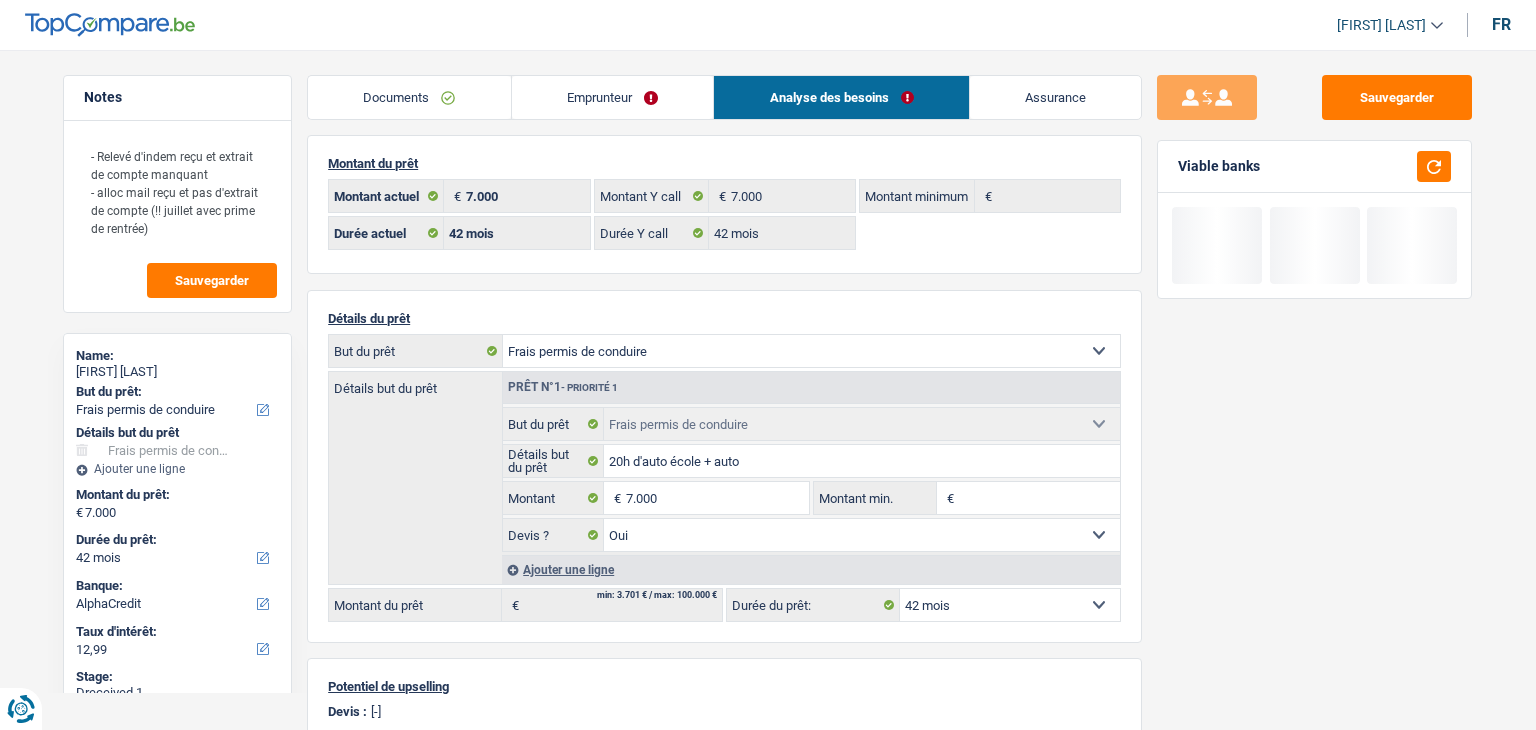 select on "cofidis" 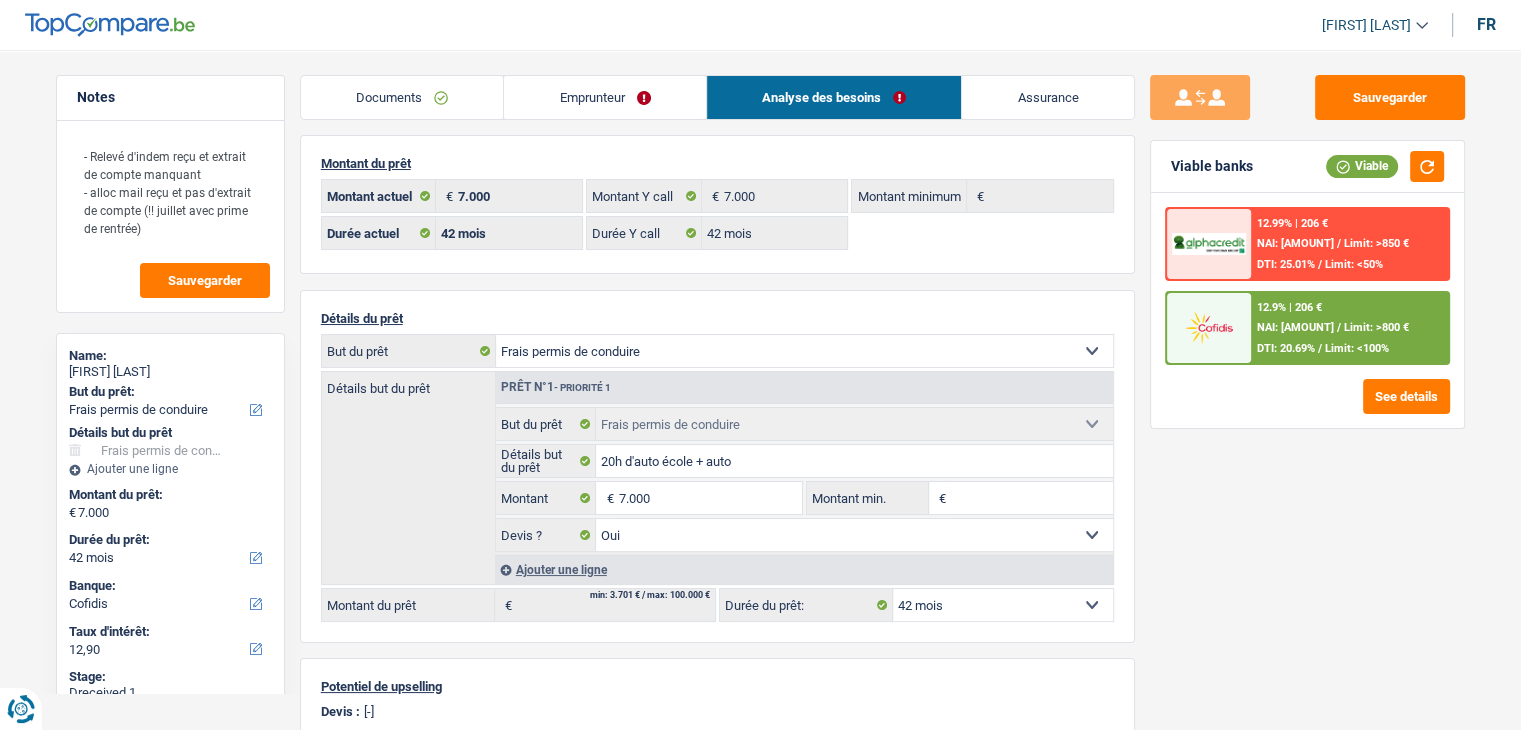 click on "[PERCENT] | [AMOUNT]
NAI: [AMOUNT]
/
Limit: [AMOUNT]
DTI: [PERCENT]
/
Limit: [PERCENT]" at bounding box center (1349, 328) 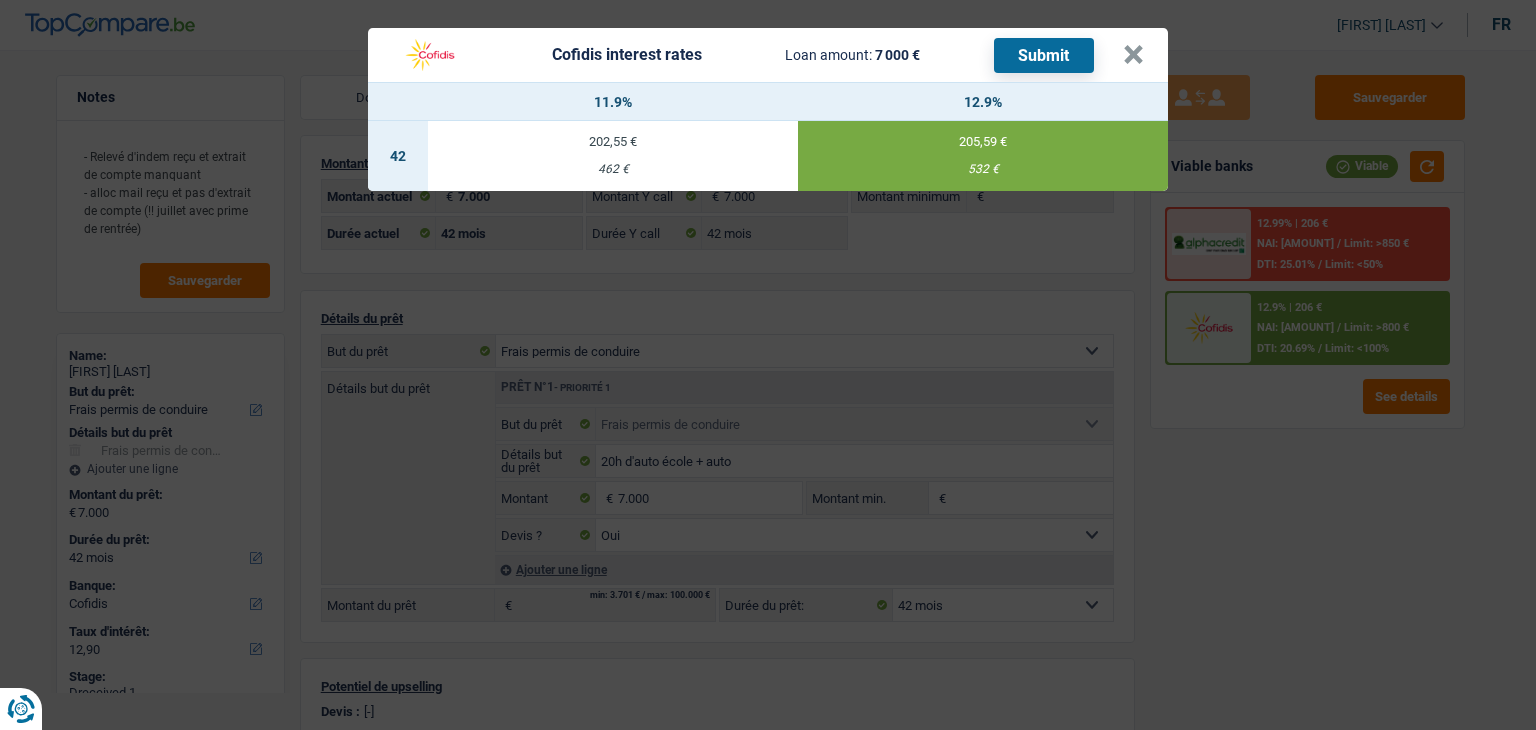 click on "Submit" at bounding box center [1044, 55] 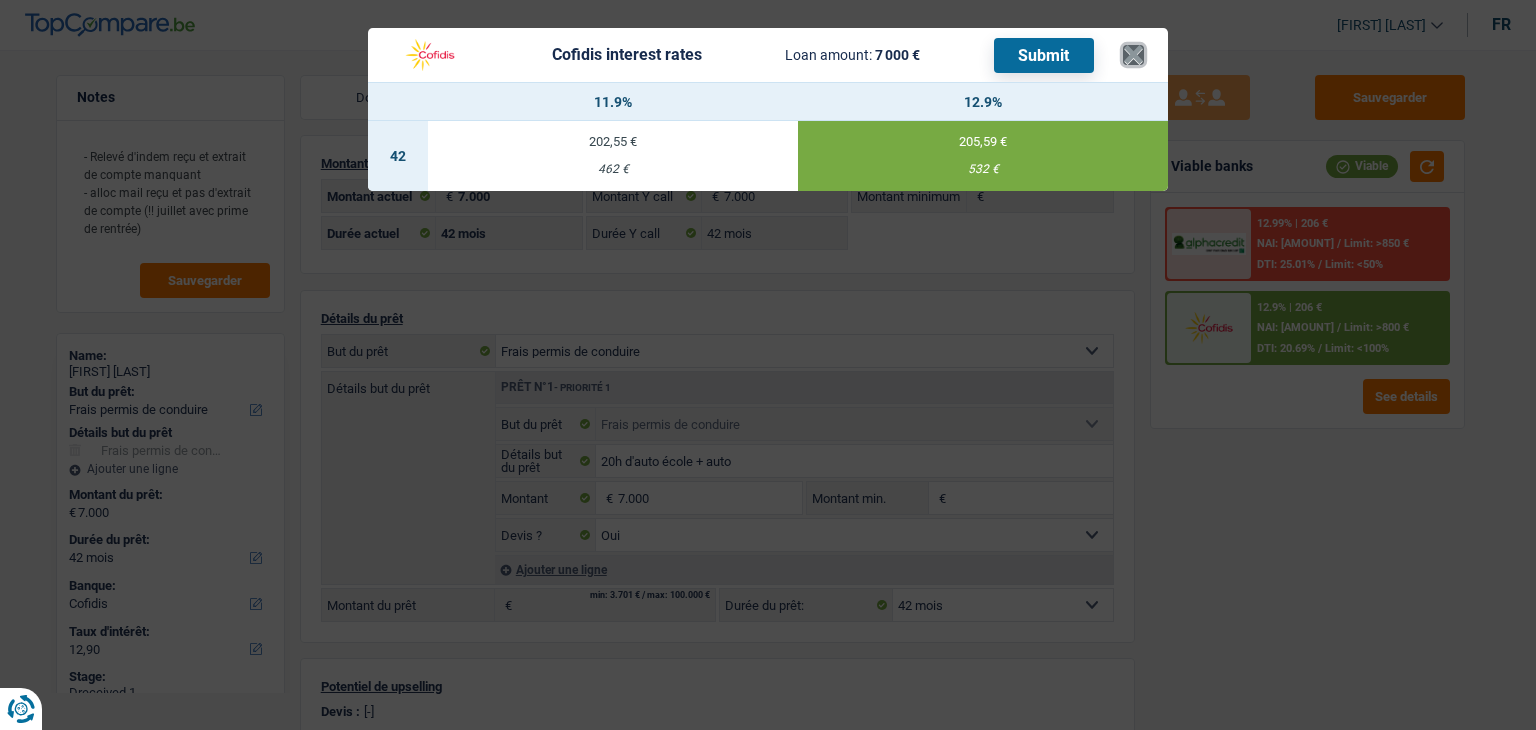 click on "×" at bounding box center [1133, 55] 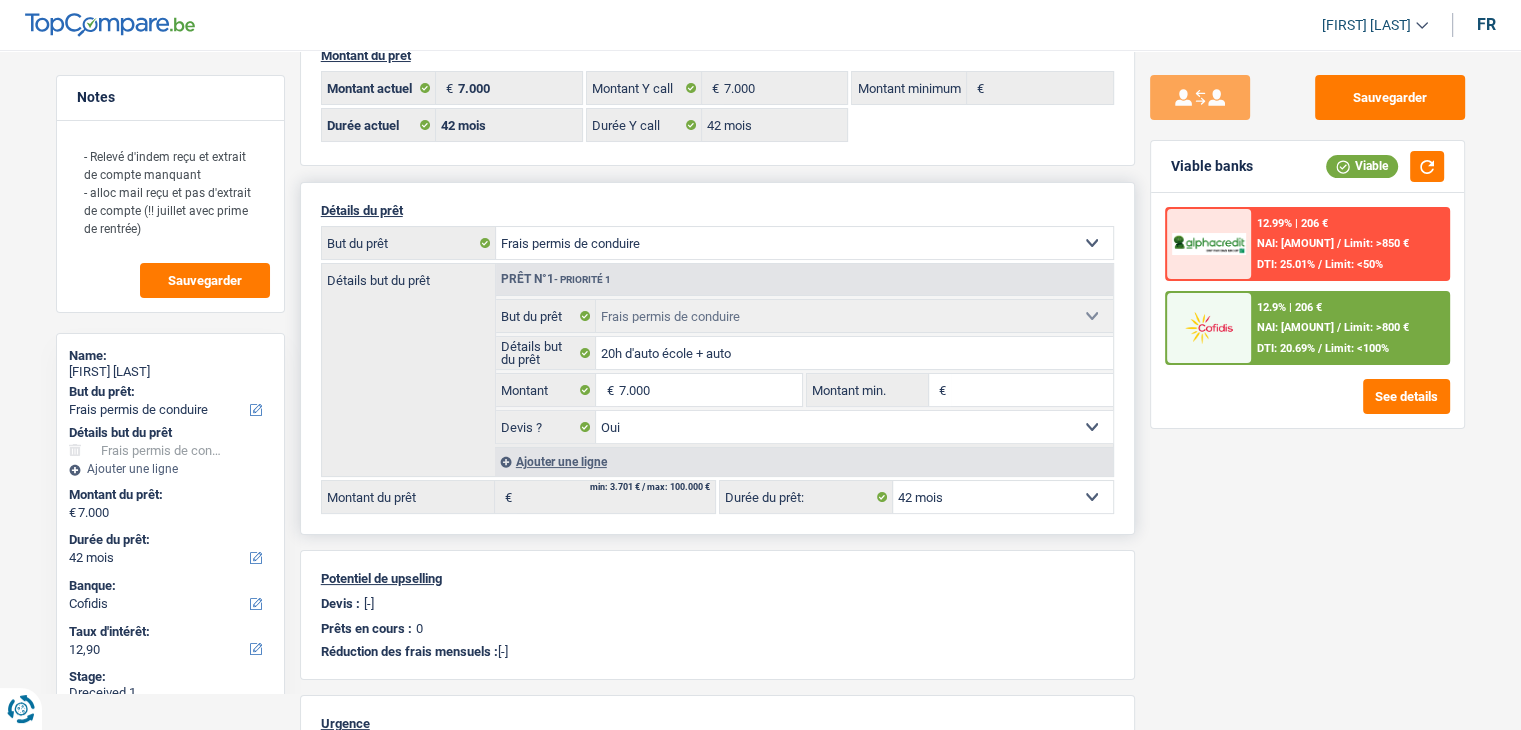 scroll, scrollTop: 0, scrollLeft: 0, axis: both 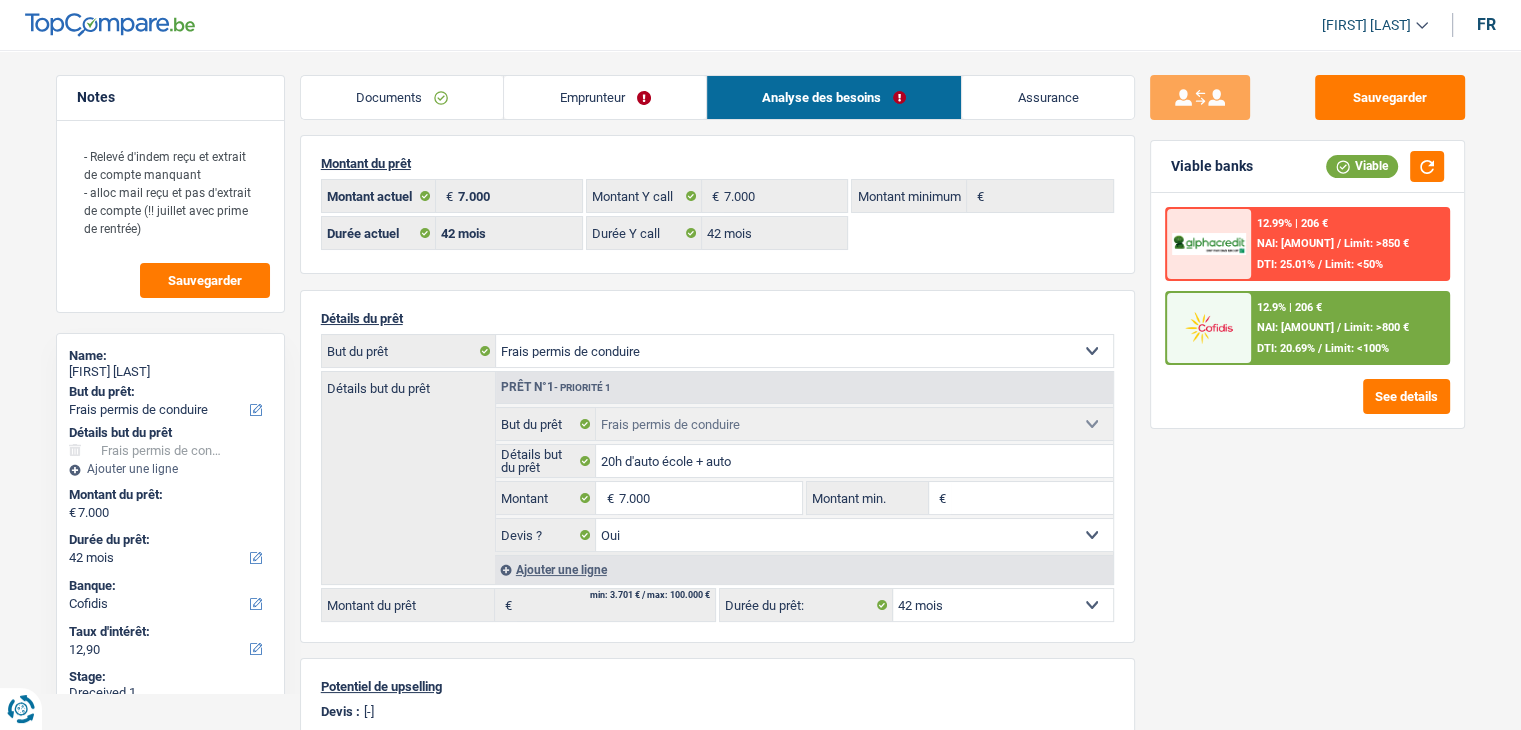 click on "Emprunteur" at bounding box center (605, 97) 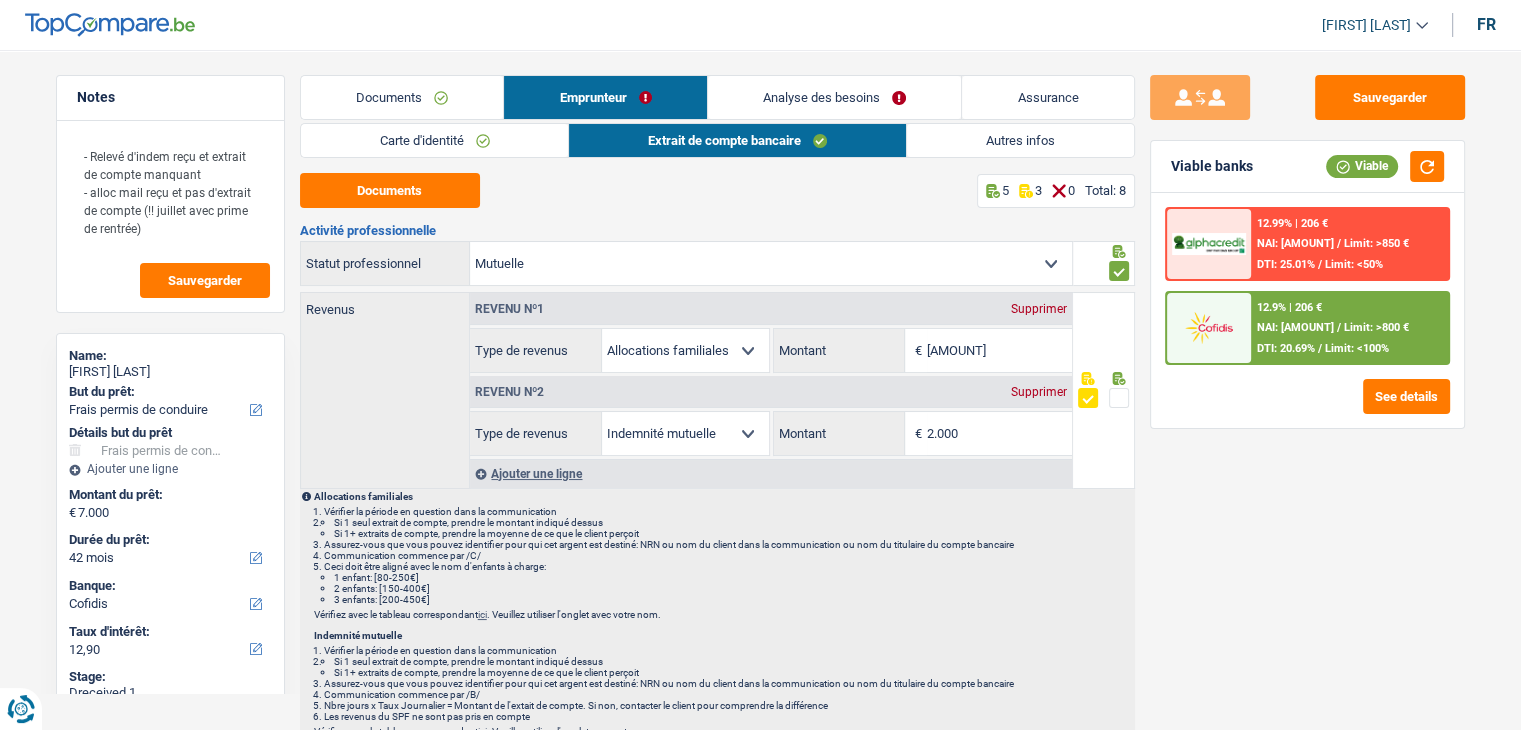 click on "Carte d'identité" at bounding box center [435, 140] 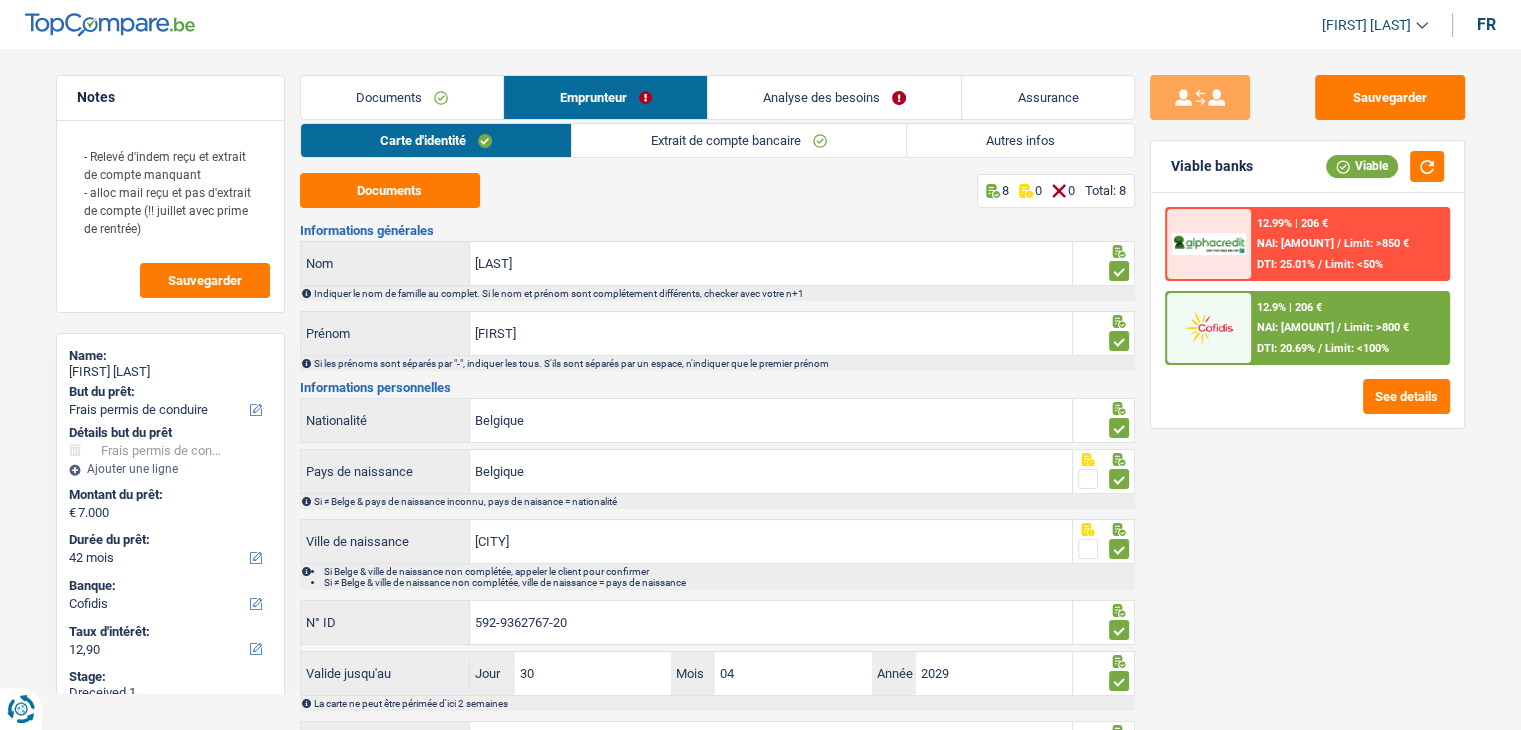 click on "Extrait de compte bancaire" at bounding box center (739, 140) 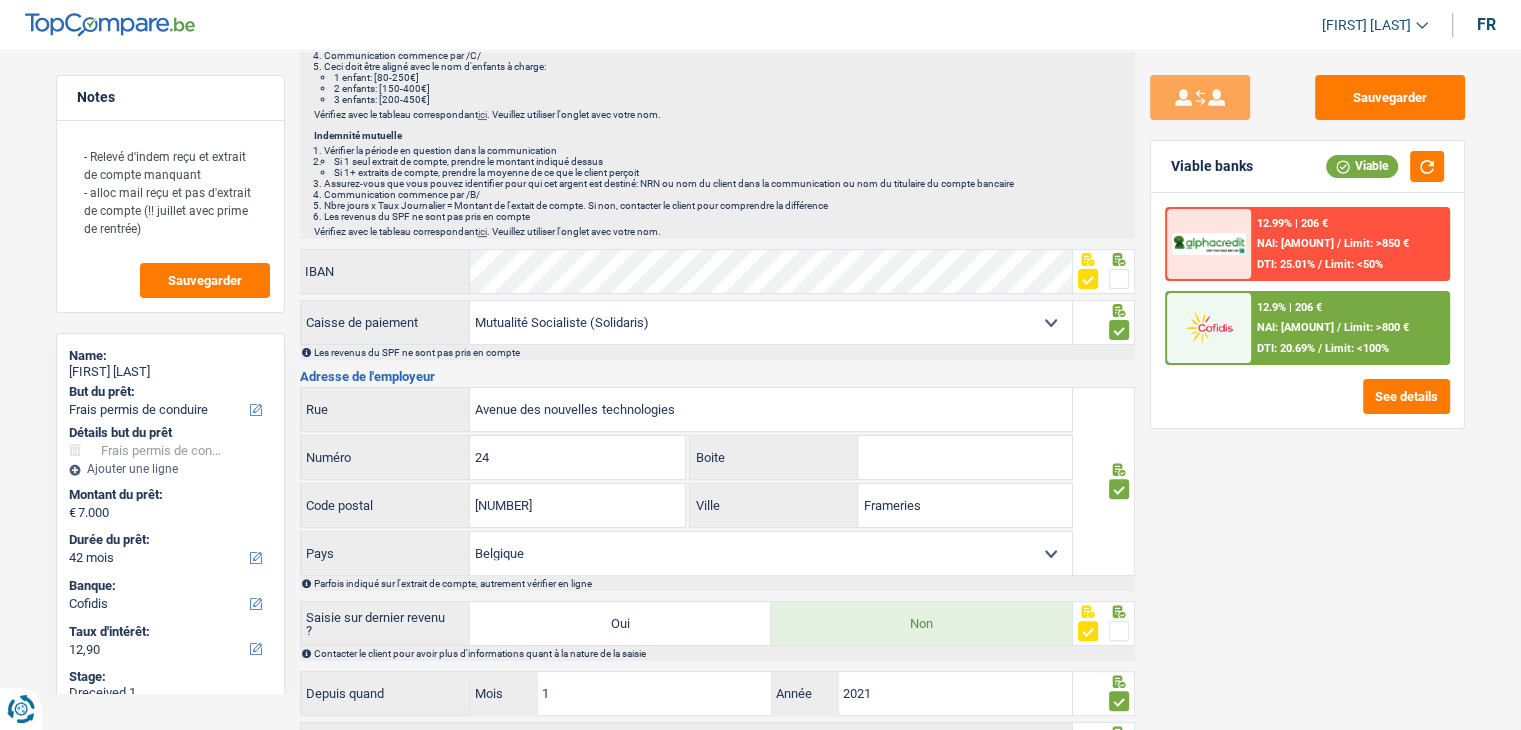 scroll, scrollTop: 672, scrollLeft: 0, axis: vertical 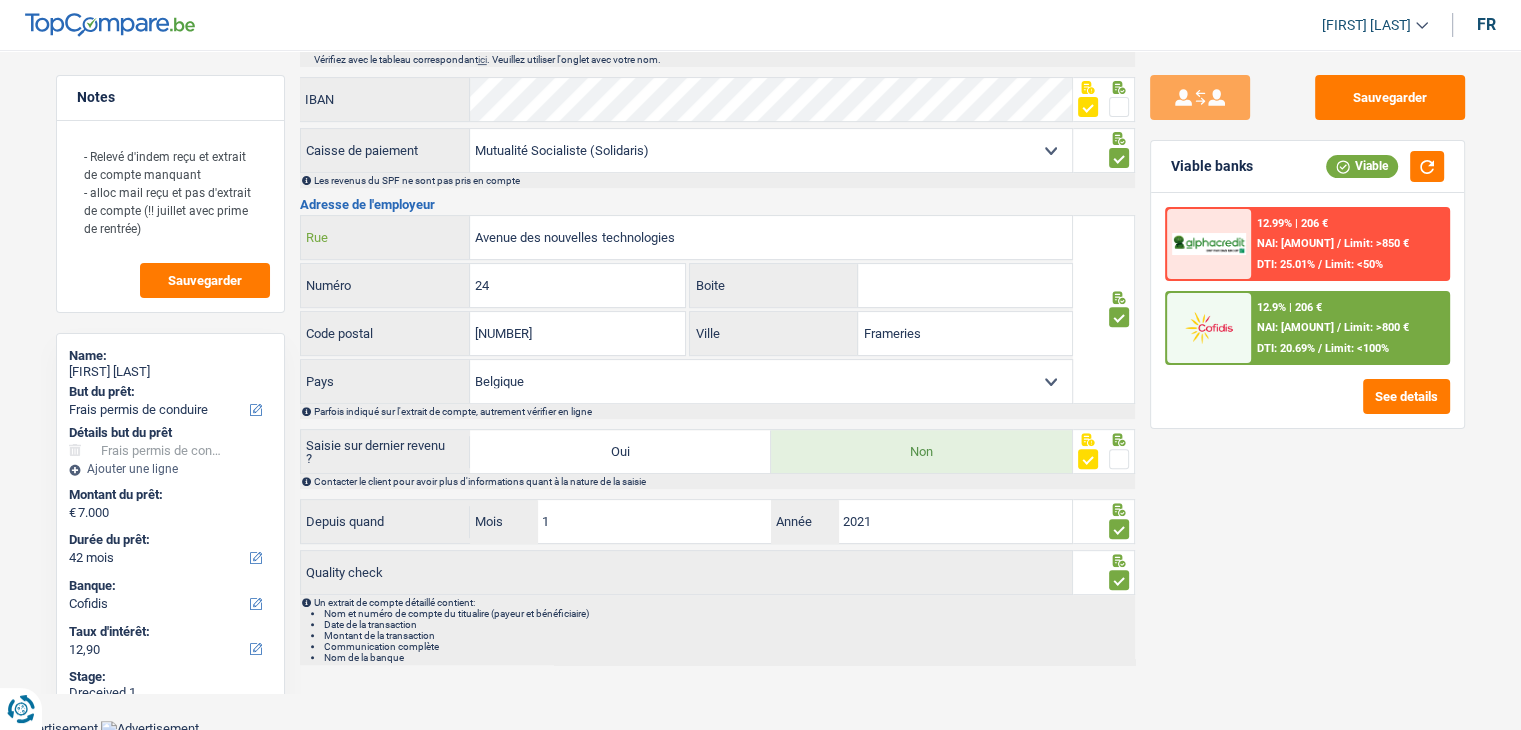click on "Avenue des nouvelles technologies" at bounding box center (771, 237) 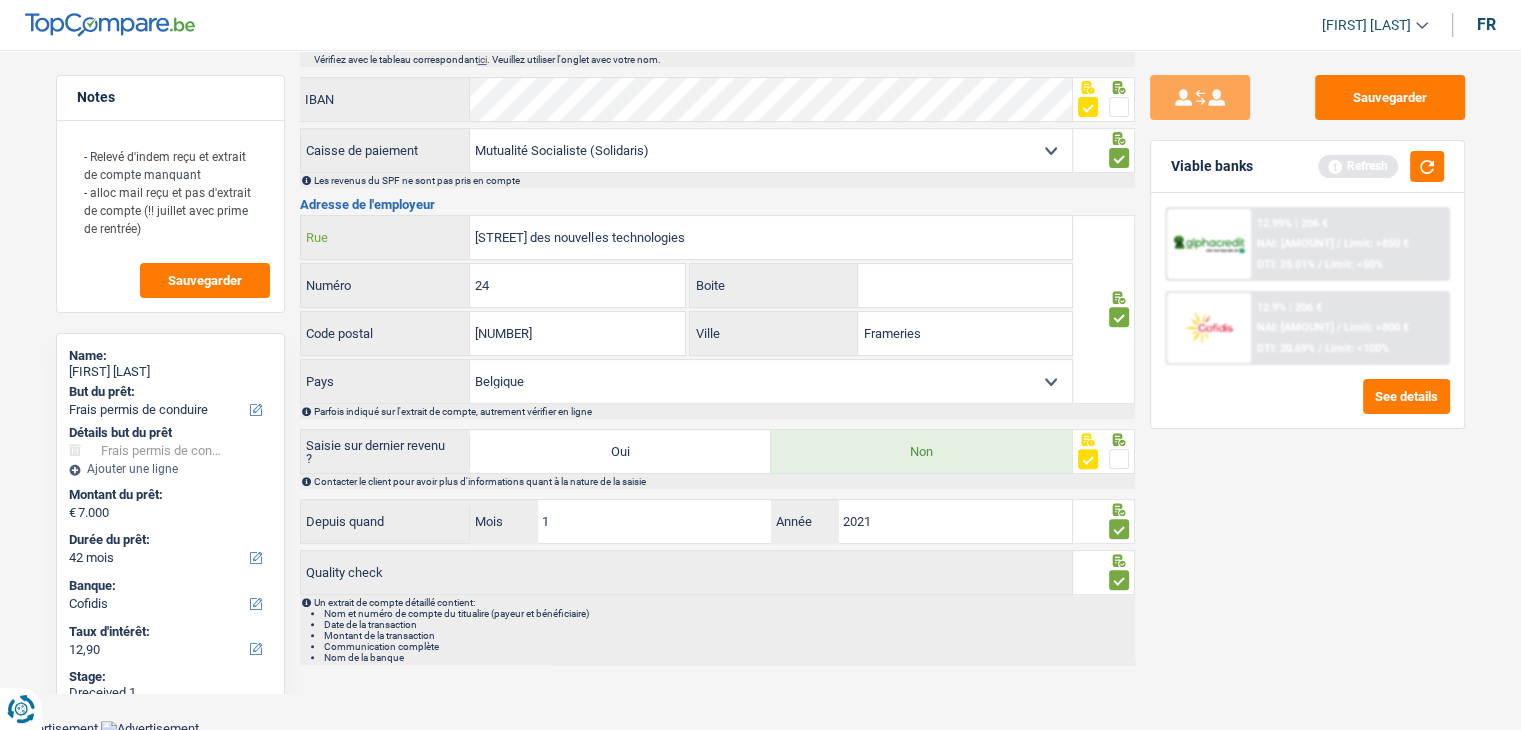 click on "[STREET] des nouvelles technologies" at bounding box center [771, 237] 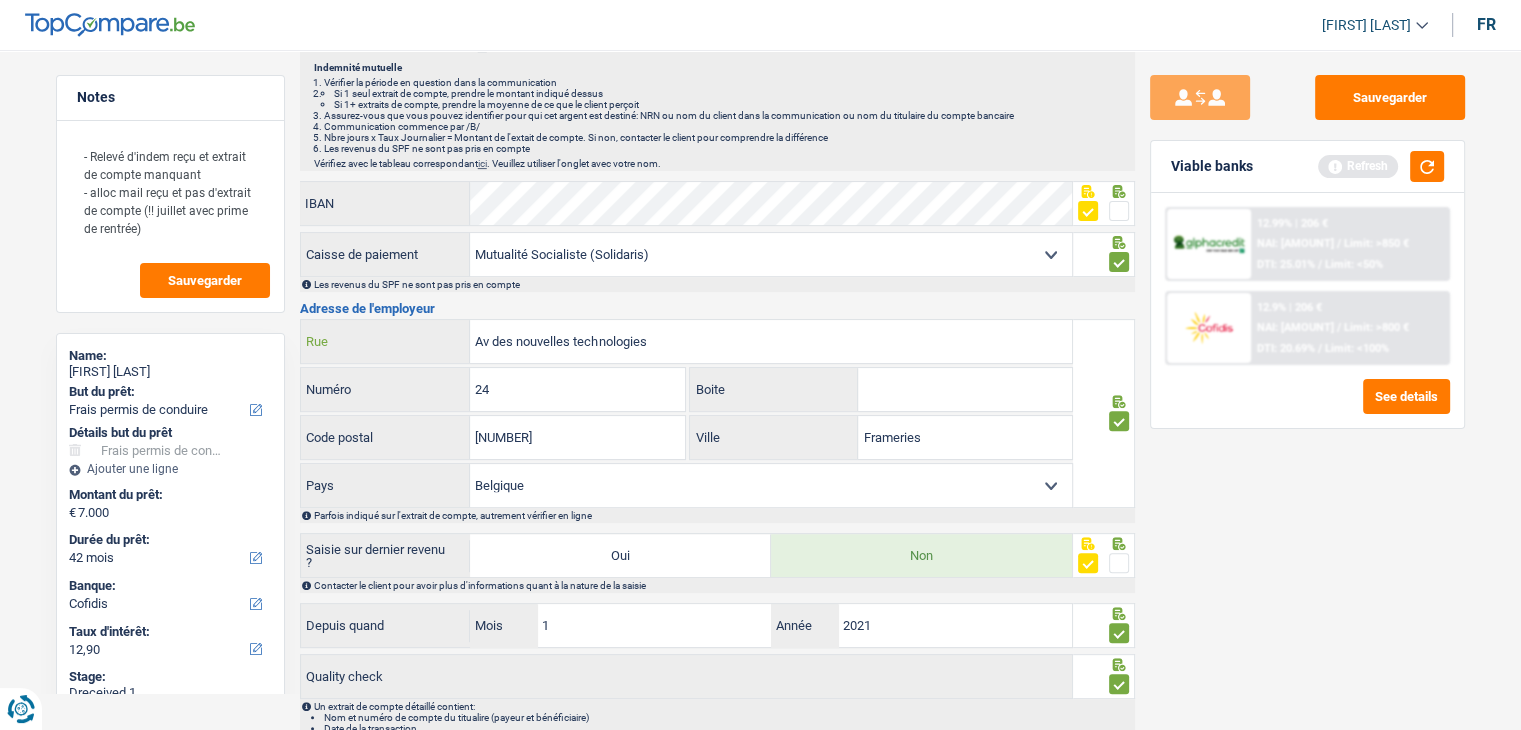 scroll, scrollTop: 572, scrollLeft: 0, axis: vertical 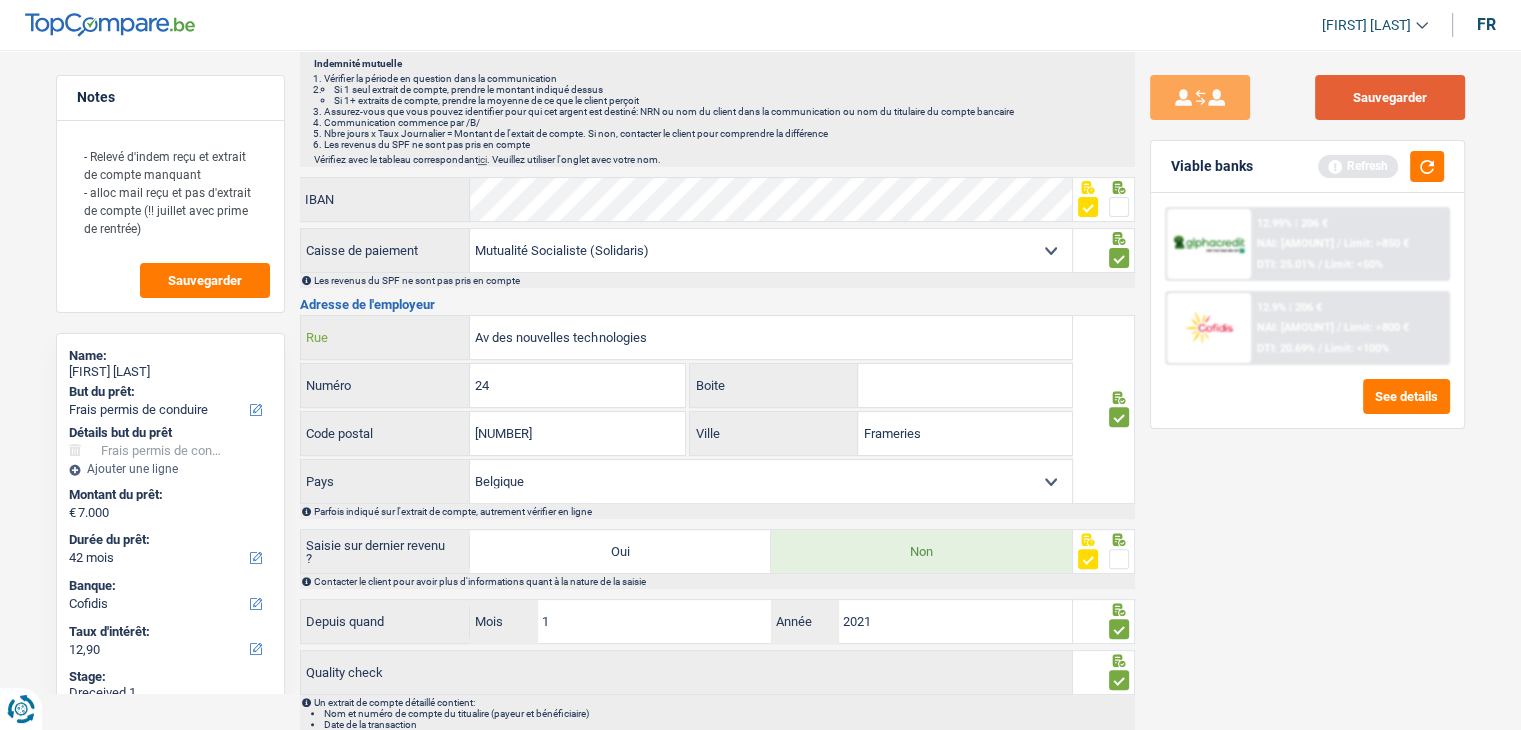 type on "Av des nouvelles technologies" 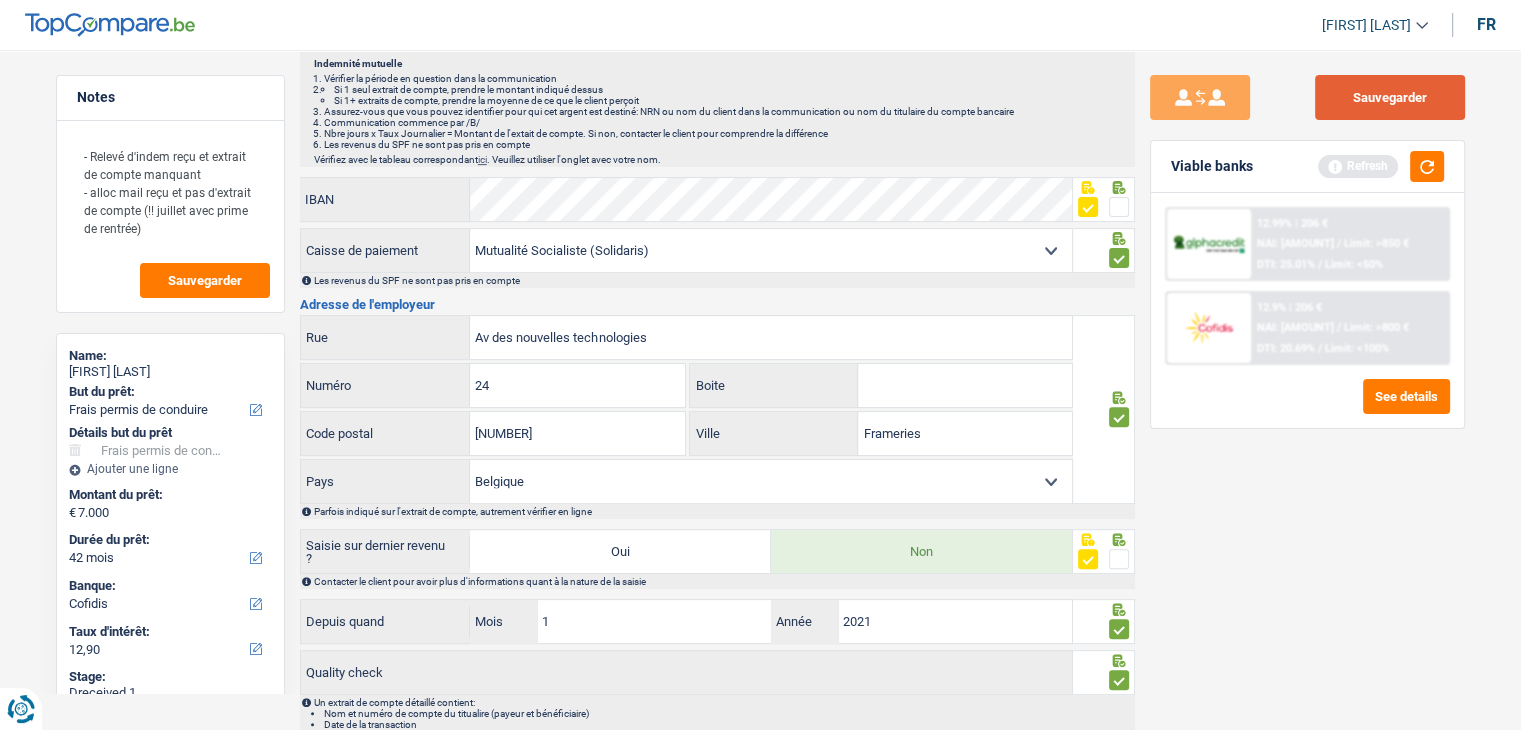 click on "Sauvegarder" at bounding box center [1390, 97] 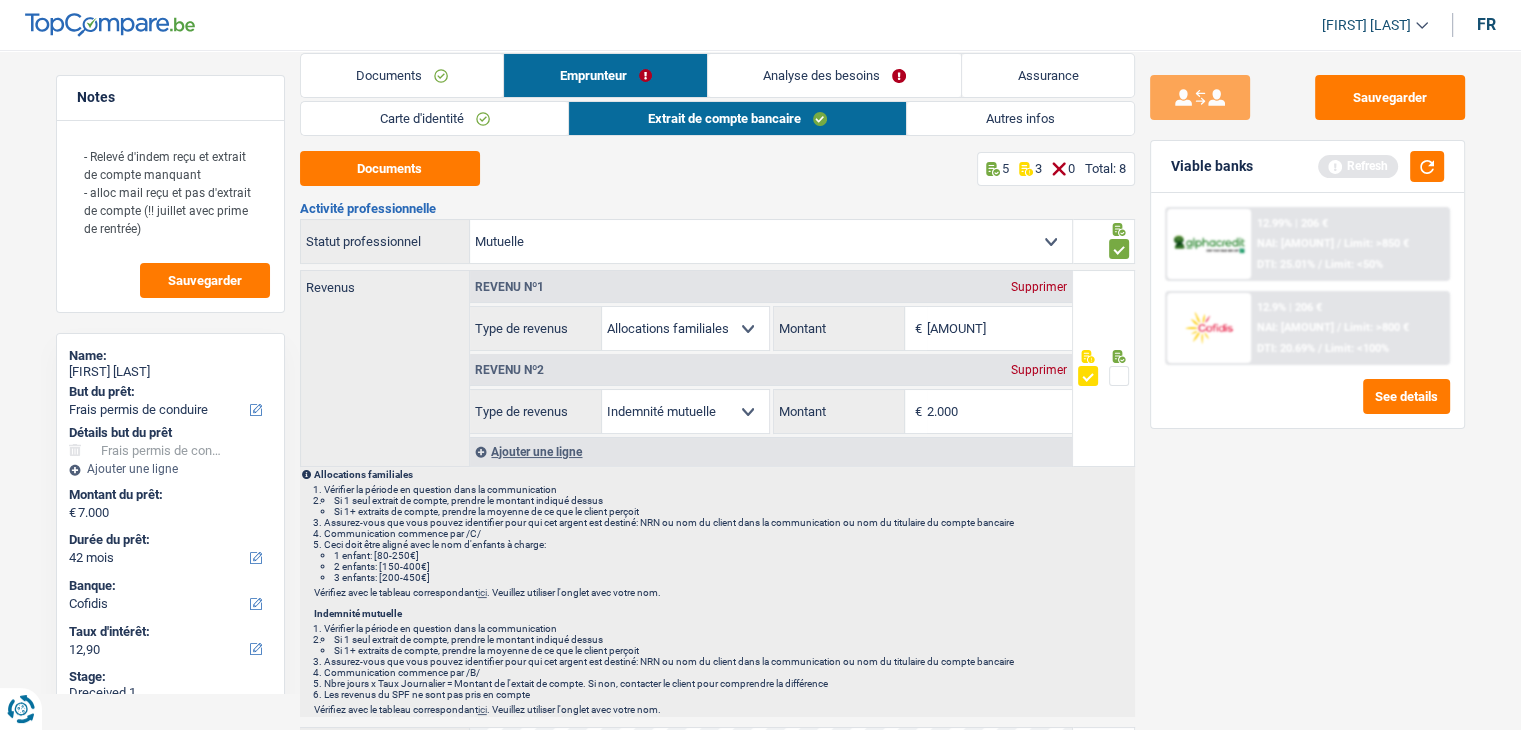 scroll, scrollTop: 0, scrollLeft: 0, axis: both 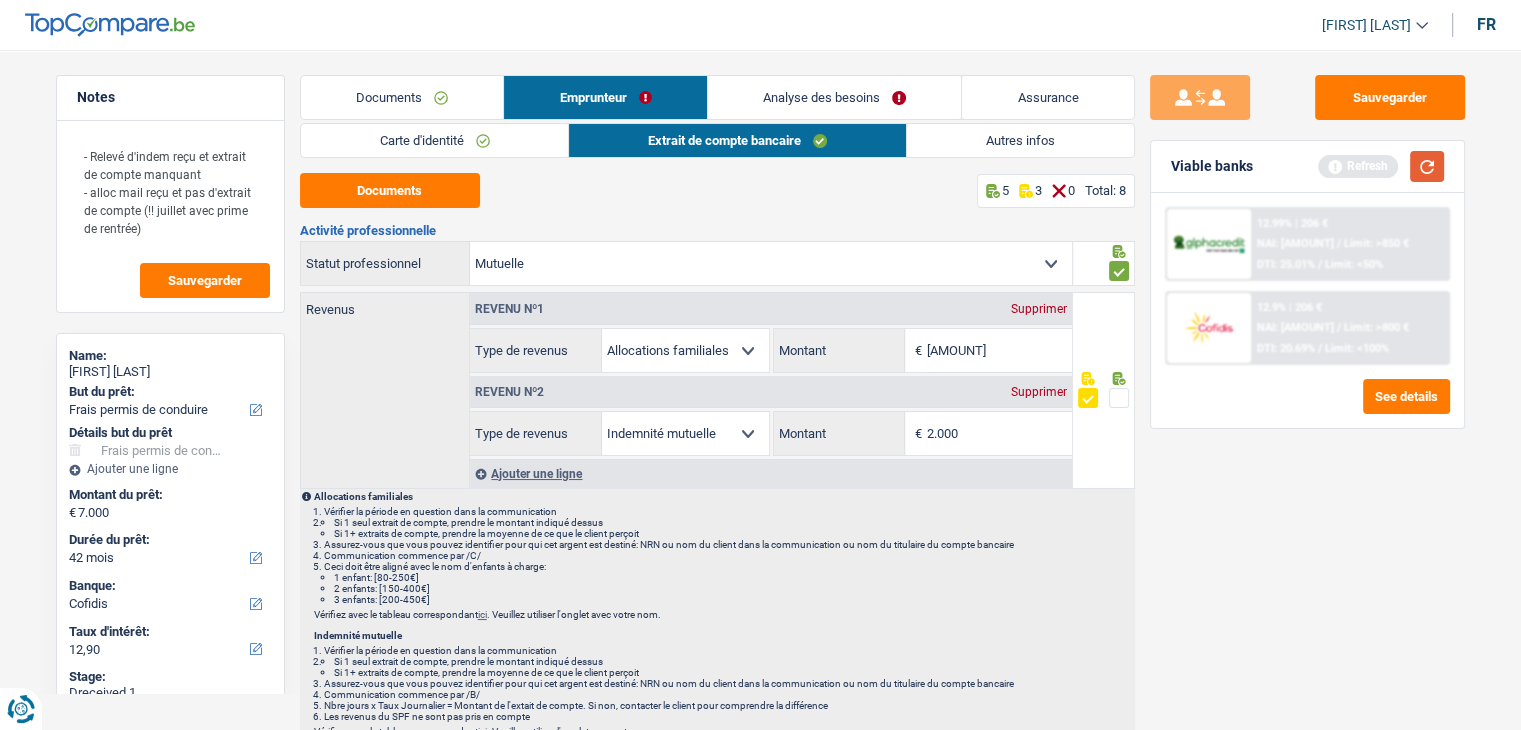 click at bounding box center (1427, 166) 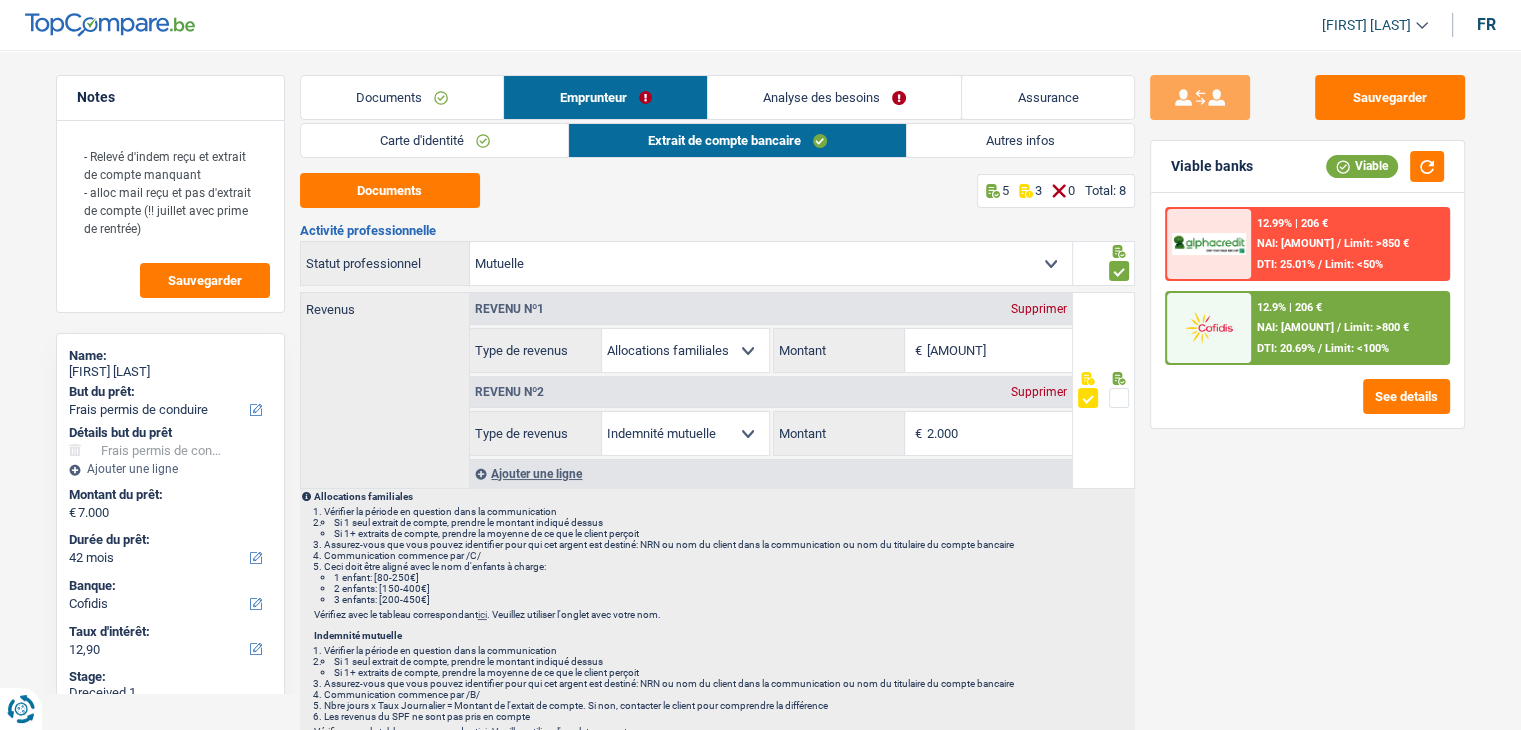 click on "/" at bounding box center (1339, 327) 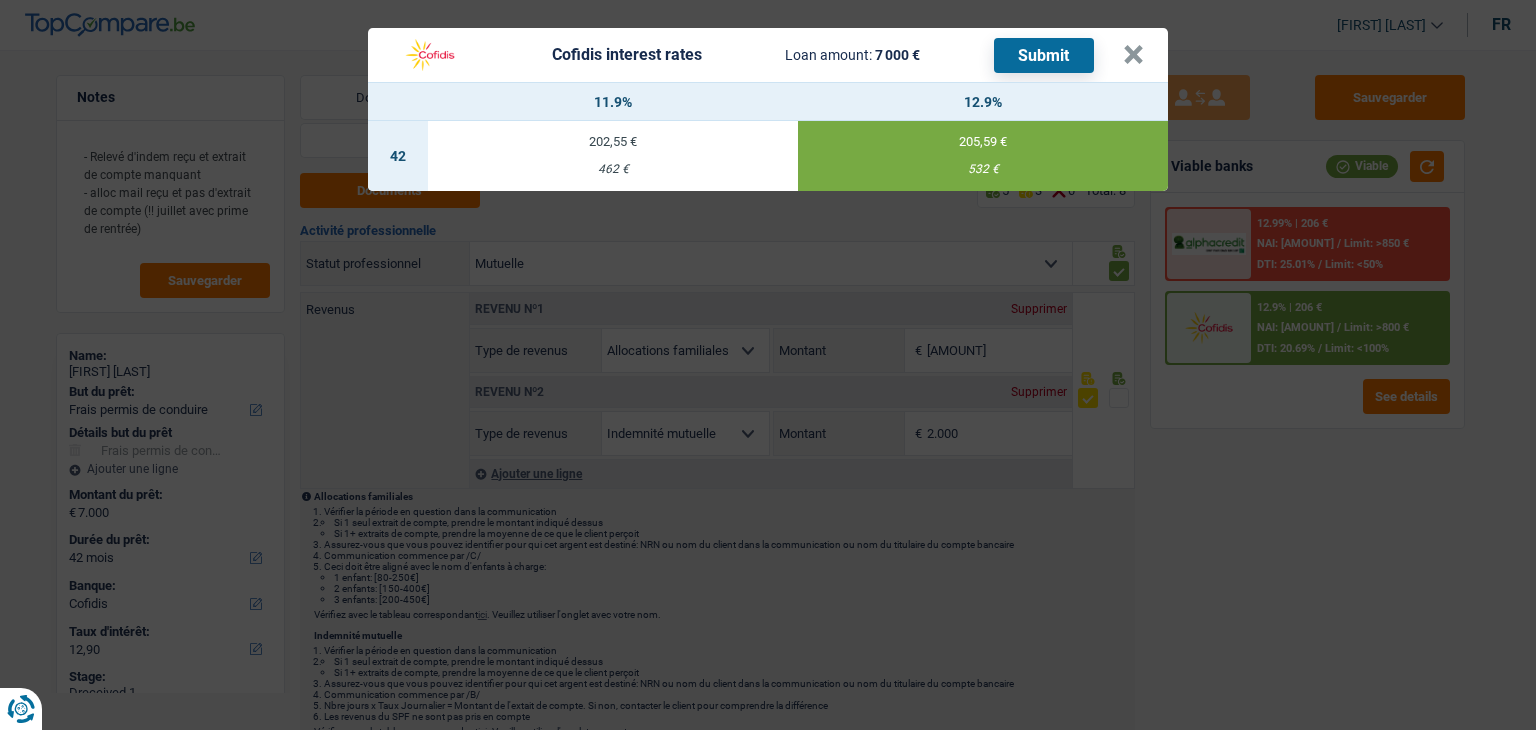 click on "Submit" at bounding box center (1044, 55) 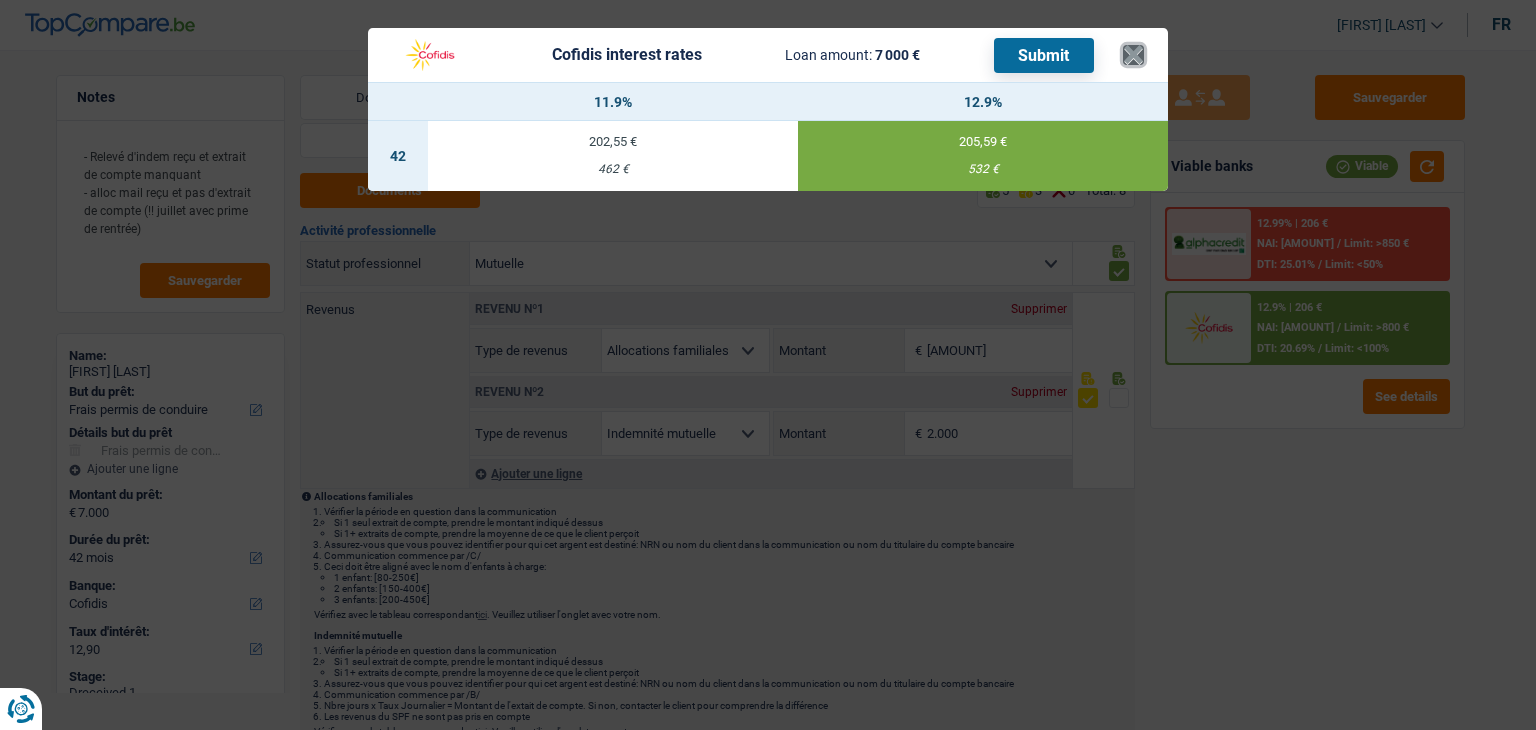 click on "×" at bounding box center [1133, 55] 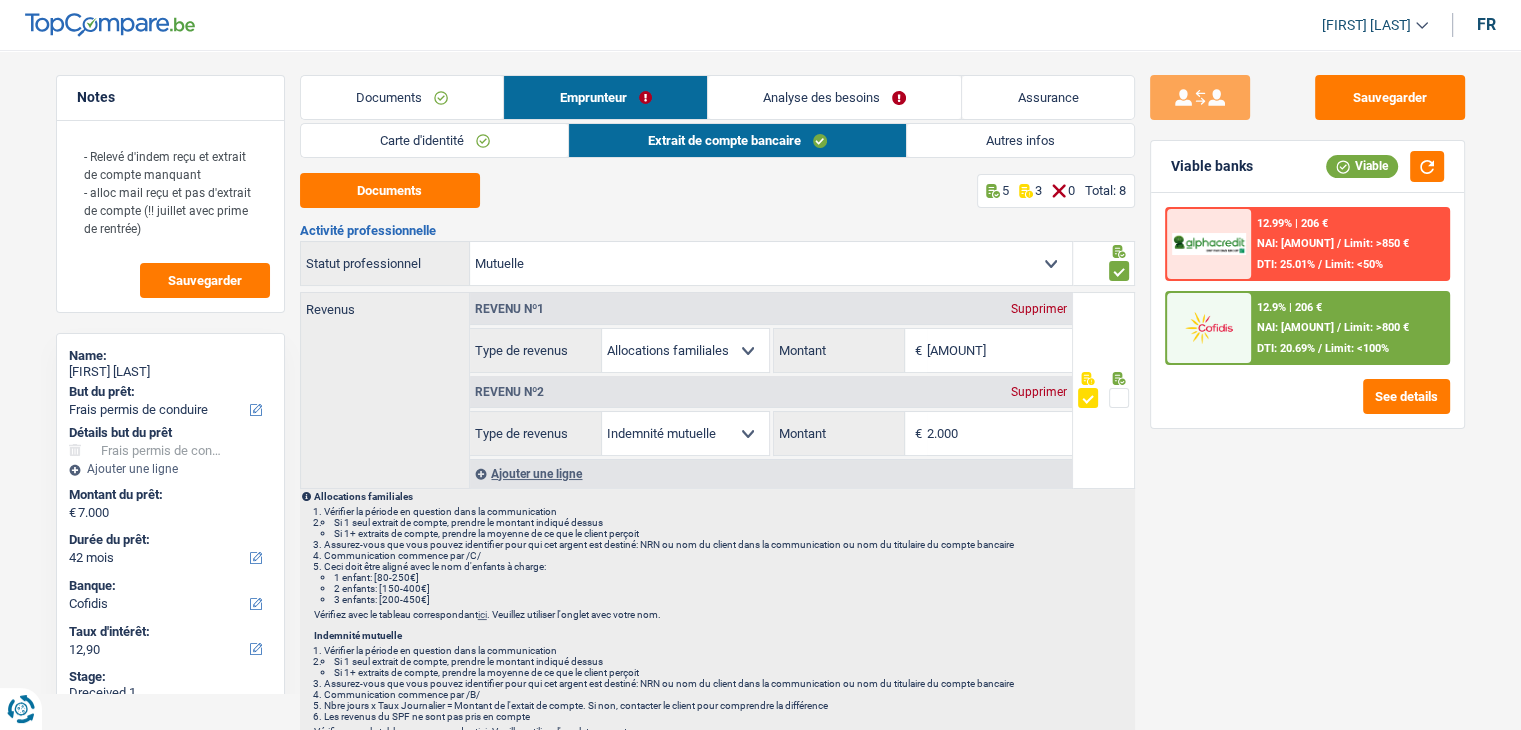 click on "Analyse des besoins" at bounding box center (835, 97) 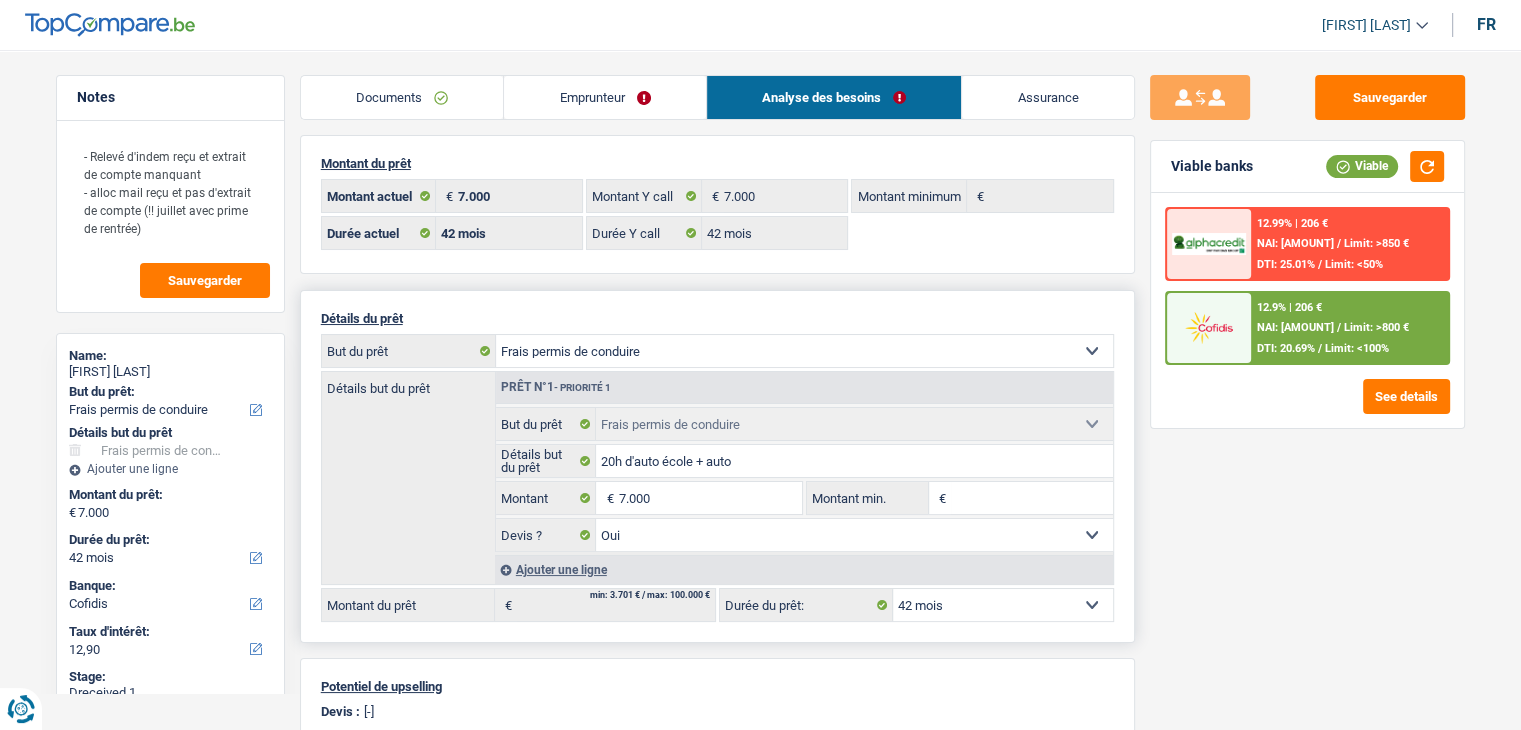 drag, startPoint x: 551, startPoint y: 565, endPoint x: 532, endPoint y: 561, distance: 19.416489 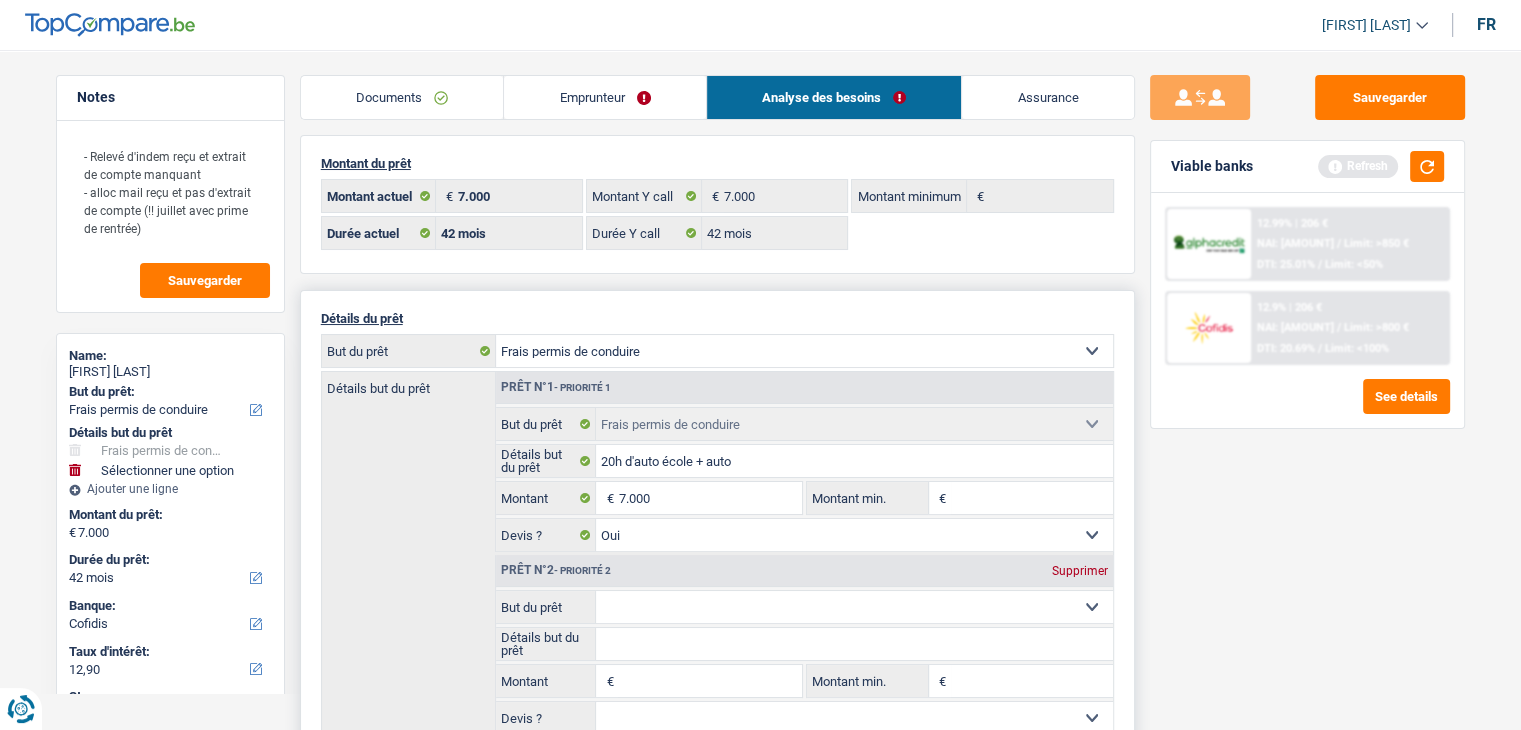 click on "Confort maison: meubles, textile, peinture, électroménager, outillage non-professionnel Hifi, multimédia, gsm, ordinateur Aménagement: frais d'installation, déménagement Evénement familial: naissance, mariage, divorce, communion, décès Frais médicaux Frais d'études Frais permis de conduire Loisirs: voyage, sport, musique Rafraîchissement: petits travaux maison et jardin Frais judiciaires Réparation voiture Prêt rénovation (non disponible pour les non-propriétaires) Prêt énergie (non disponible pour les non-propriétaires) Prêt voiture Taxes, impôts non professionnels Rénovation bien à l'étranger Dettes familiales Assurance Autre
Sélectionner une option" at bounding box center (854, 607) 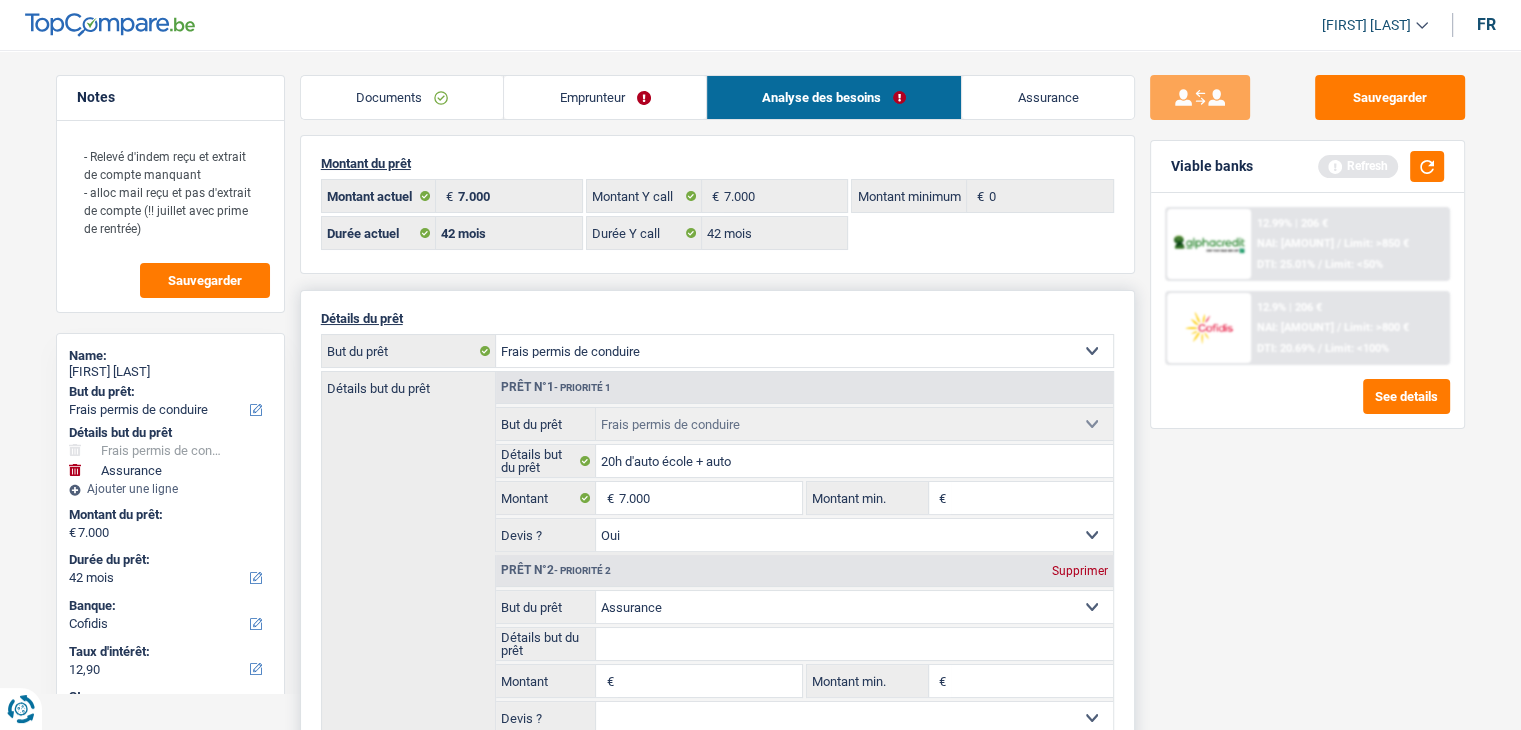 click on "Détails but du prêt" at bounding box center [854, 644] 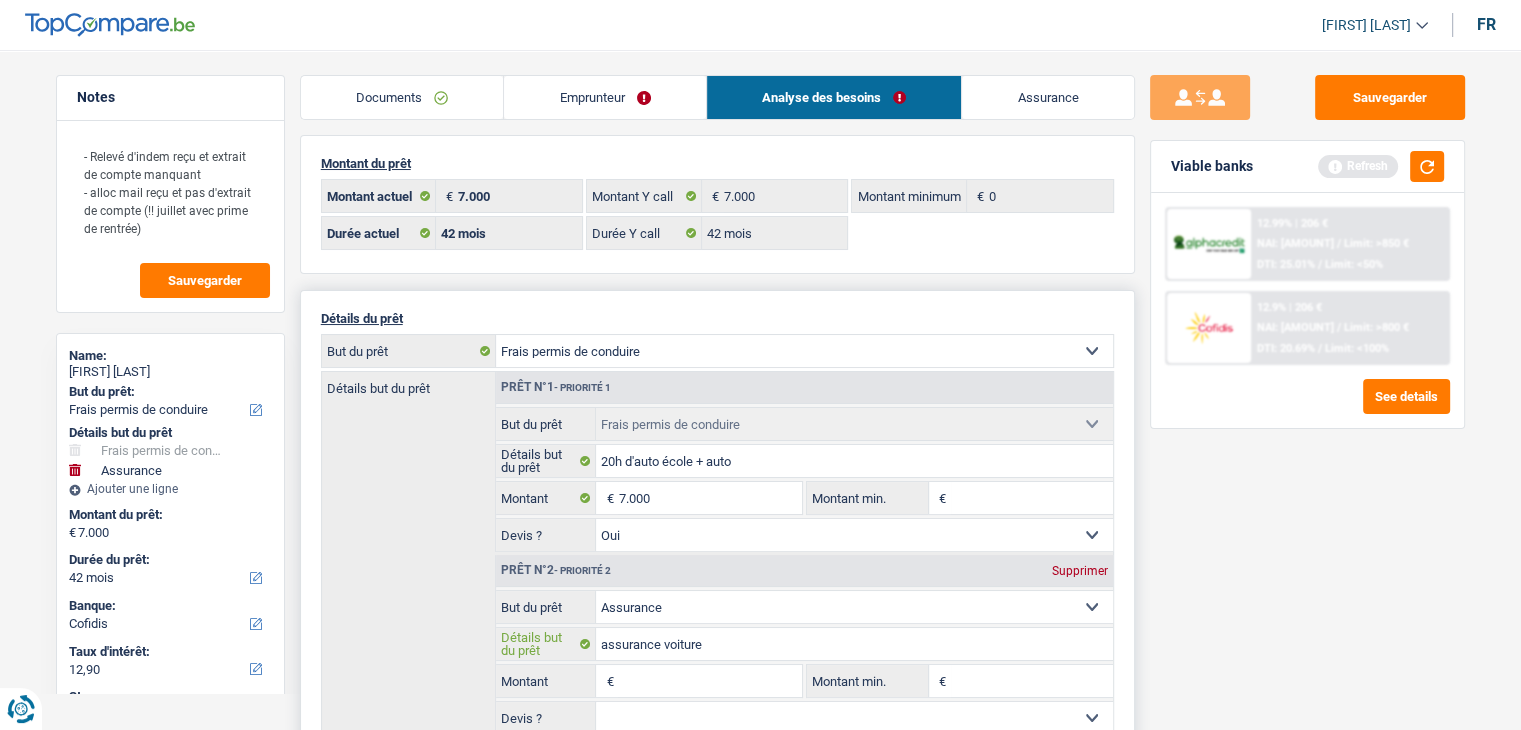 type on "assurance voiture" 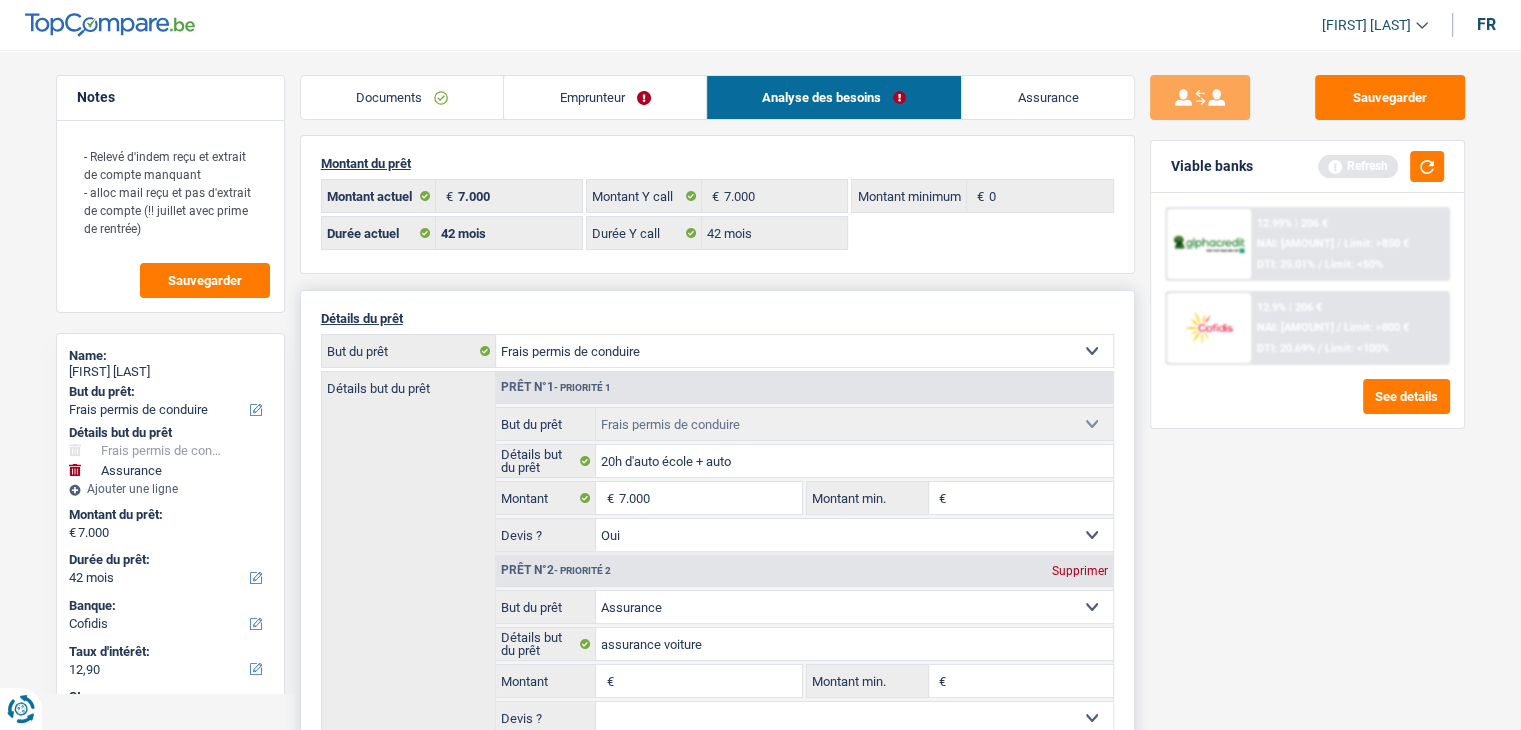 click on "Montant" at bounding box center [709, 681] 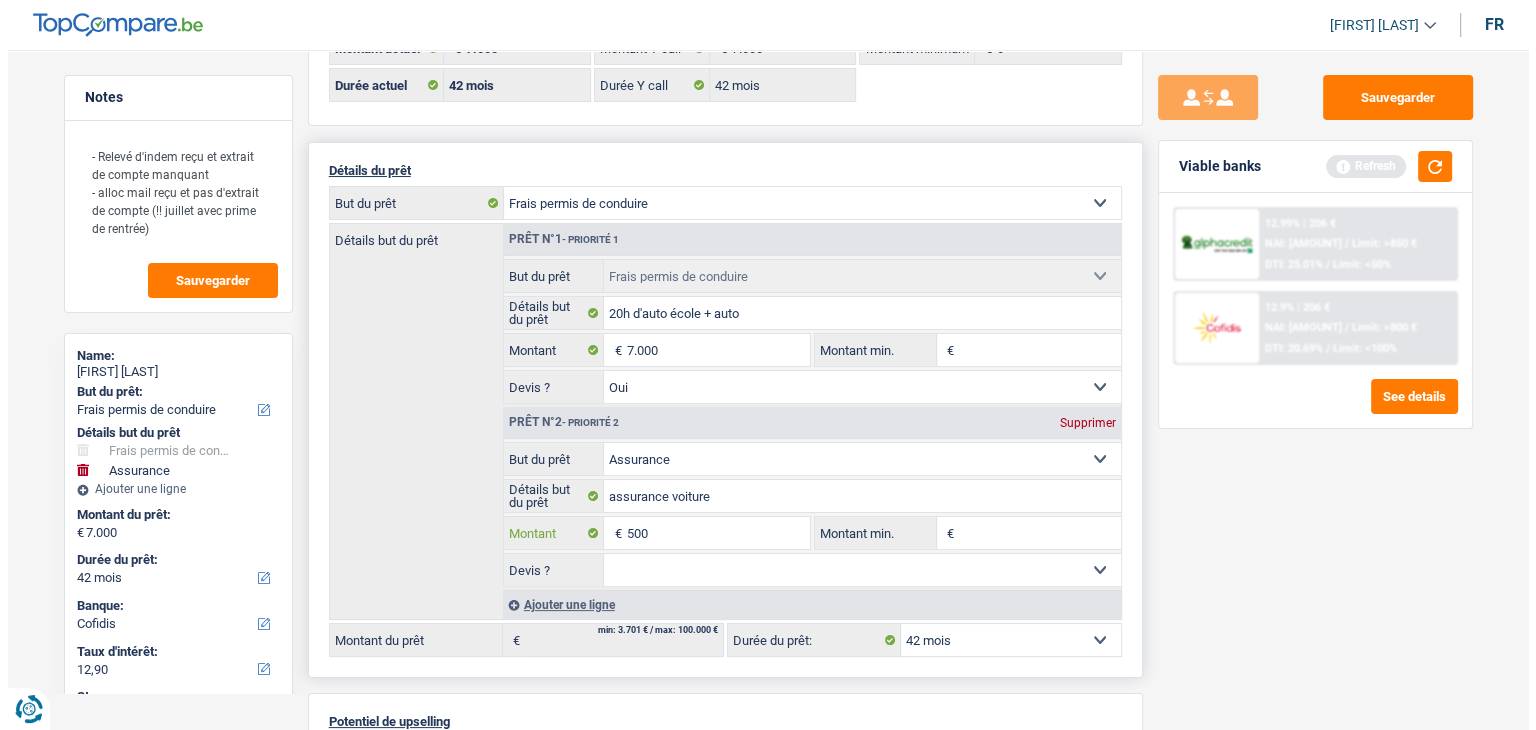 scroll, scrollTop: 179, scrollLeft: 0, axis: vertical 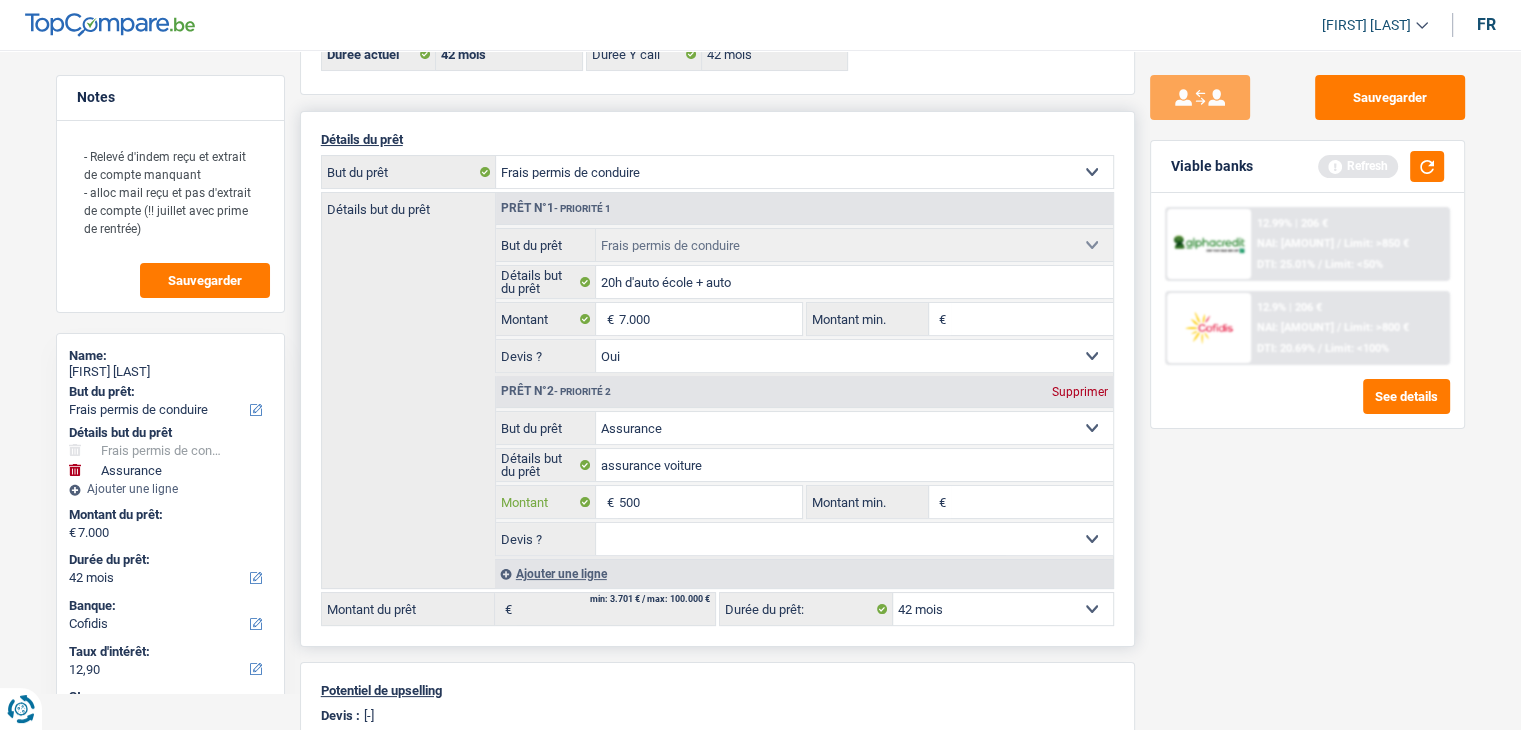 type on "500" 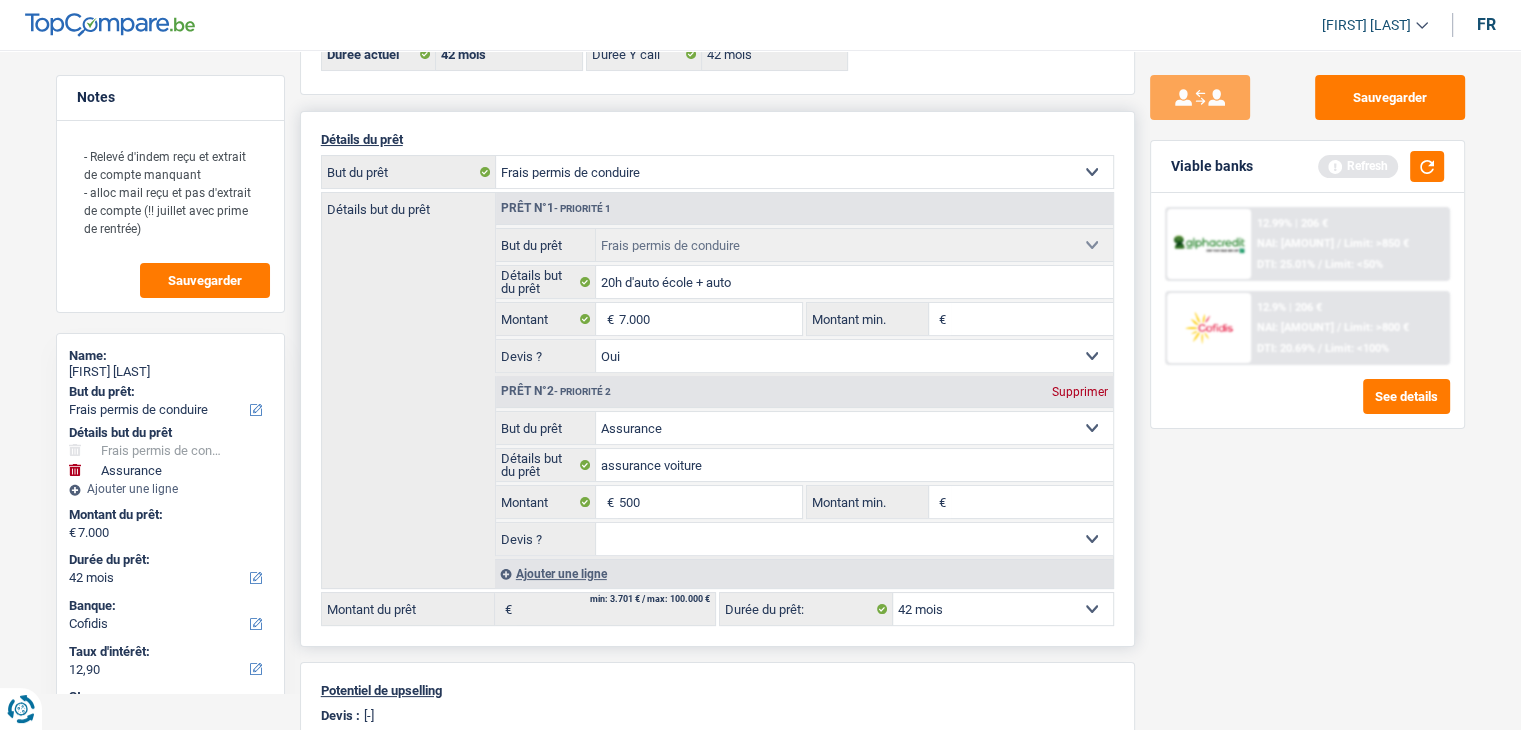 type on "7.500" 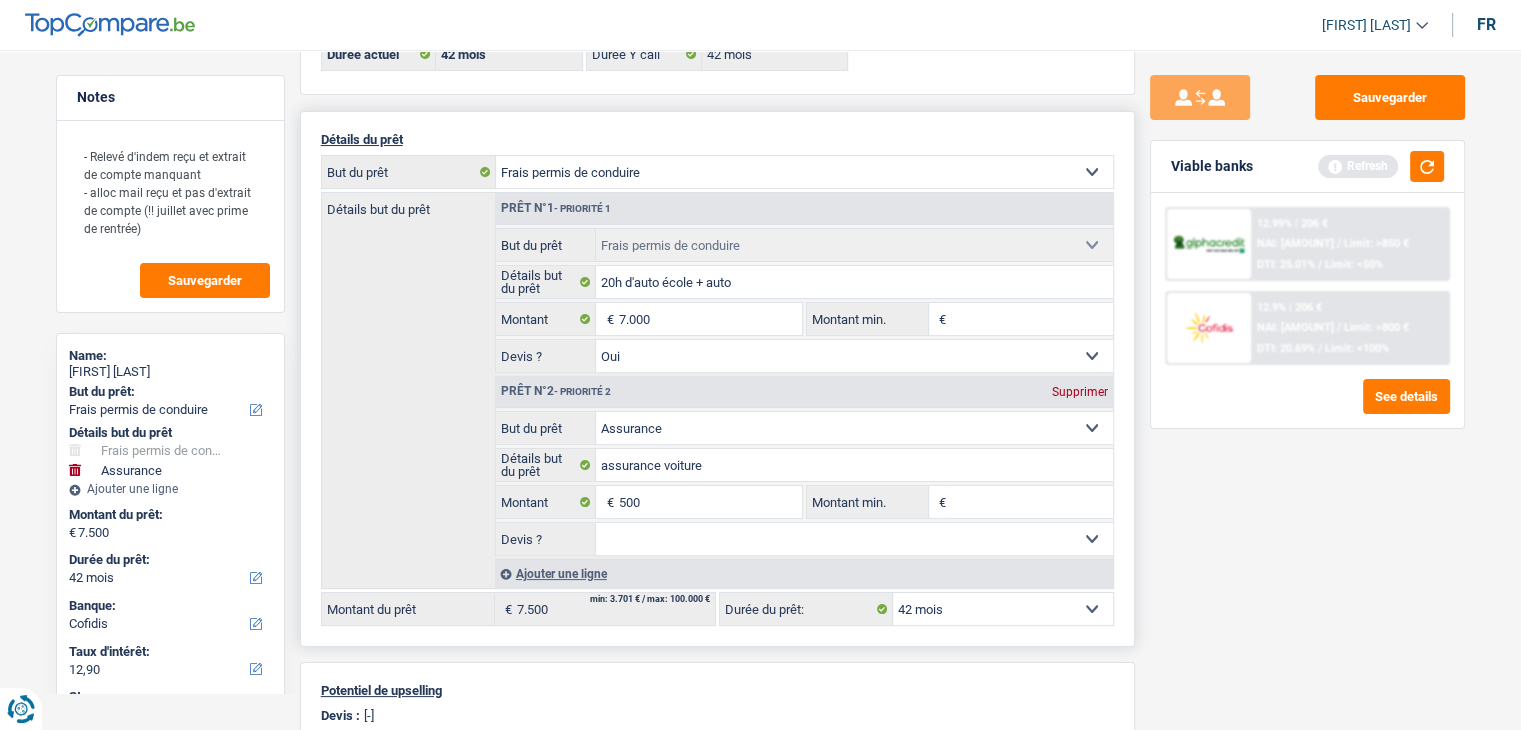click on "Oui Non Non répondu
Sélectionner une option" at bounding box center (854, 539) 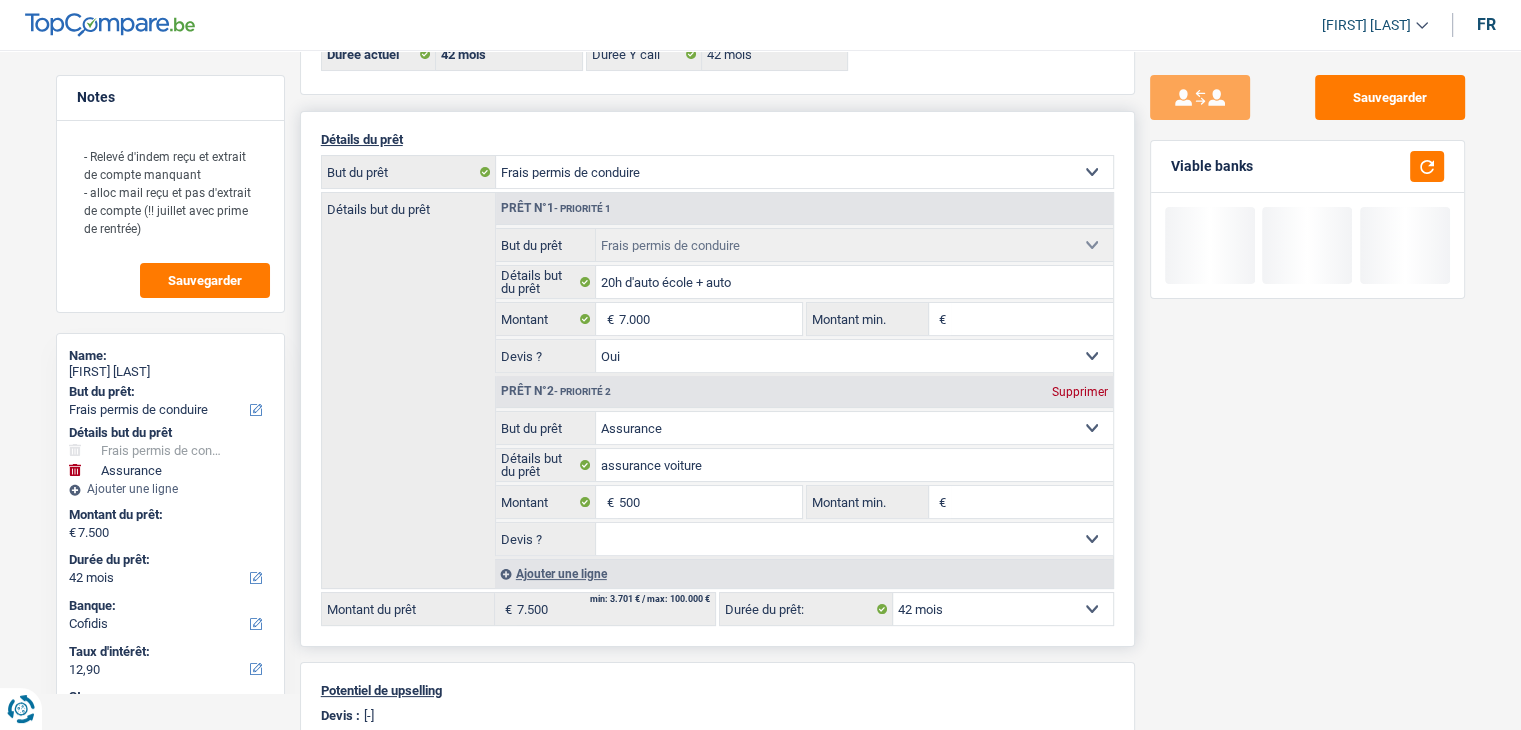 select on "not_answered" 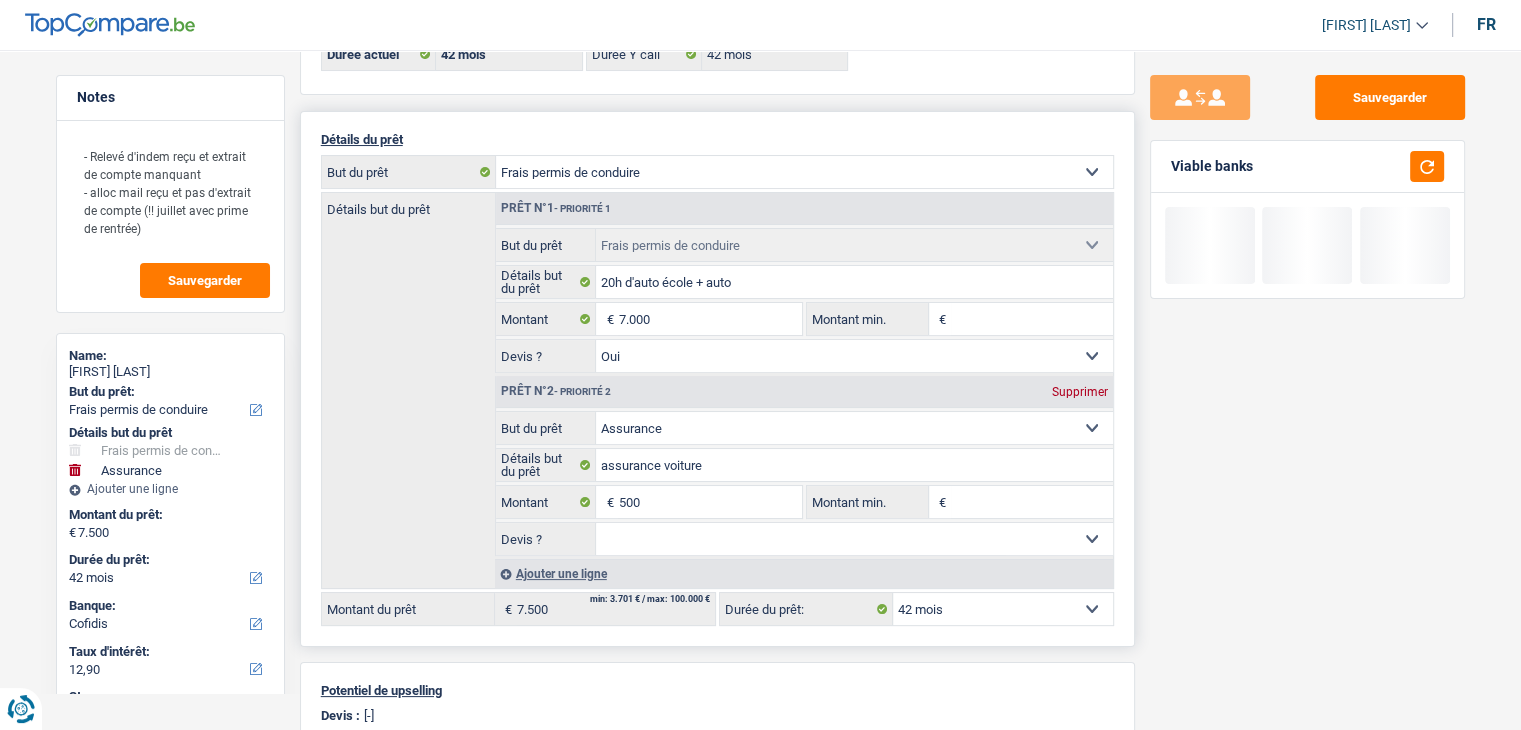 click on "Oui Non Non répondu
Sélectionner une option" at bounding box center [854, 539] 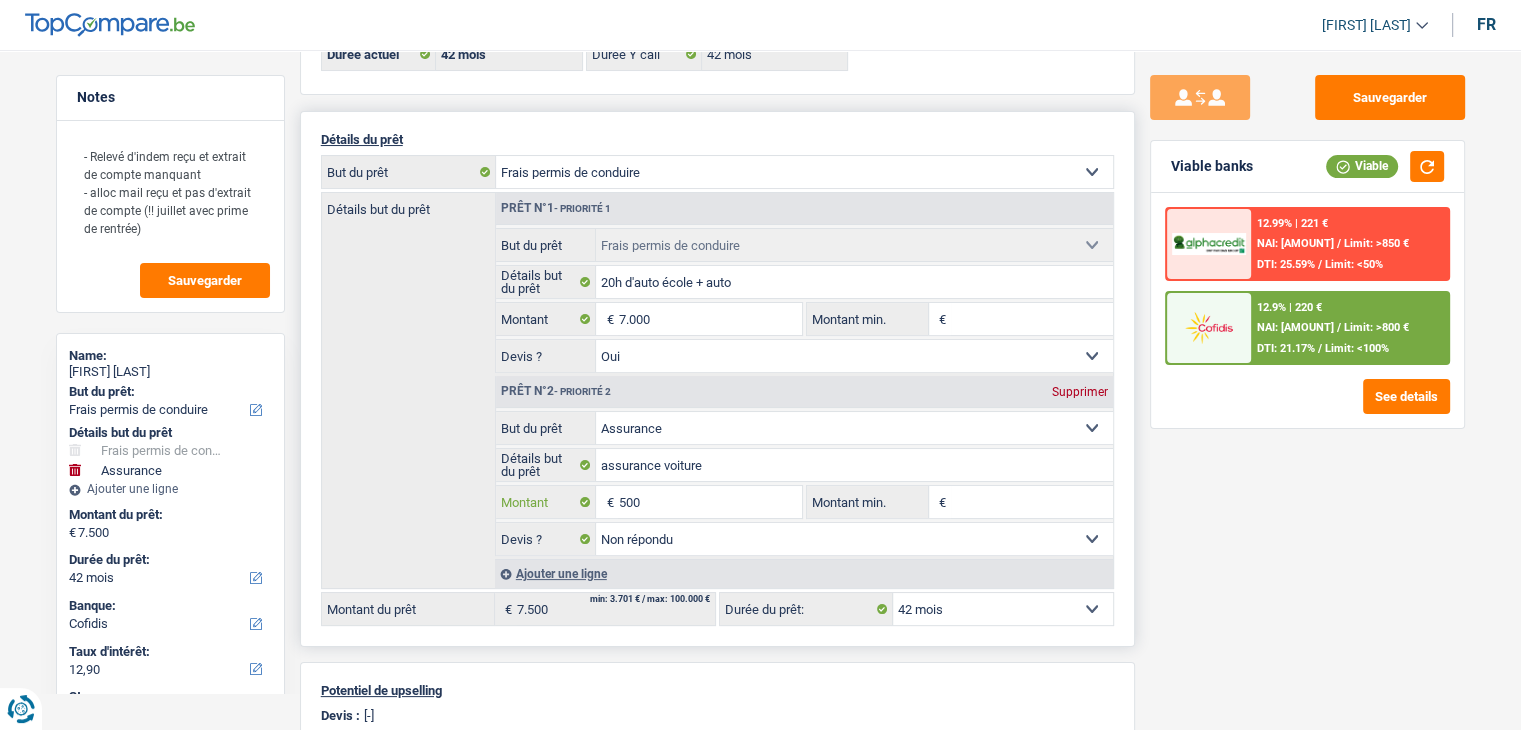 click on "500" at bounding box center [709, 502] 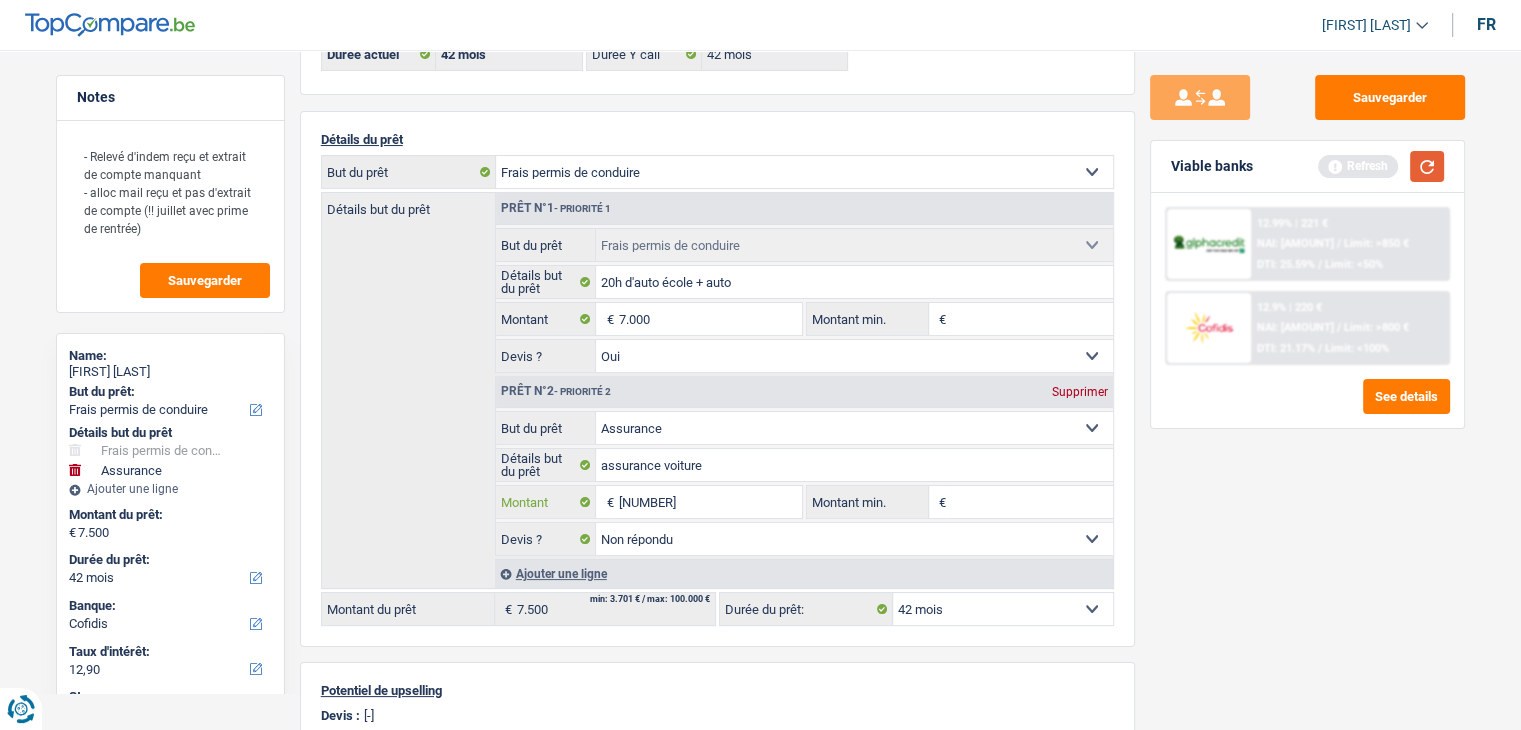 type on "[NUMBER]" 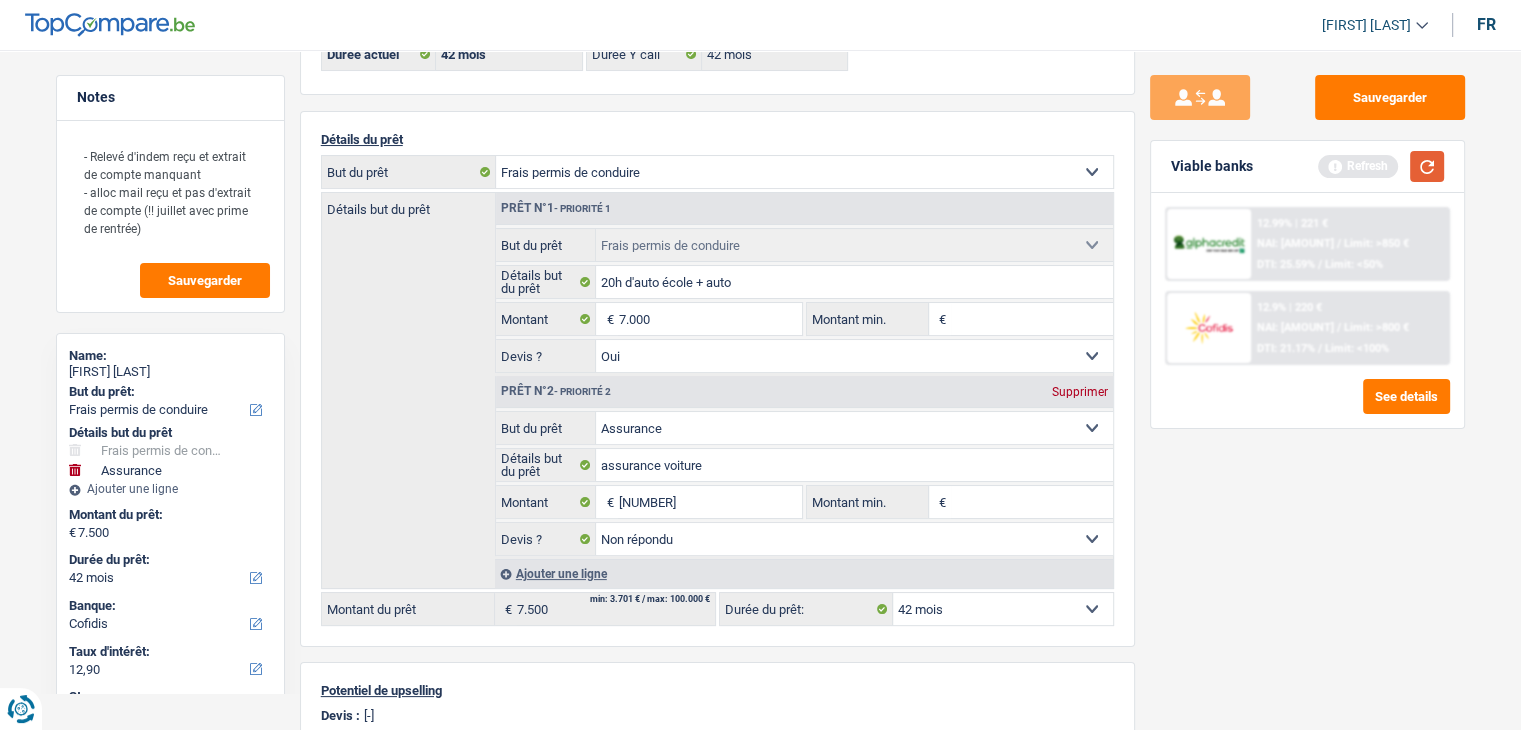 type on "7.501" 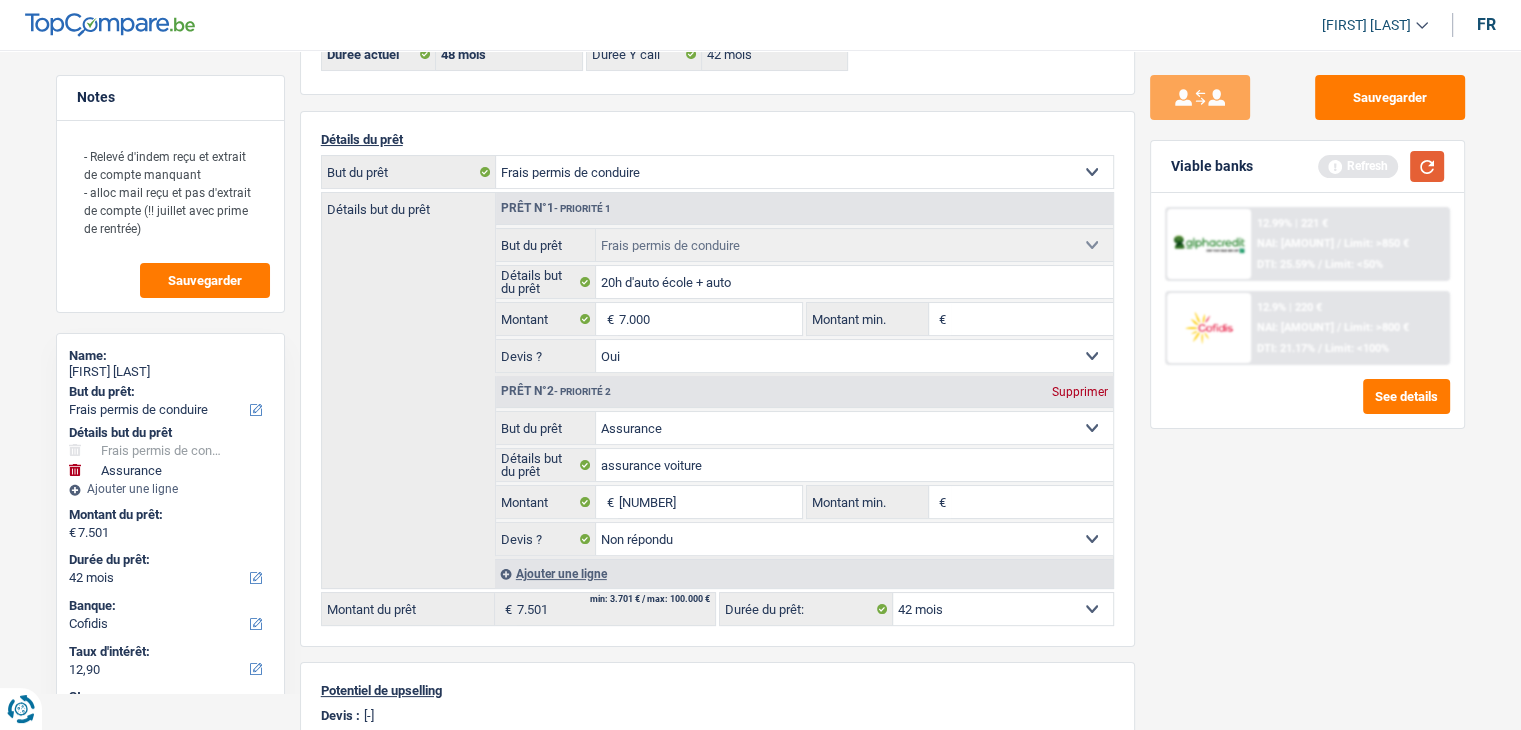select on "48" 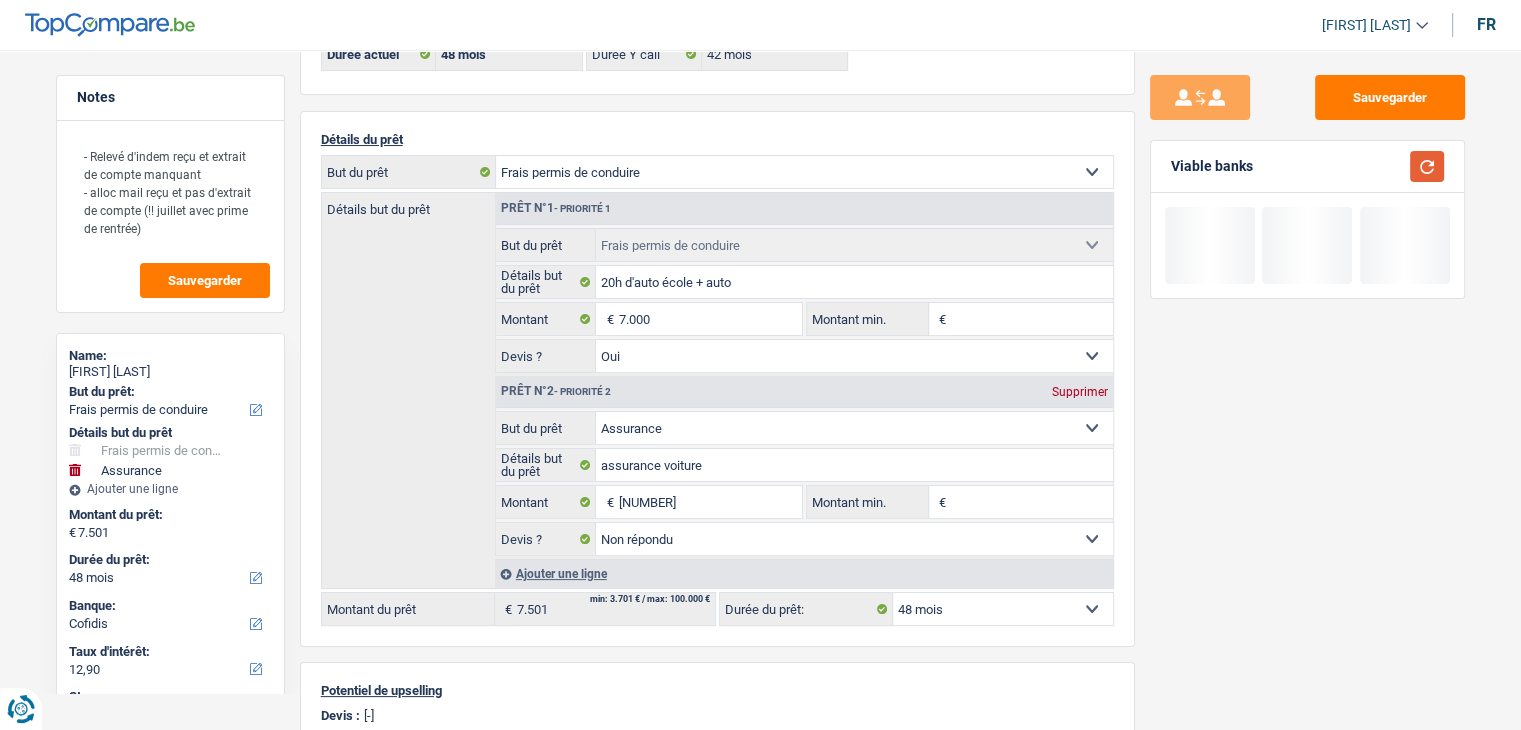 click at bounding box center (1427, 166) 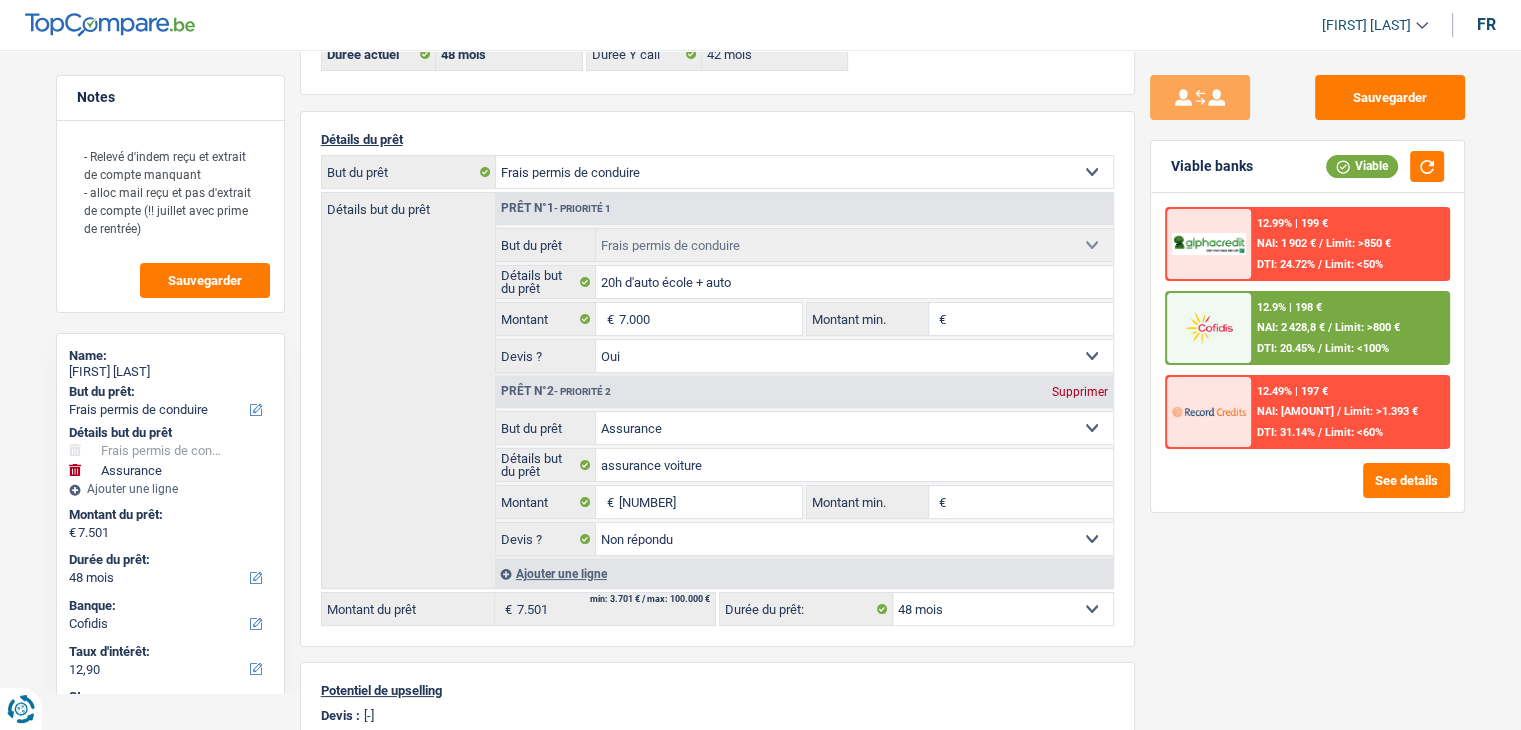 click on "DTI: 31.14%" at bounding box center [1286, 432] 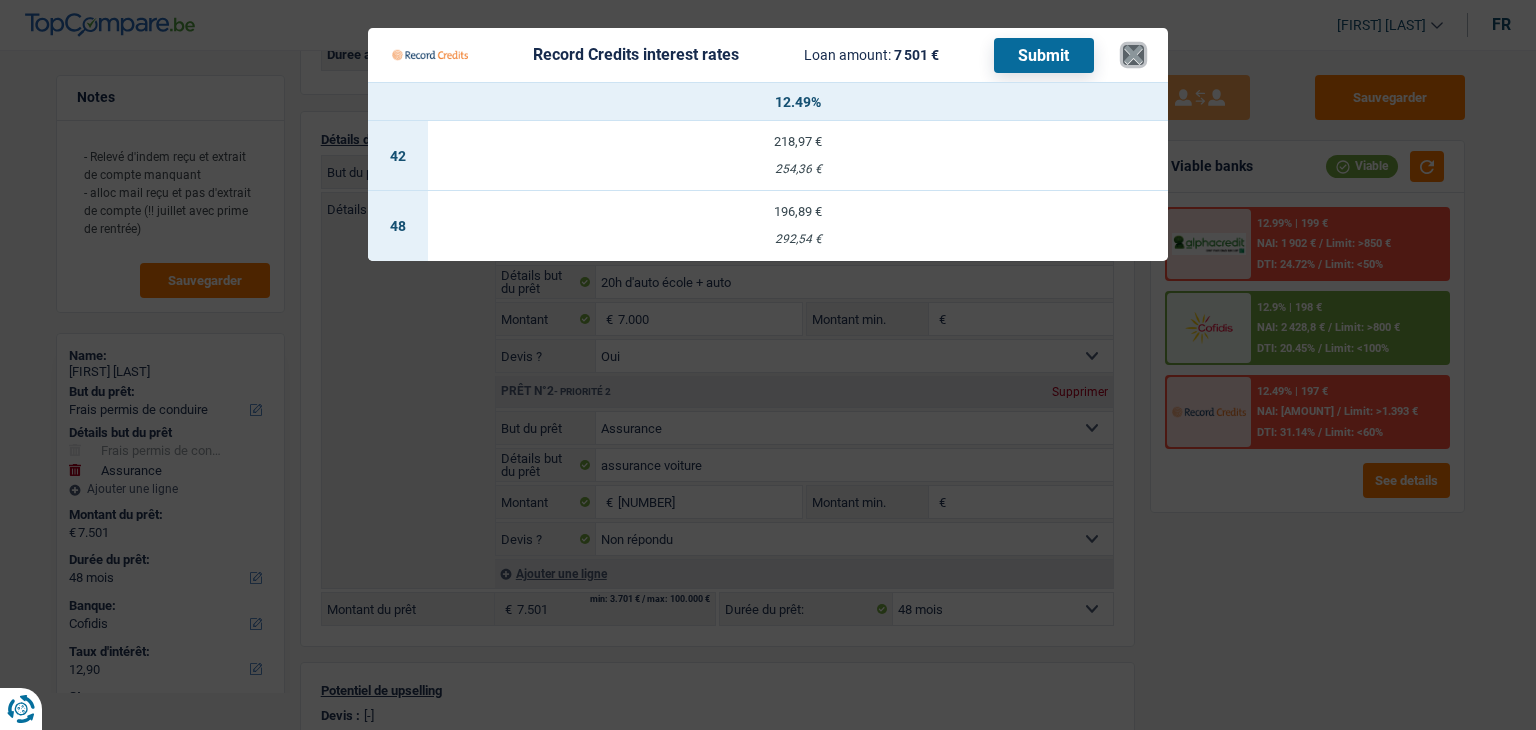 drag, startPoint x: 1132, startPoint y: 56, endPoint x: 1201, endPoint y: 130, distance: 101.17806 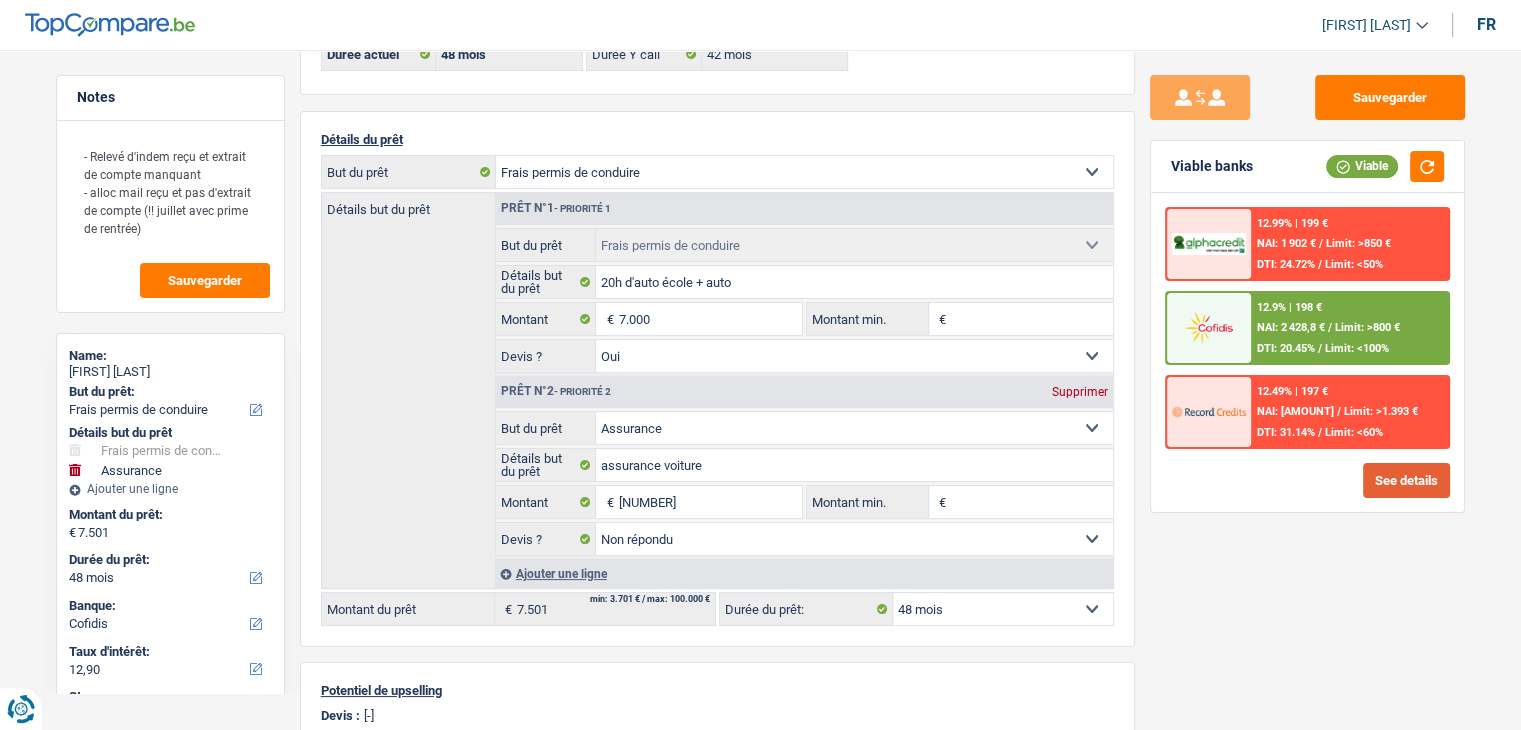 click on "See details" at bounding box center (1406, 480) 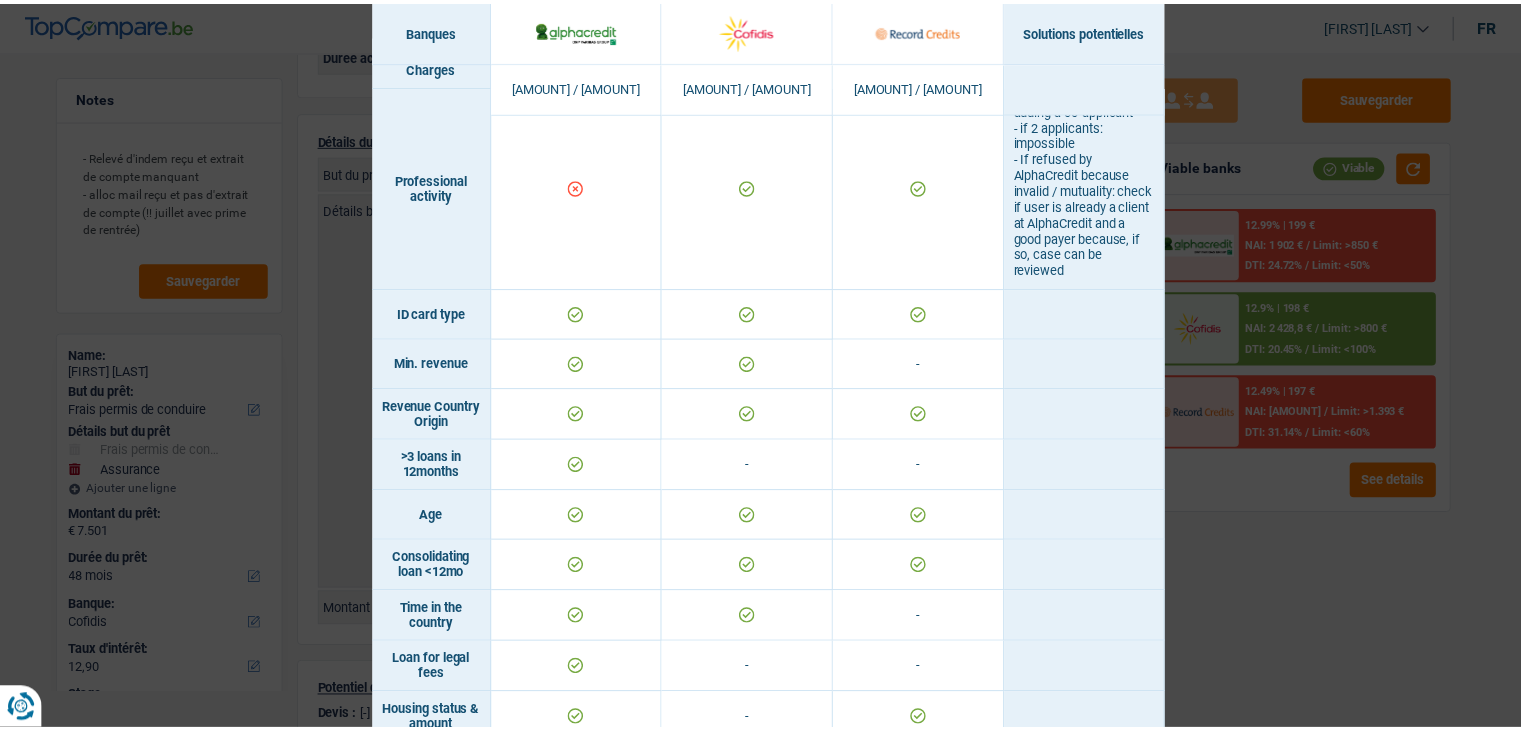 scroll, scrollTop: 0, scrollLeft: 0, axis: both 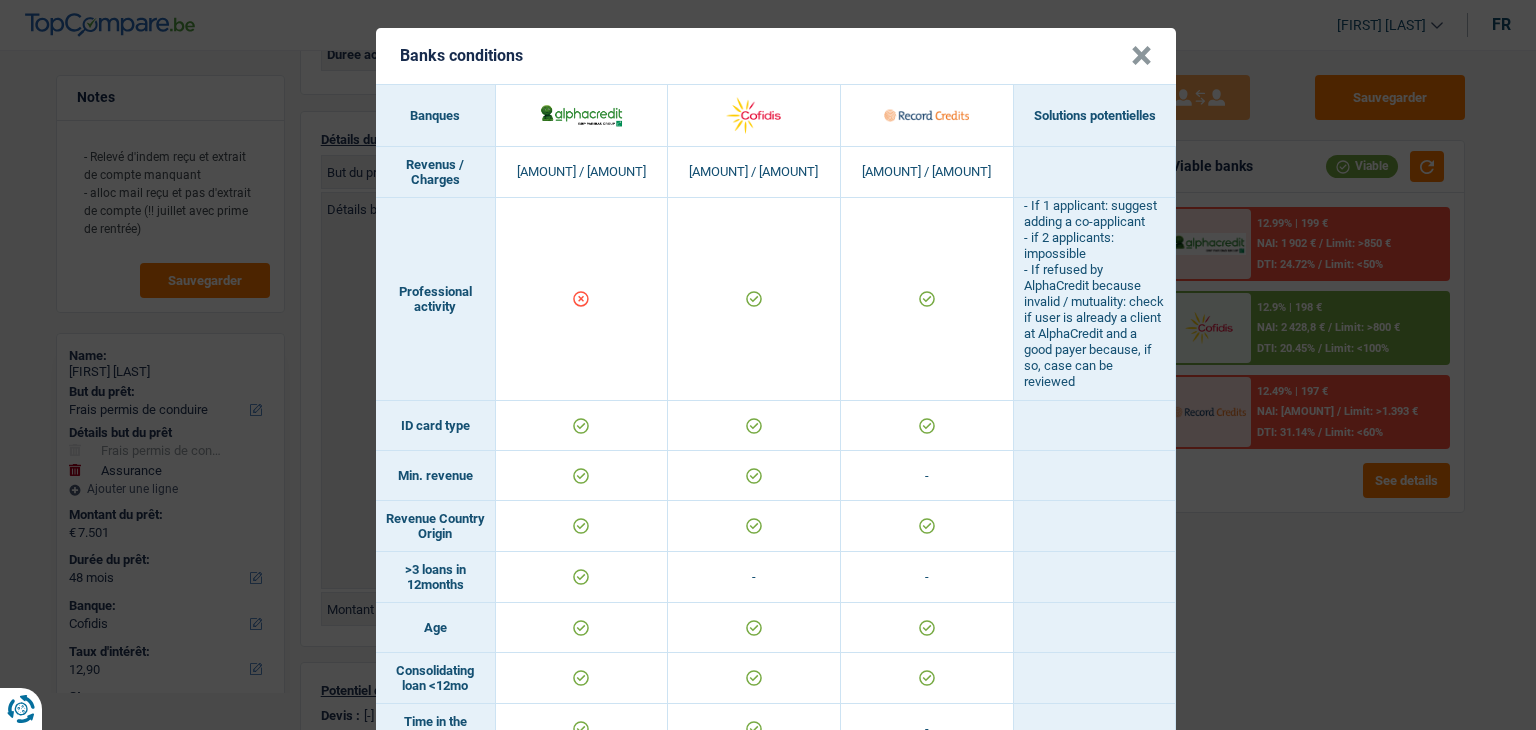 click on "×" at bounding box center [1141, 56] 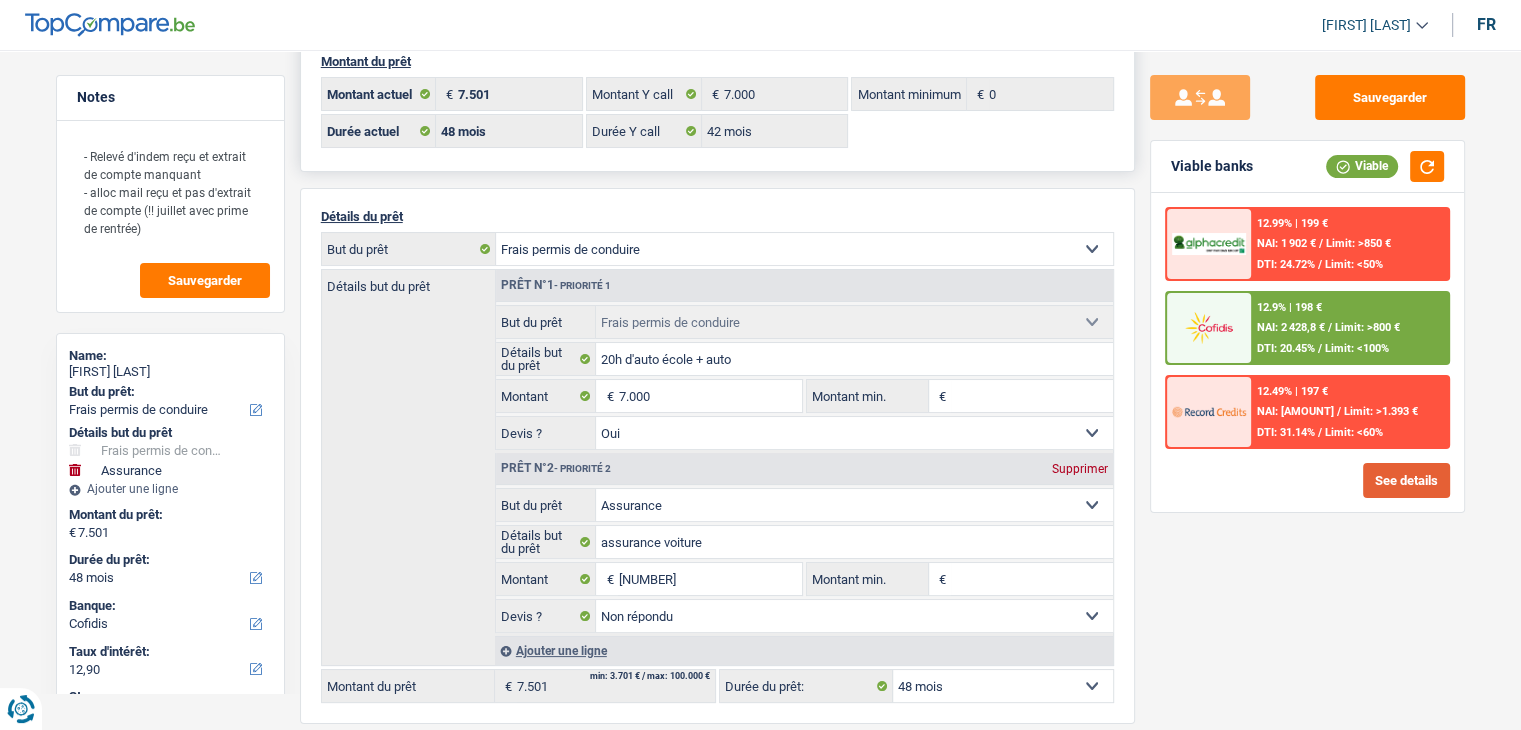 scroll, scrollTop: 0, scrollLeft: 0, axis: both 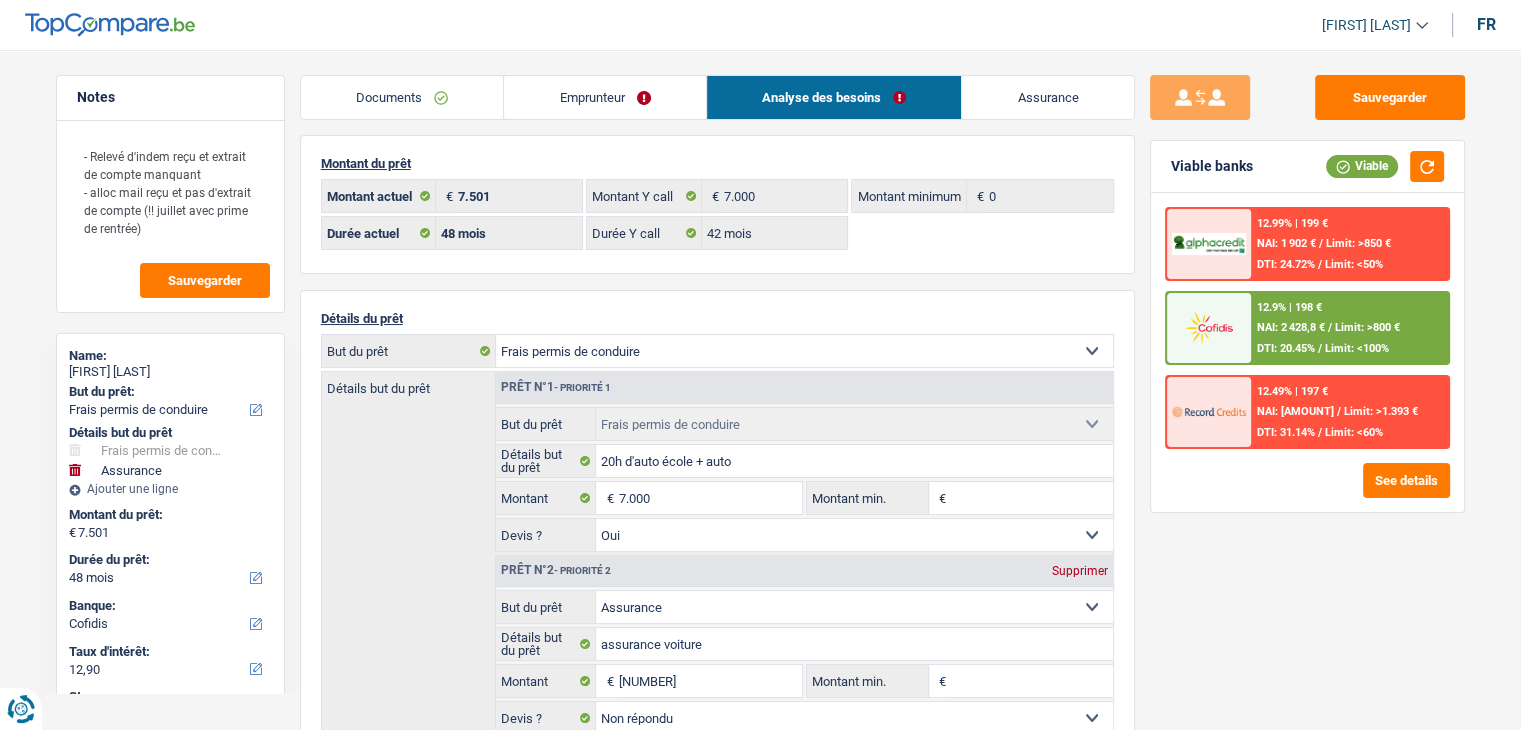 click on "Documents" at bounding box center (402, 97) 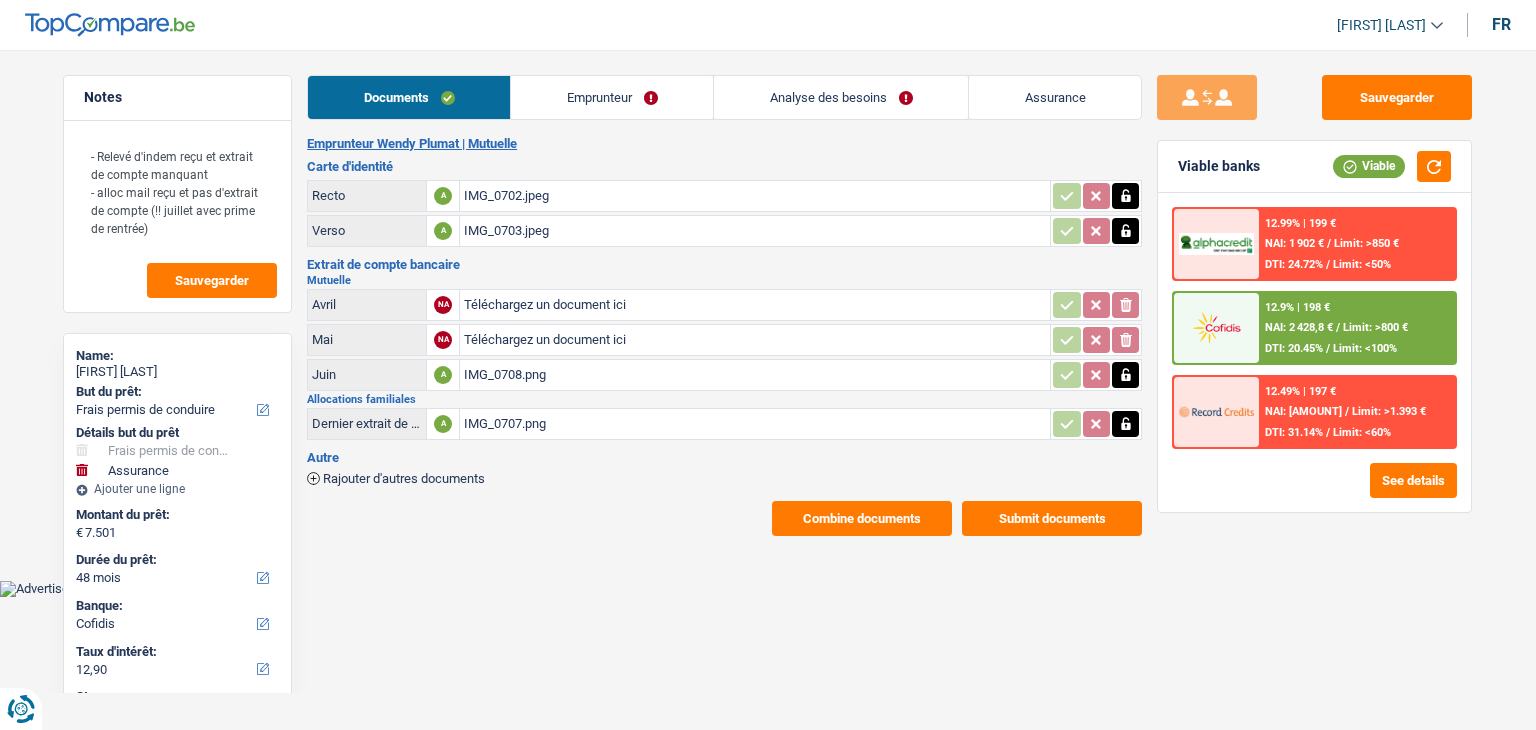 click on "Emprunteur" at bounding box center [612, 97] 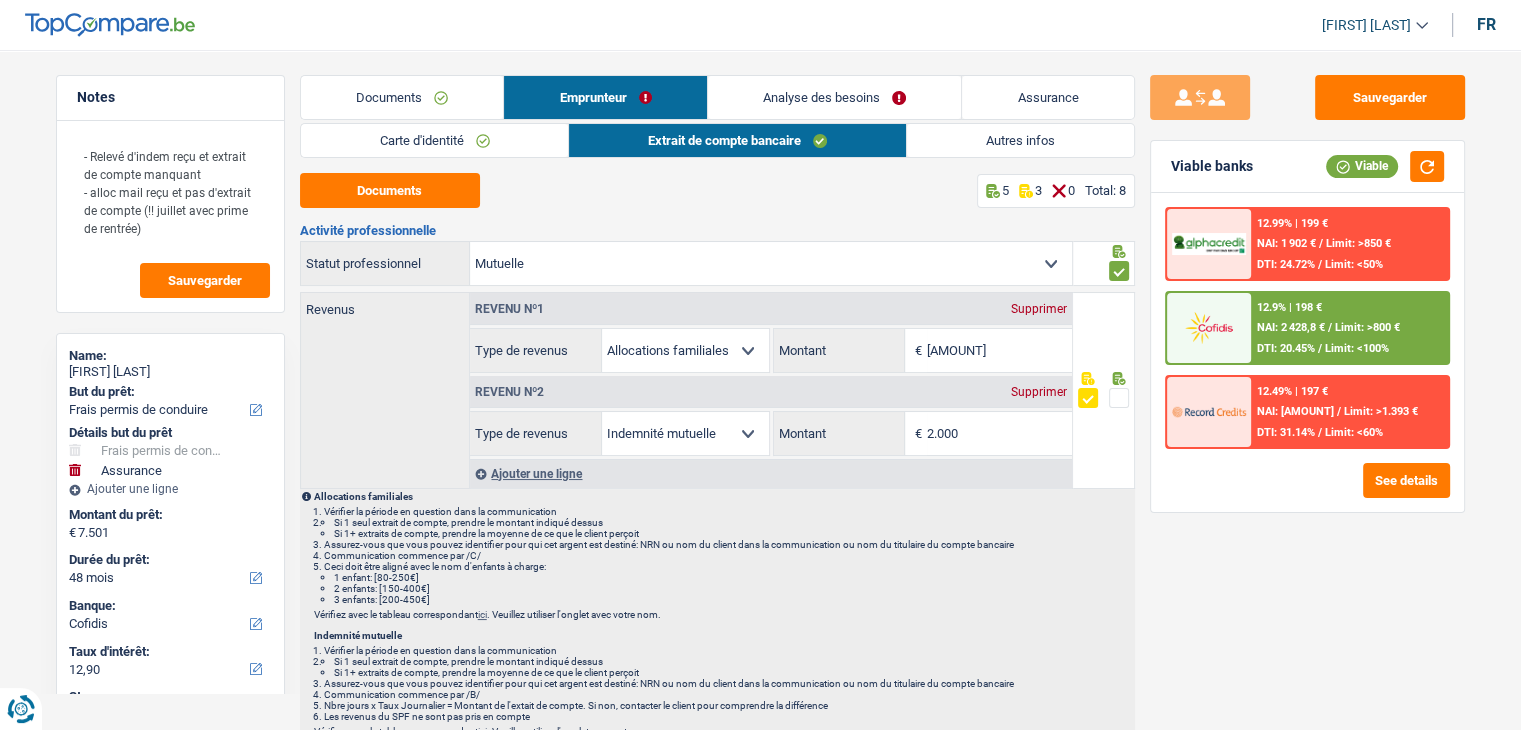 click on "Extrait de compte bancaire" at bounding box center (737, 140) 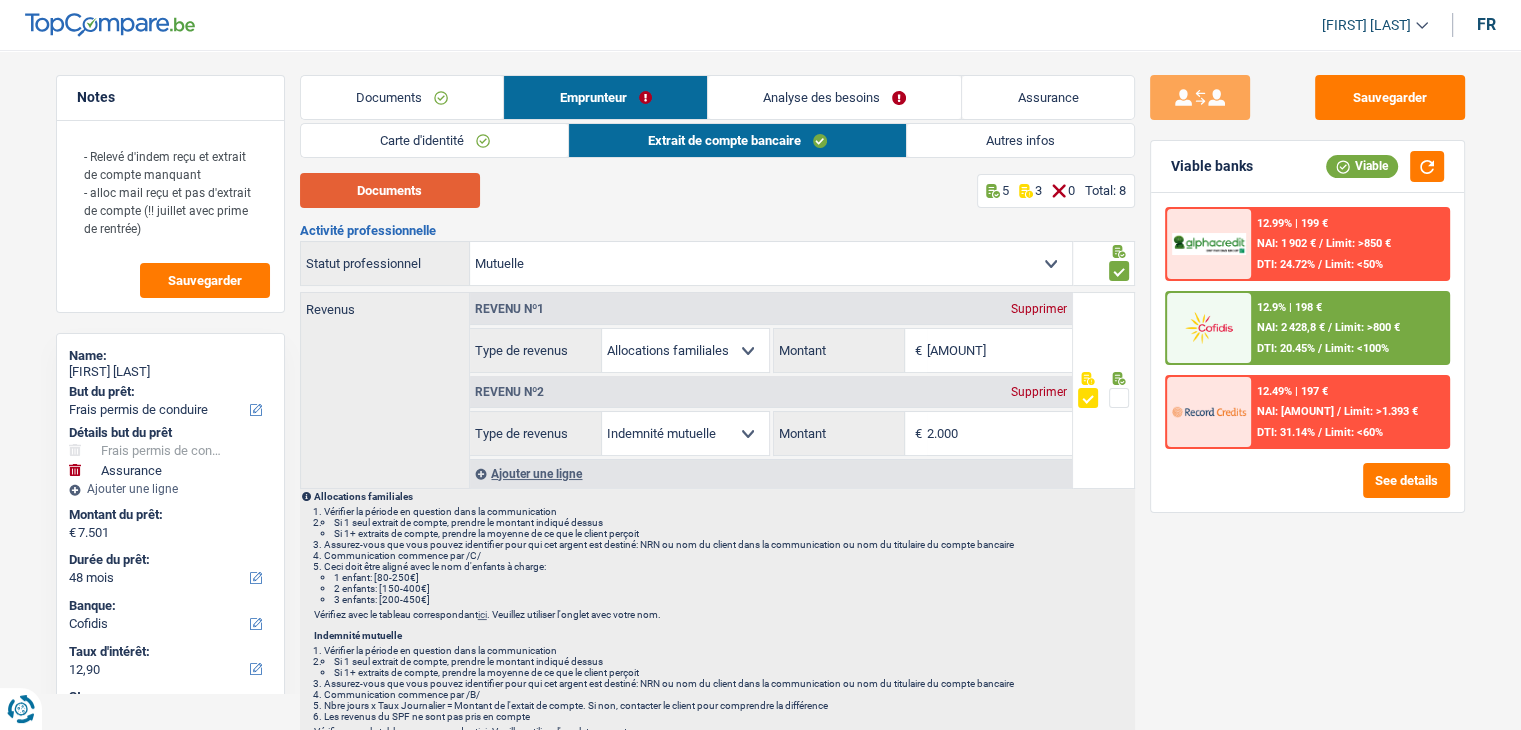 click on "Documents" at bounding box center [390, 190] 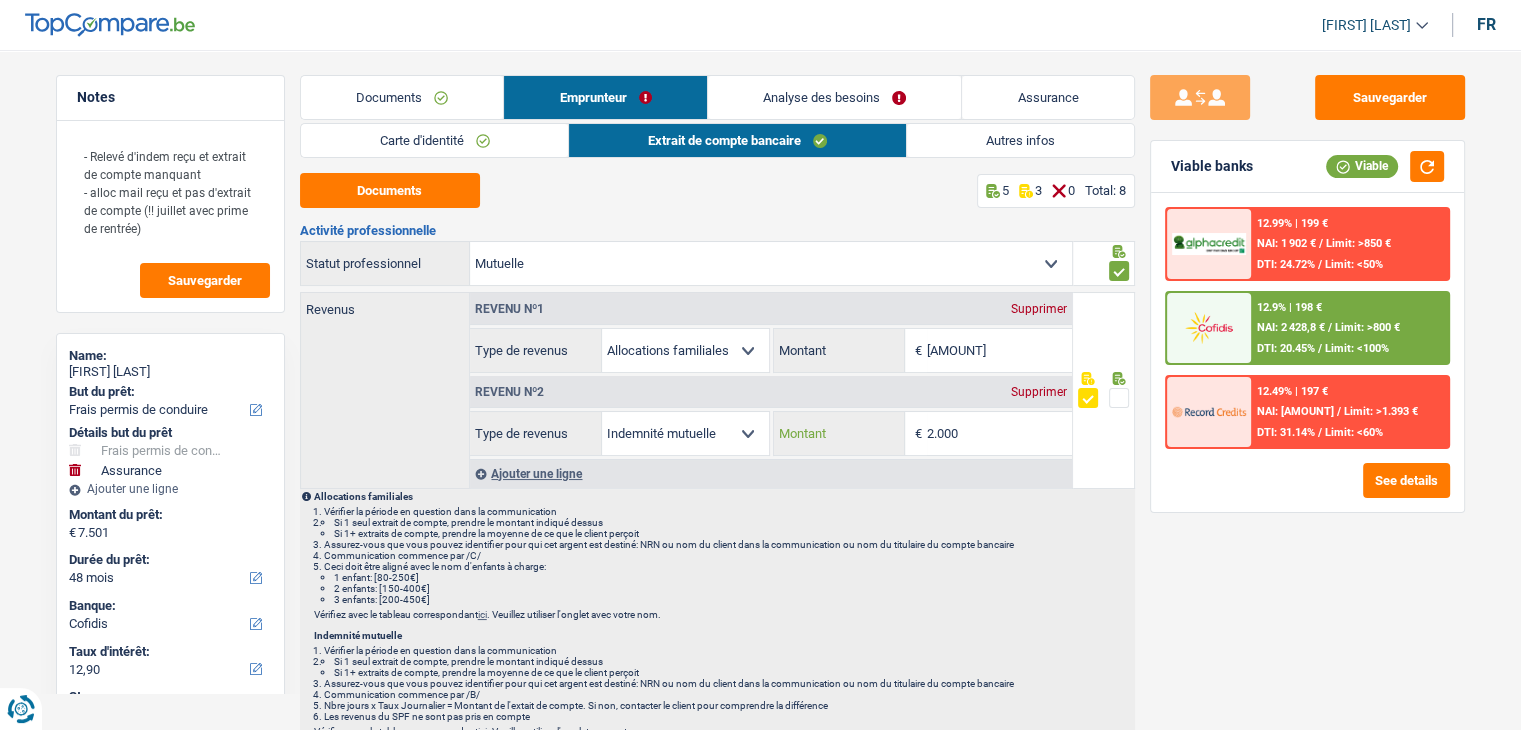 click on "2.000" at bounding box center (999, 433) 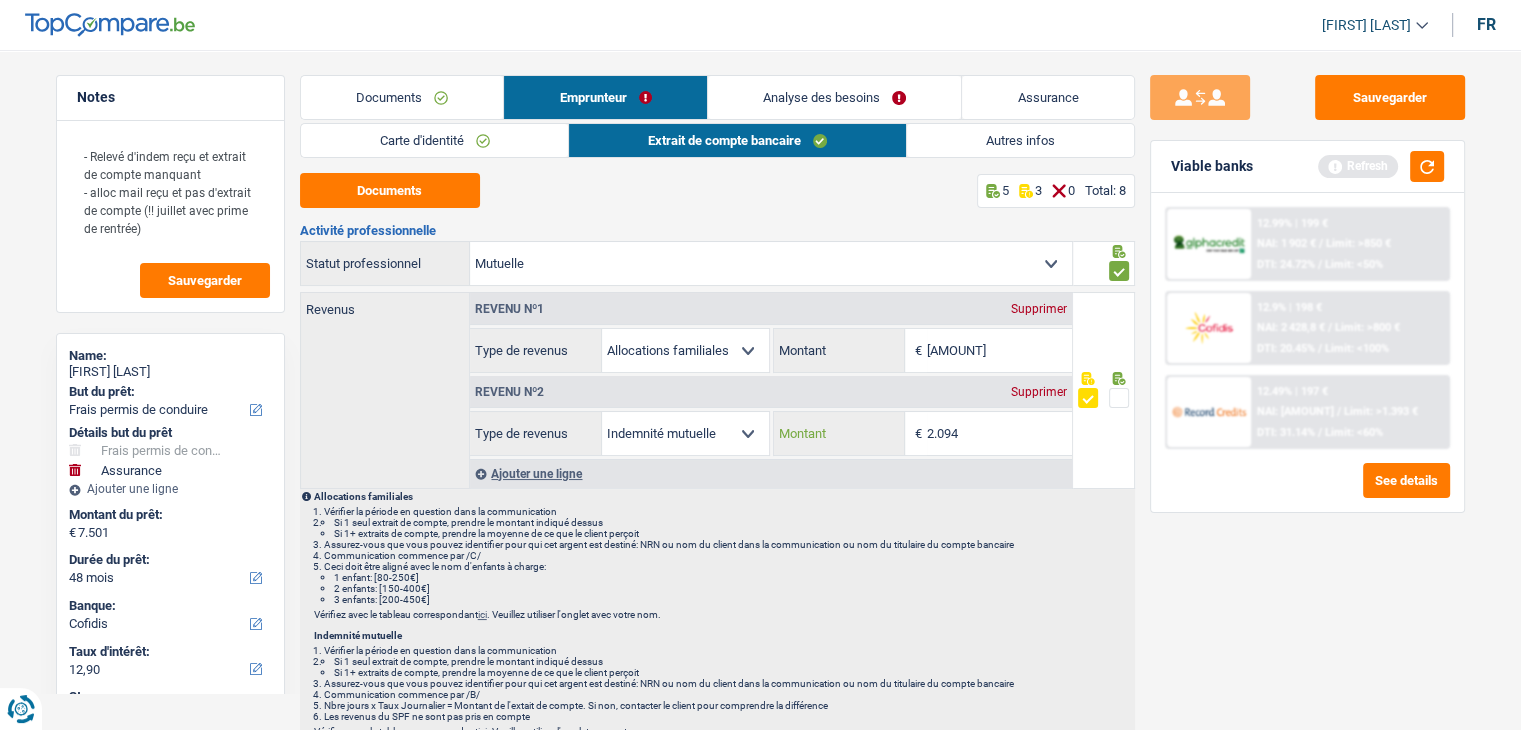 type on "2.094" 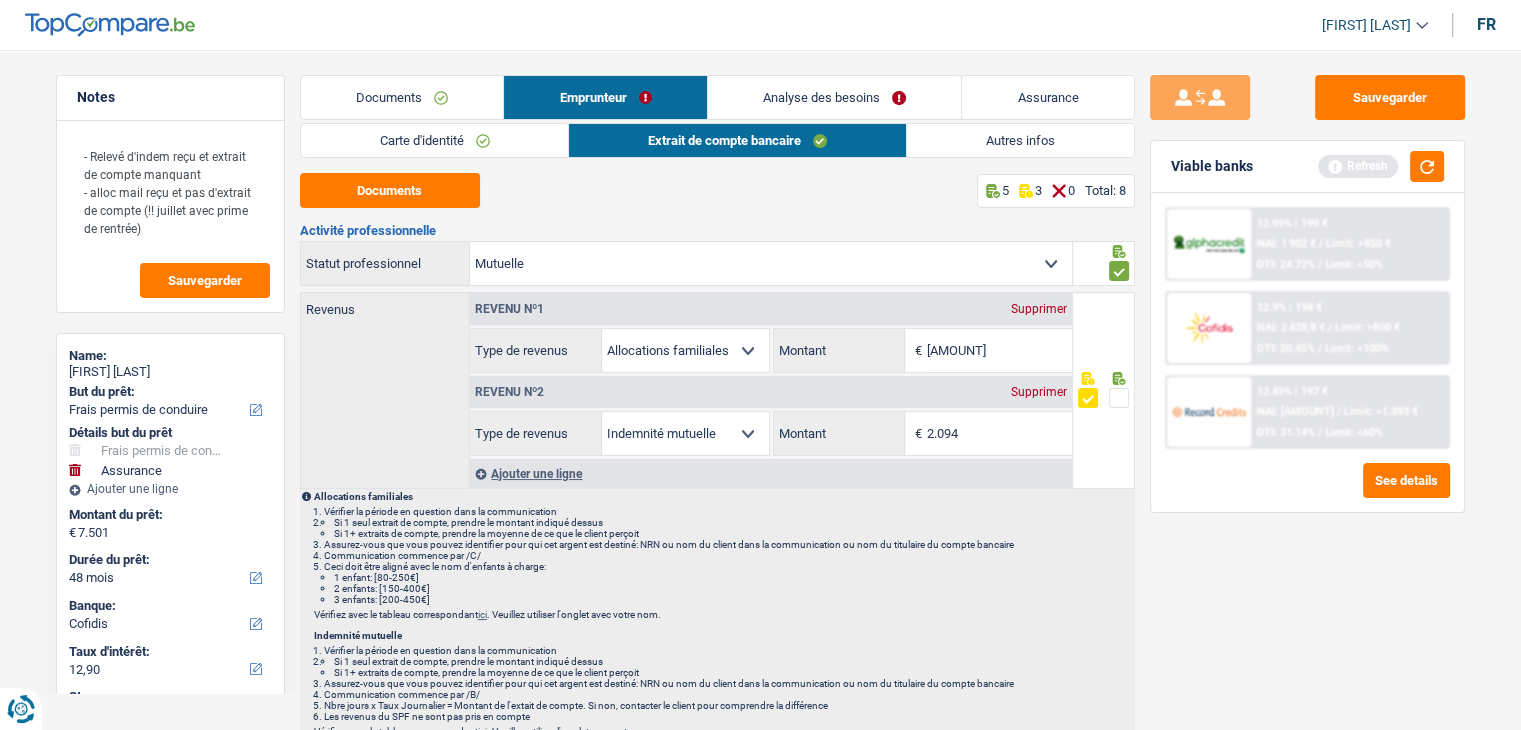 click on "Assurez-vous que vous pouvez identifier pour qui cet argent est destiné: NRN ou nom du client dans la communication ou nom du titulaire du compte bancaire" at bounding box center [728, 544] 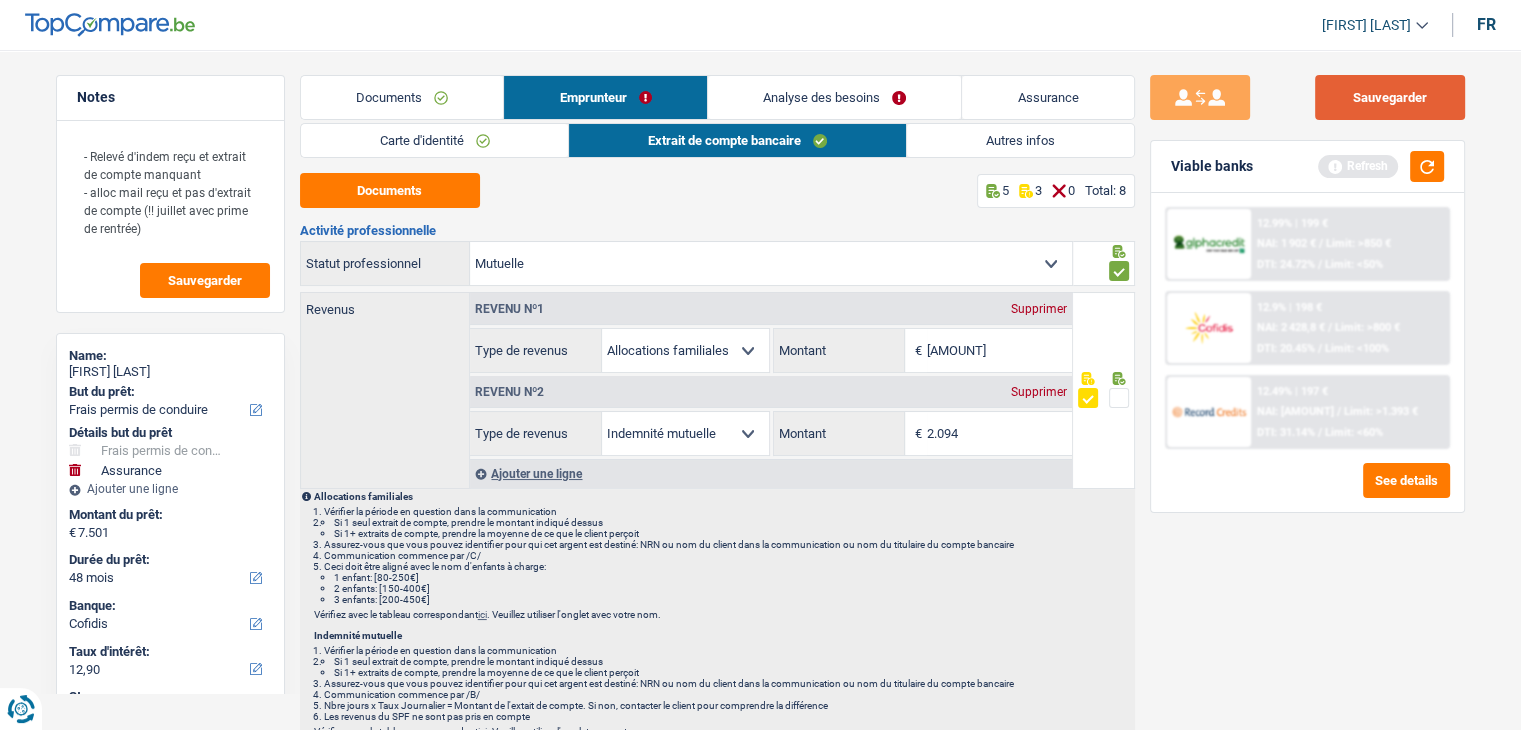 click on "Sauvegarder" at bounding box center (1390, 97) 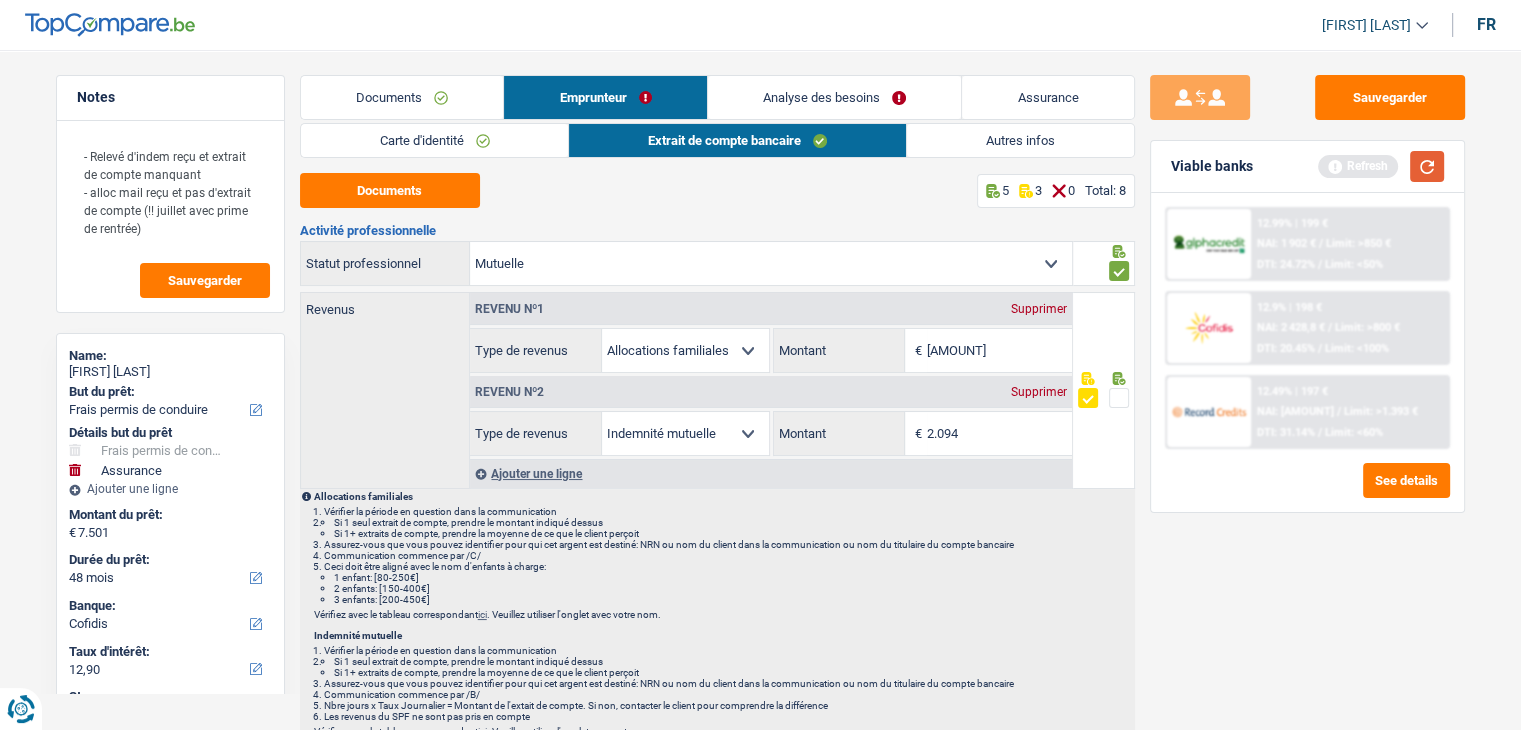 click at bounding box center (1427, 166) 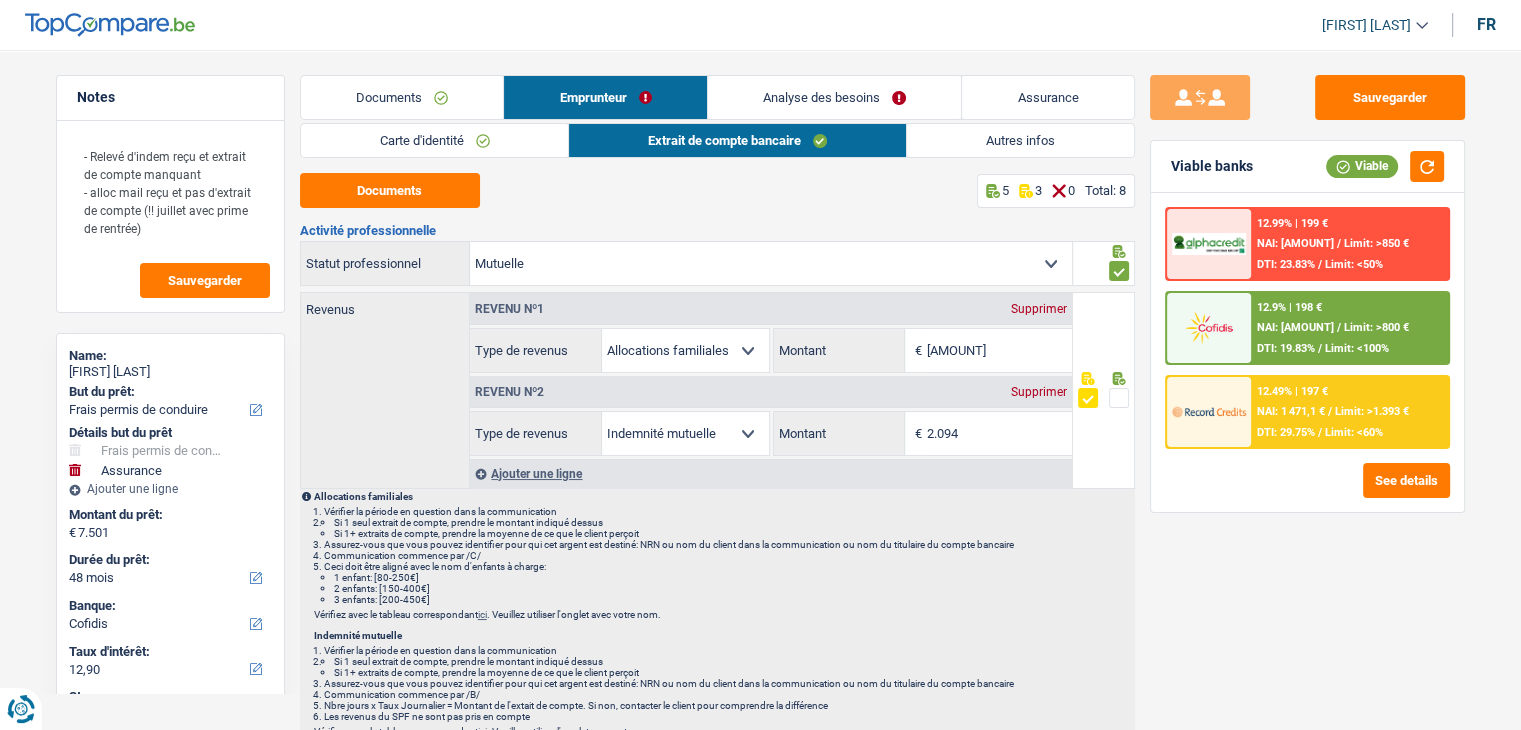 click on "NAI: 1 471,1 €" at bounding box center (1291, 411) 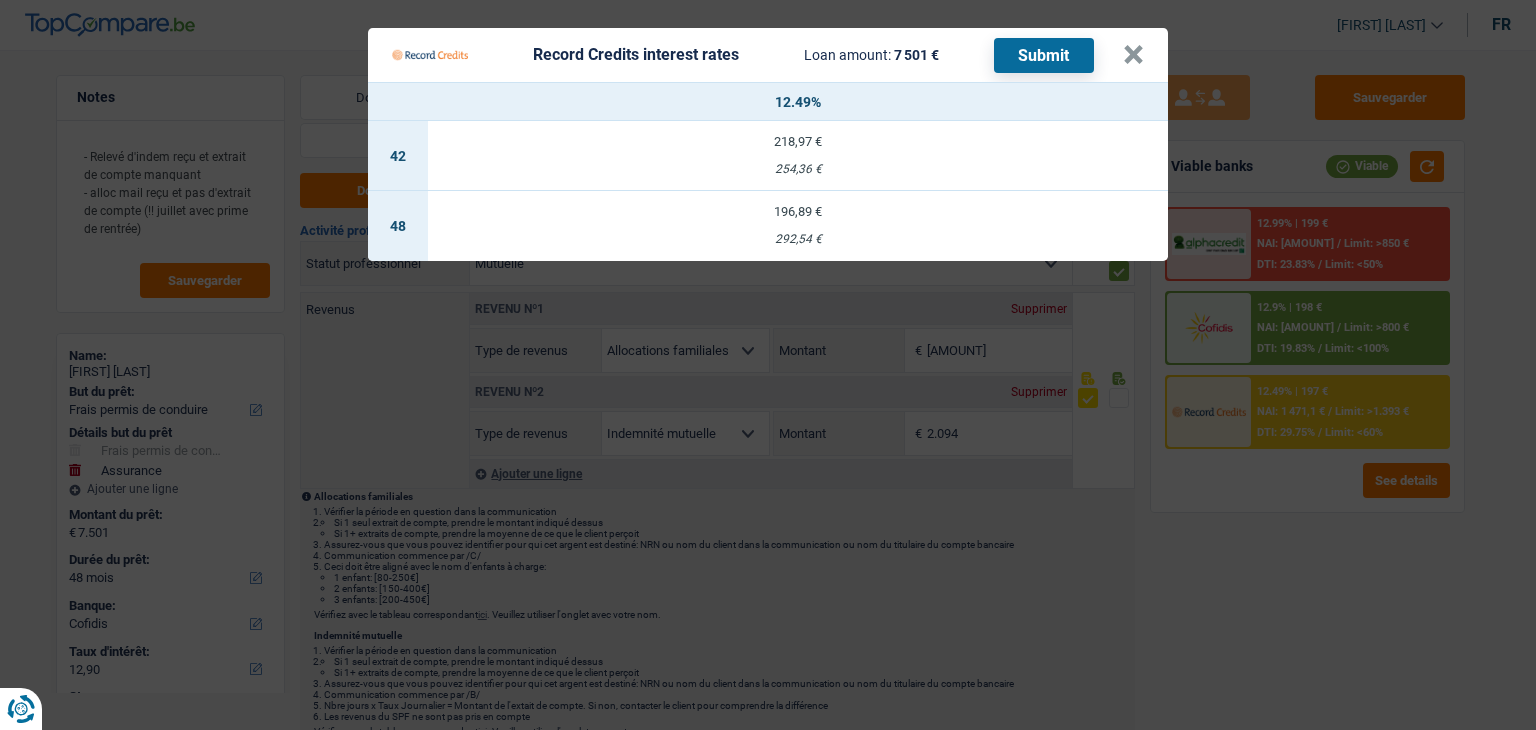 click on "196,89 €
292,54 €" at bounding box center [798, 226] 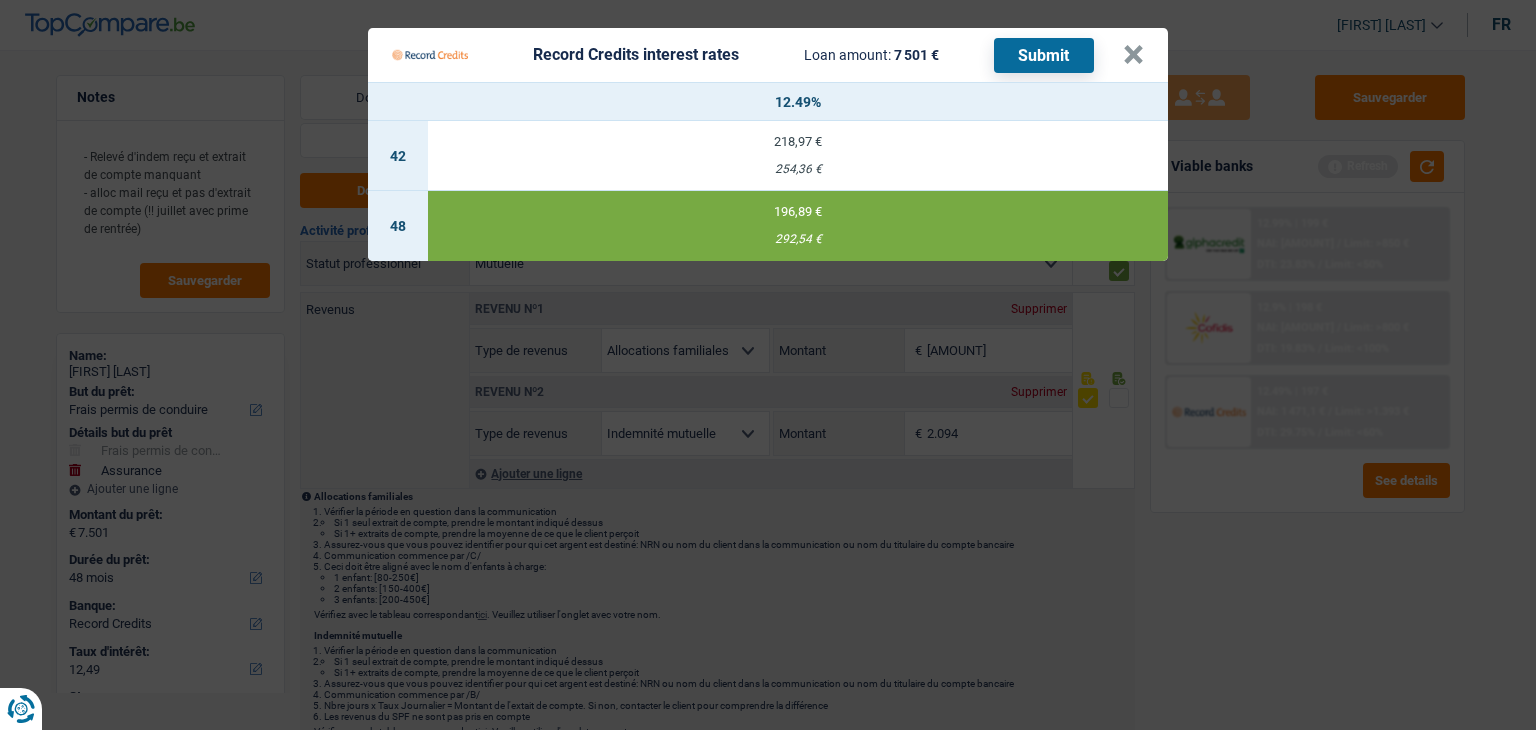 click on "Submit" at bounding box center [1044, 55] 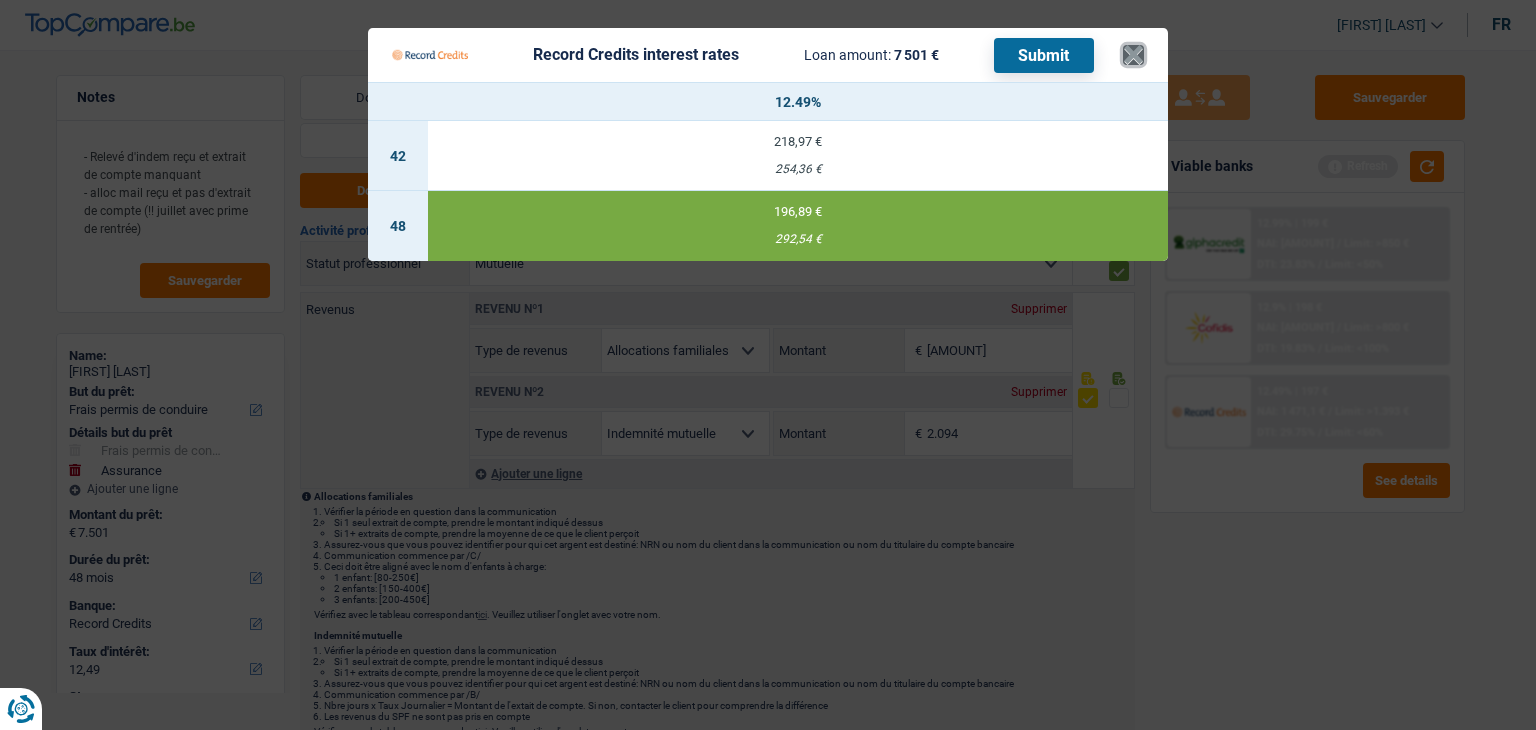 click on "×" at bounding box center [1133, 55] 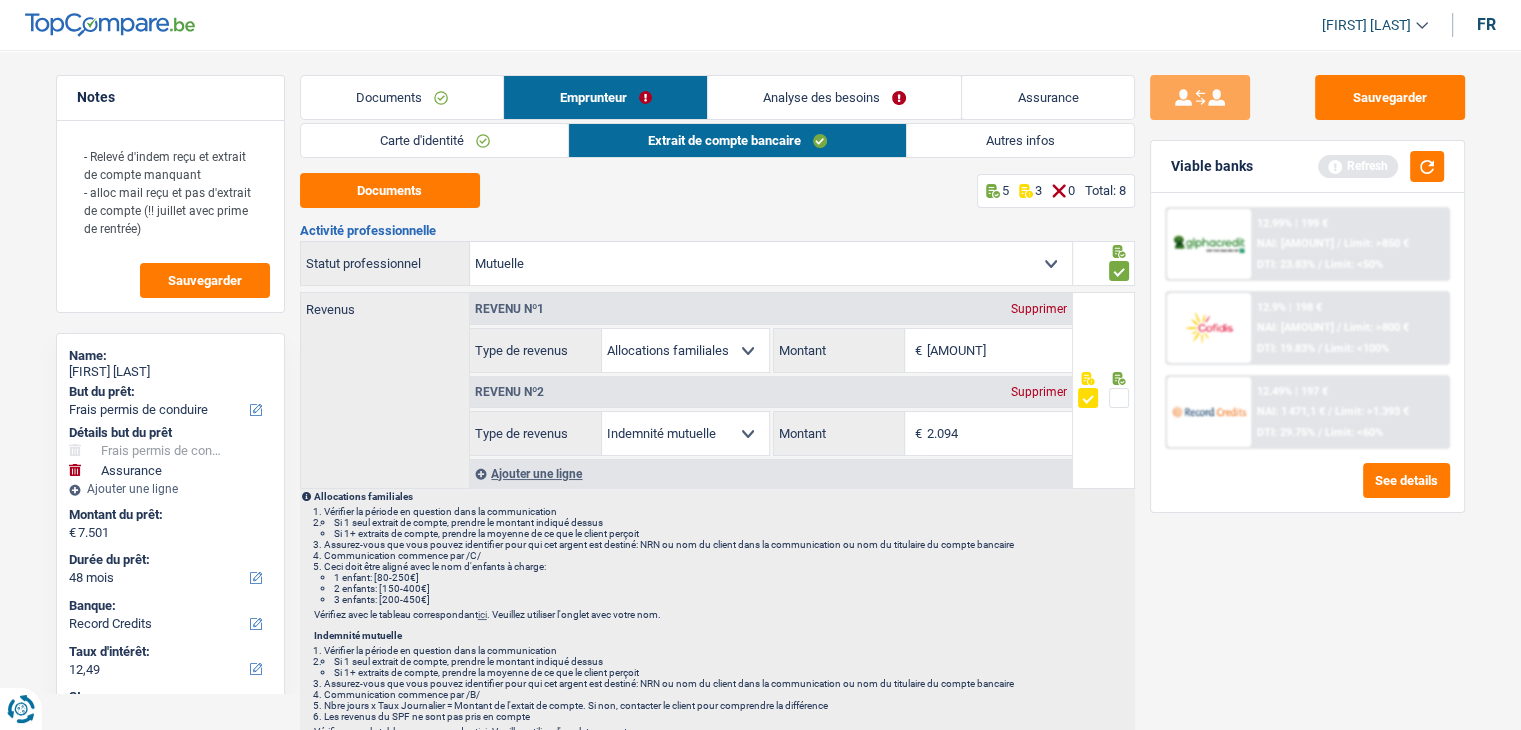 click on "Carte d'identité" at bounding box center (435, 140) 